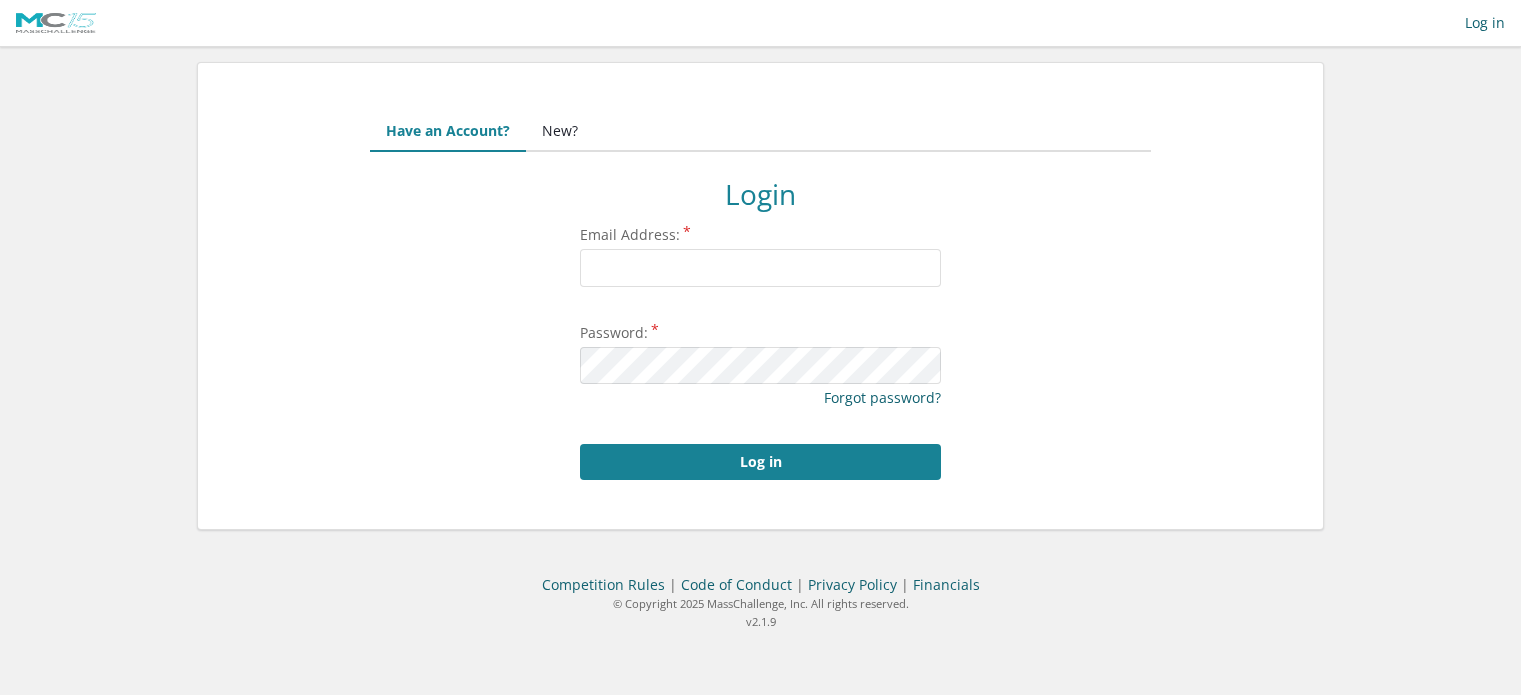 scroll, scrollTop: 0, scrollLeft: 0, axis: both 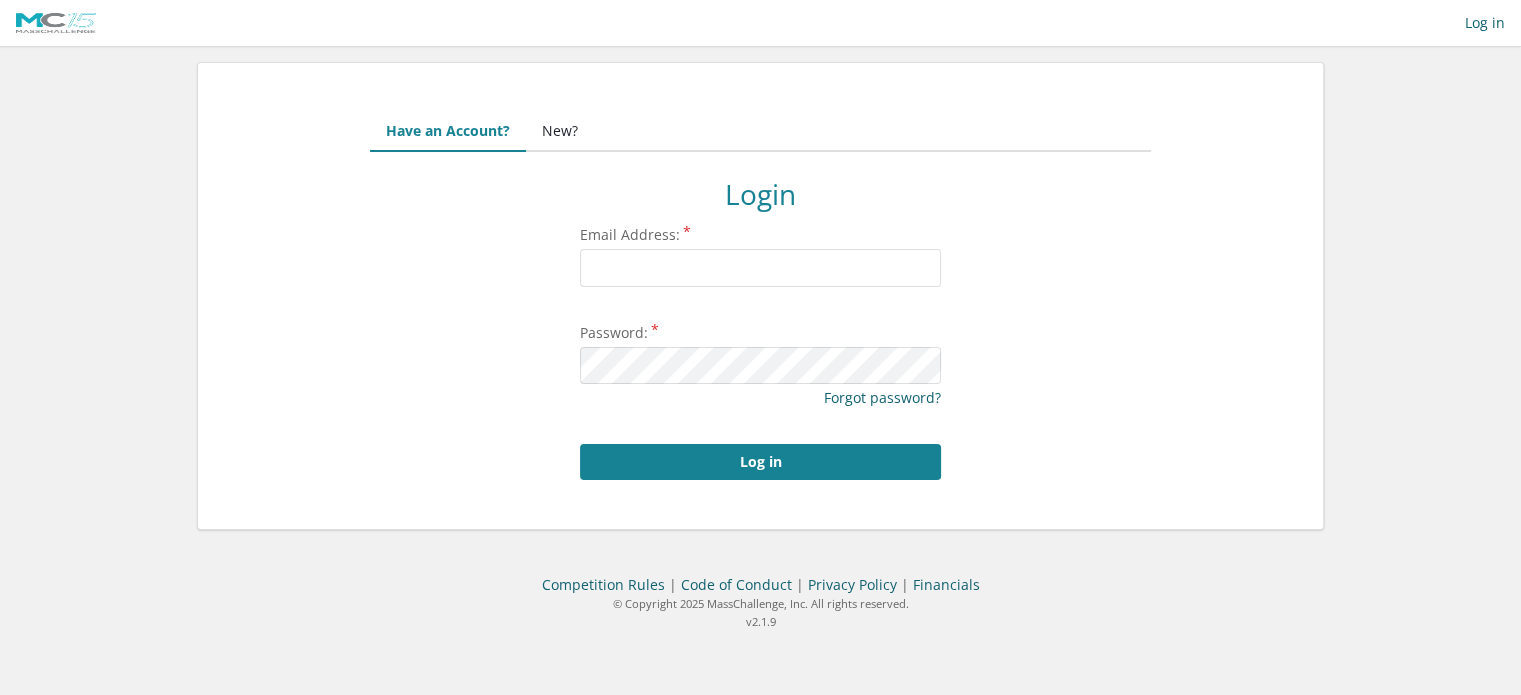 type on "[EMAIL]" 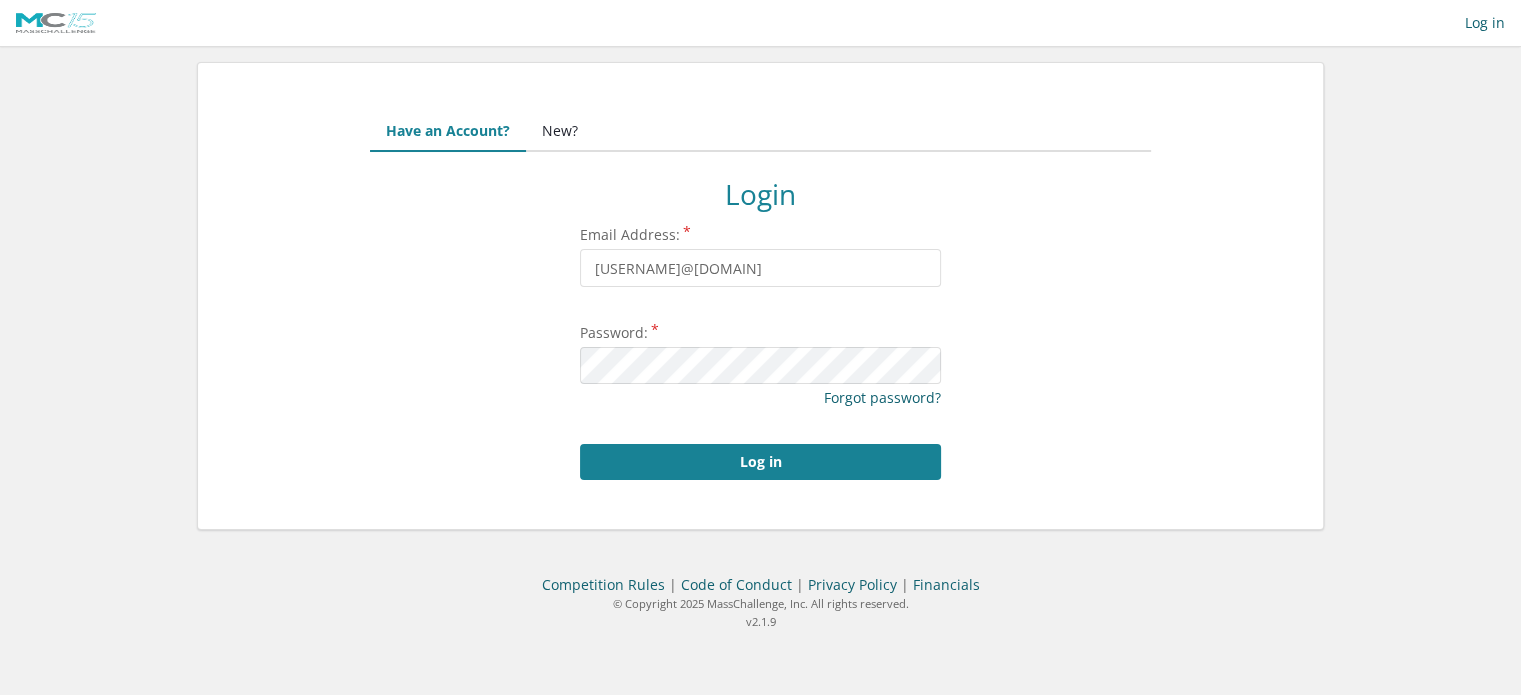 click on "New?" at bounding box center [560, 132] 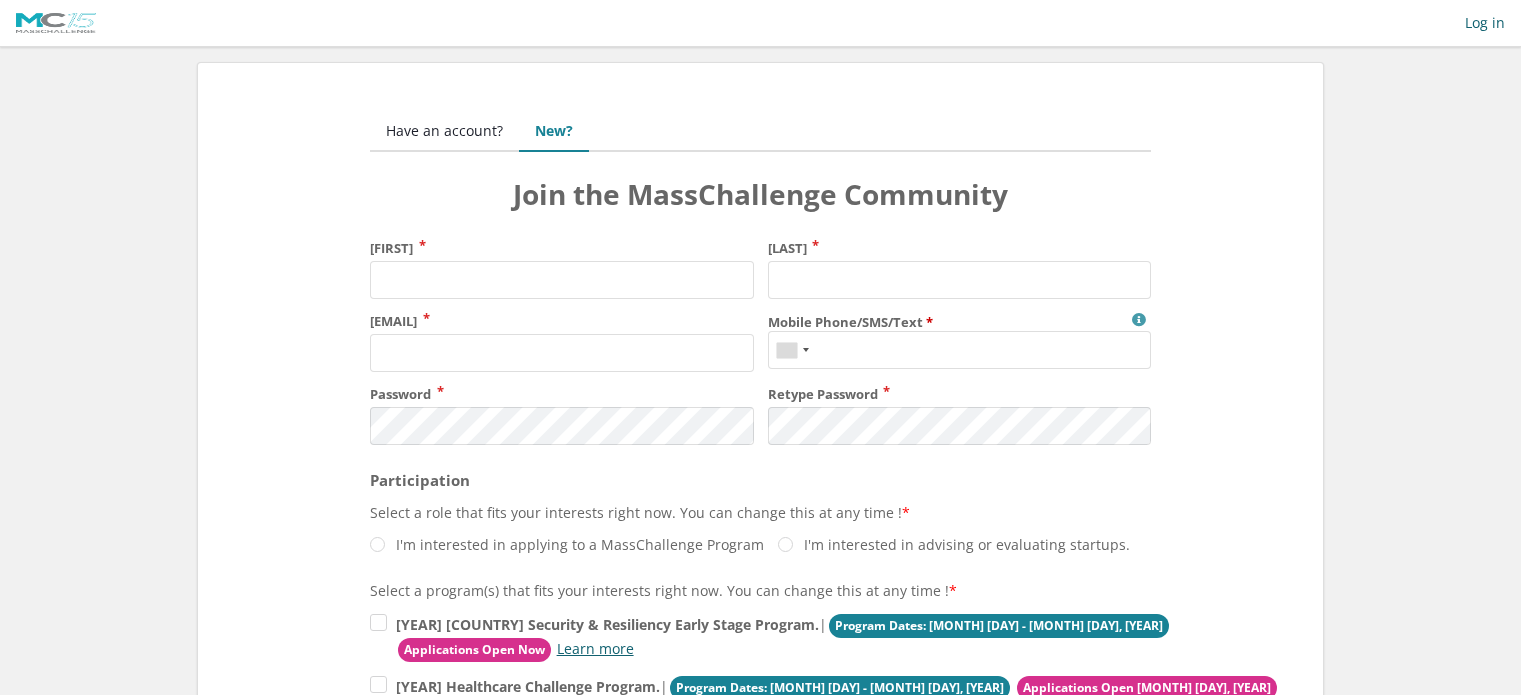scroll, scrollTop: 0, scrollLeft: 0, axis: both 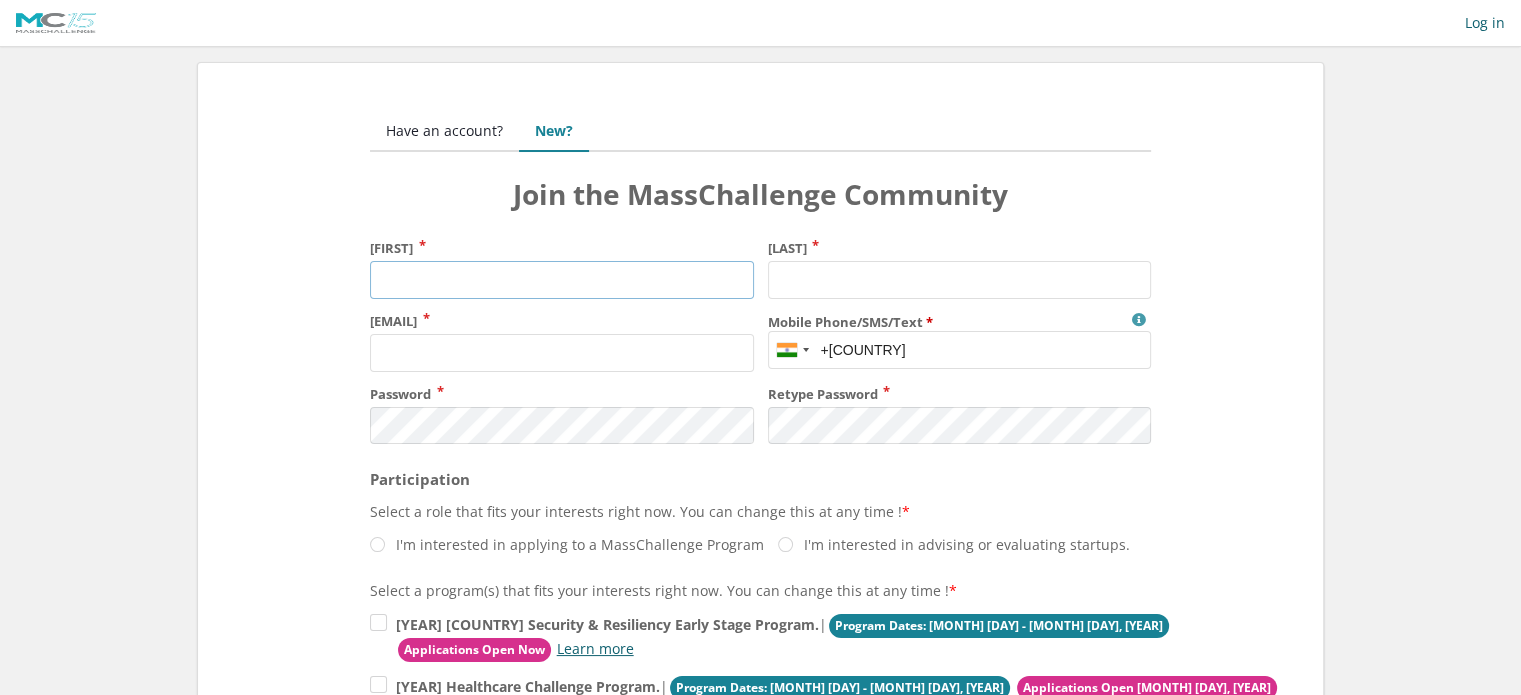click on "First name" at bounding box center [561, 280] 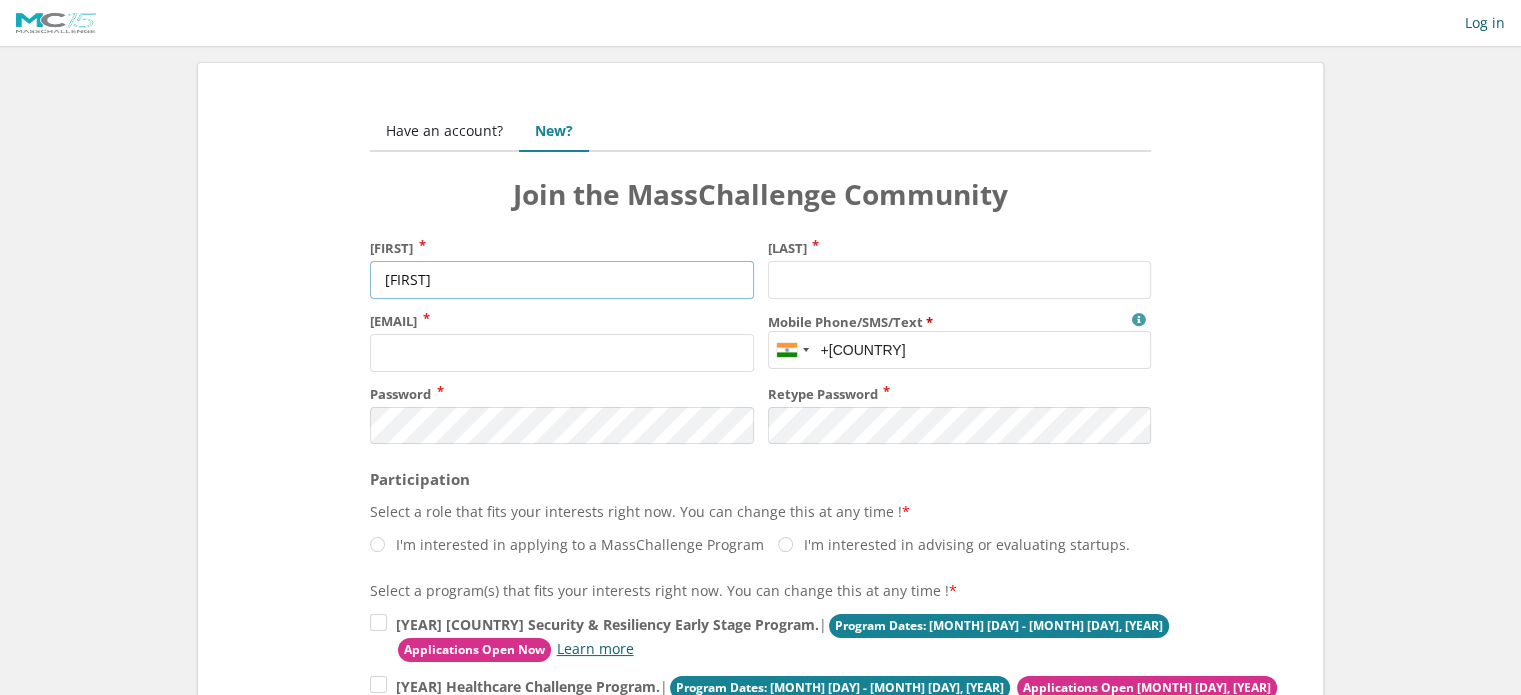 type on "[PERSON_NAME]" 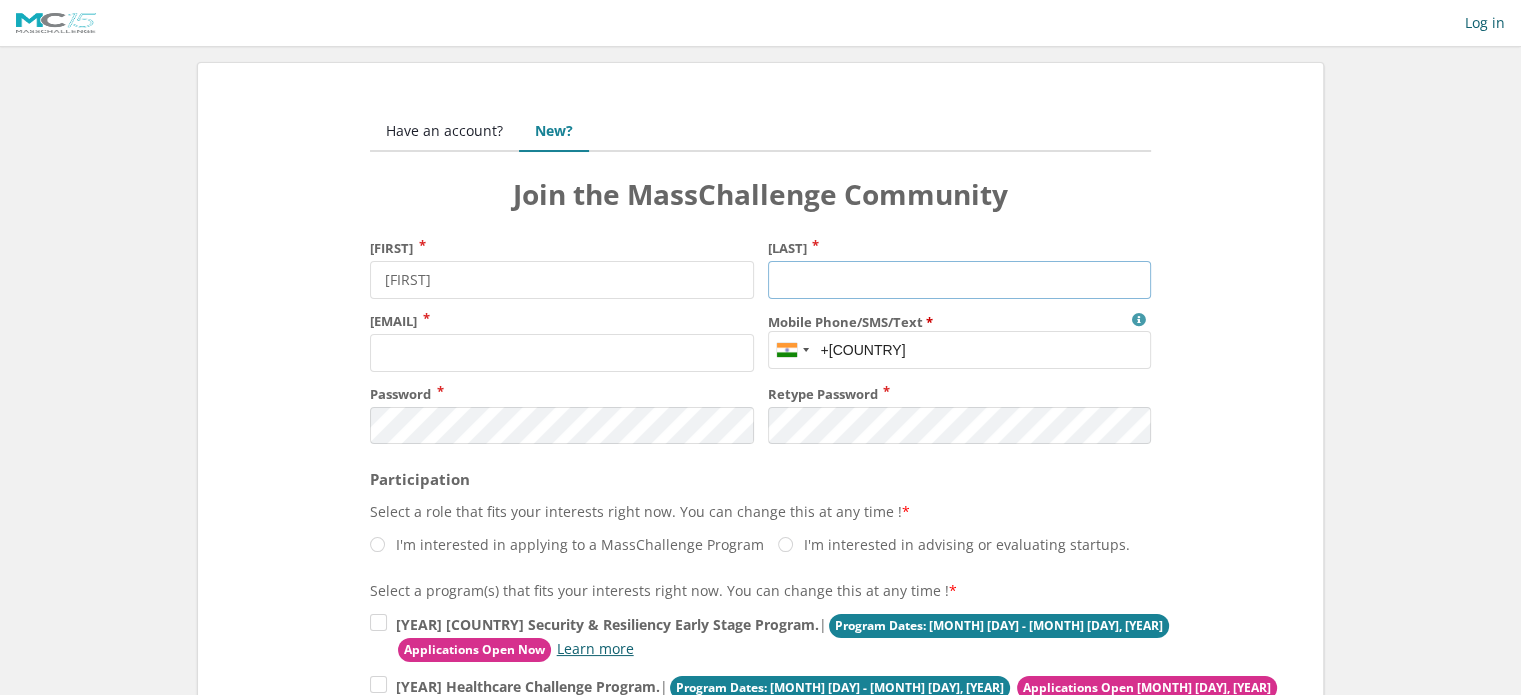 click on "Last name" at bounding box center (959, 280) 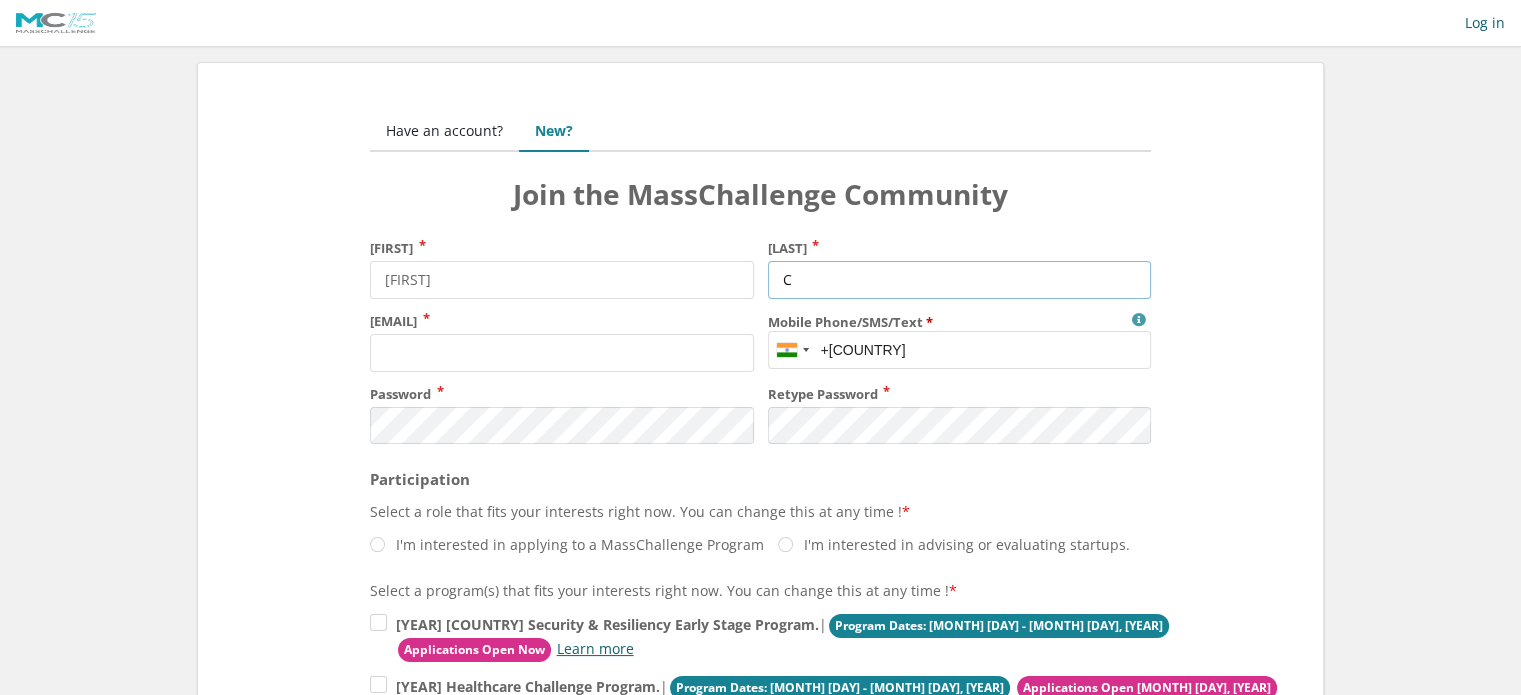 type on "[INITIAL]" 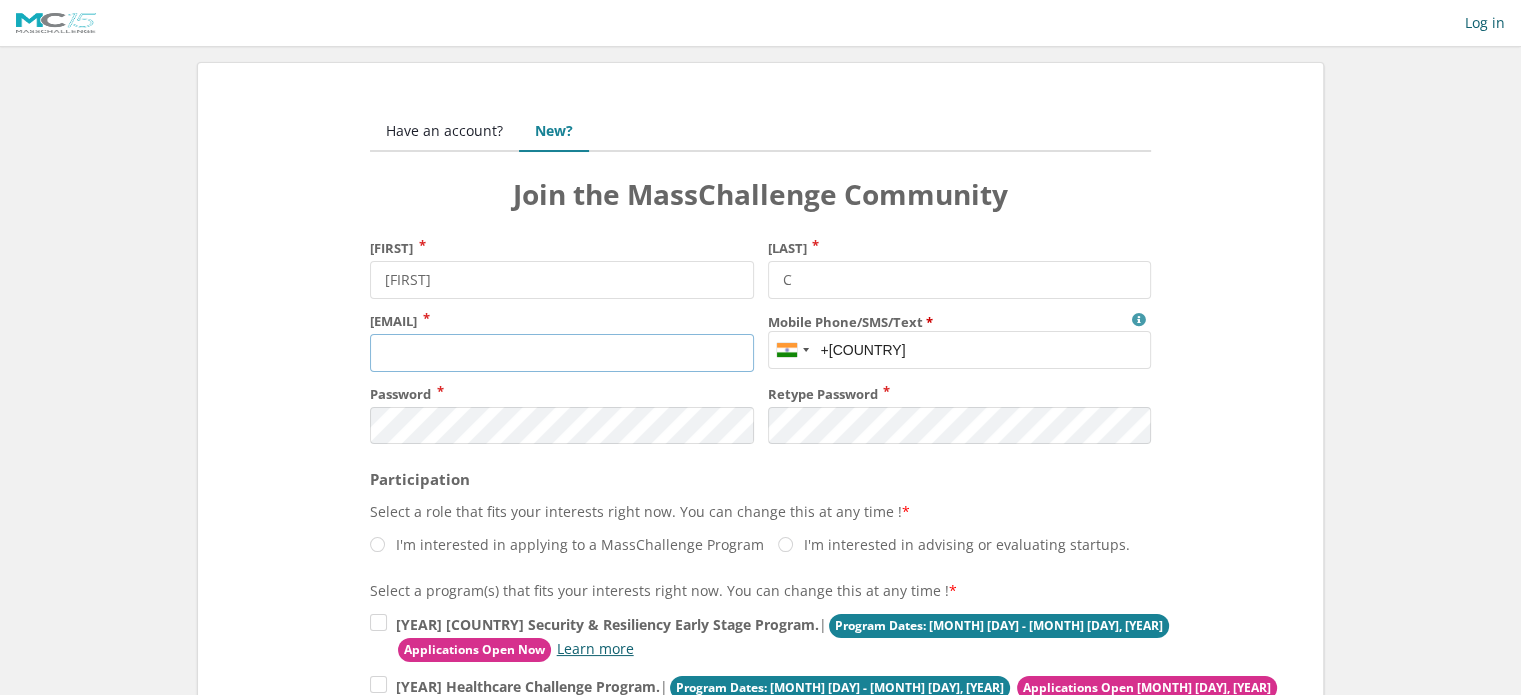 click on "Email" at bounding box center [561, 353] 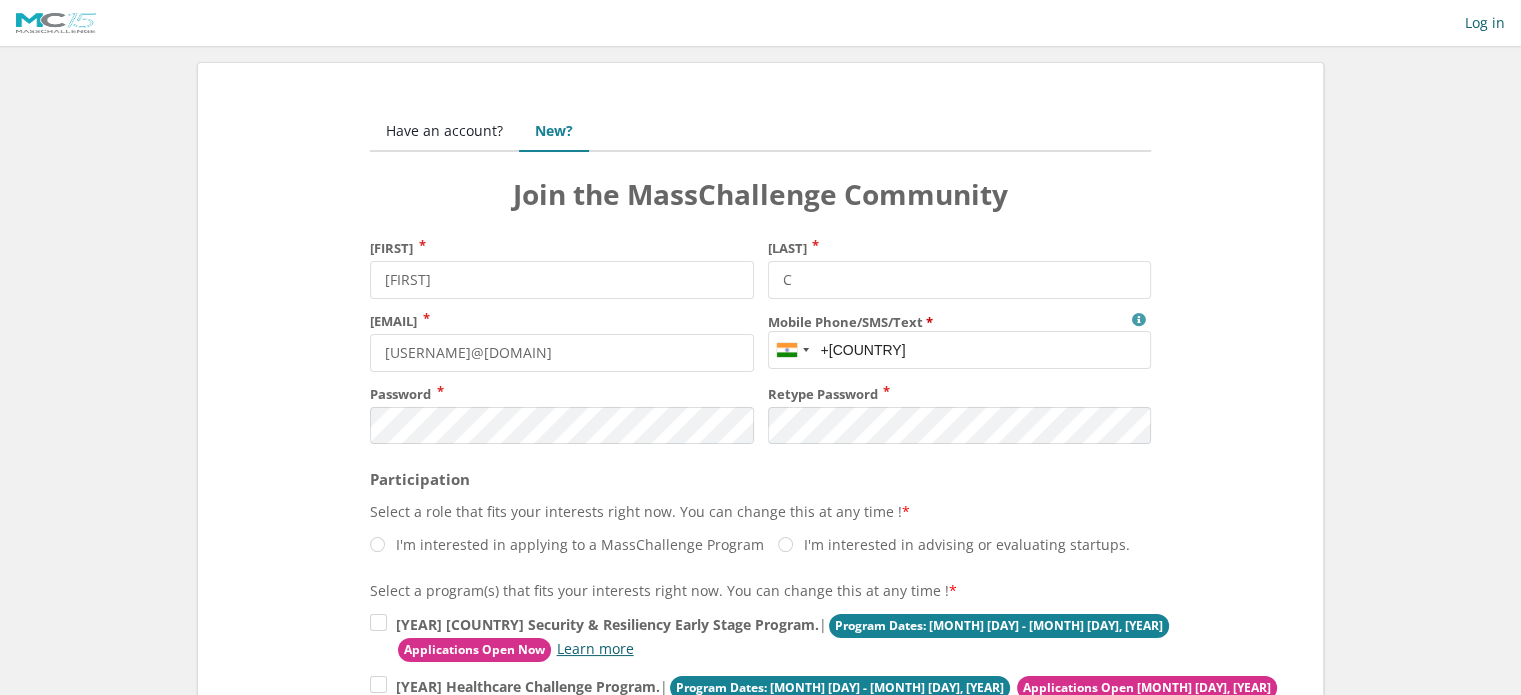 click on "Mobile Phone/SMS/Text" at bounding box center (959, 350) 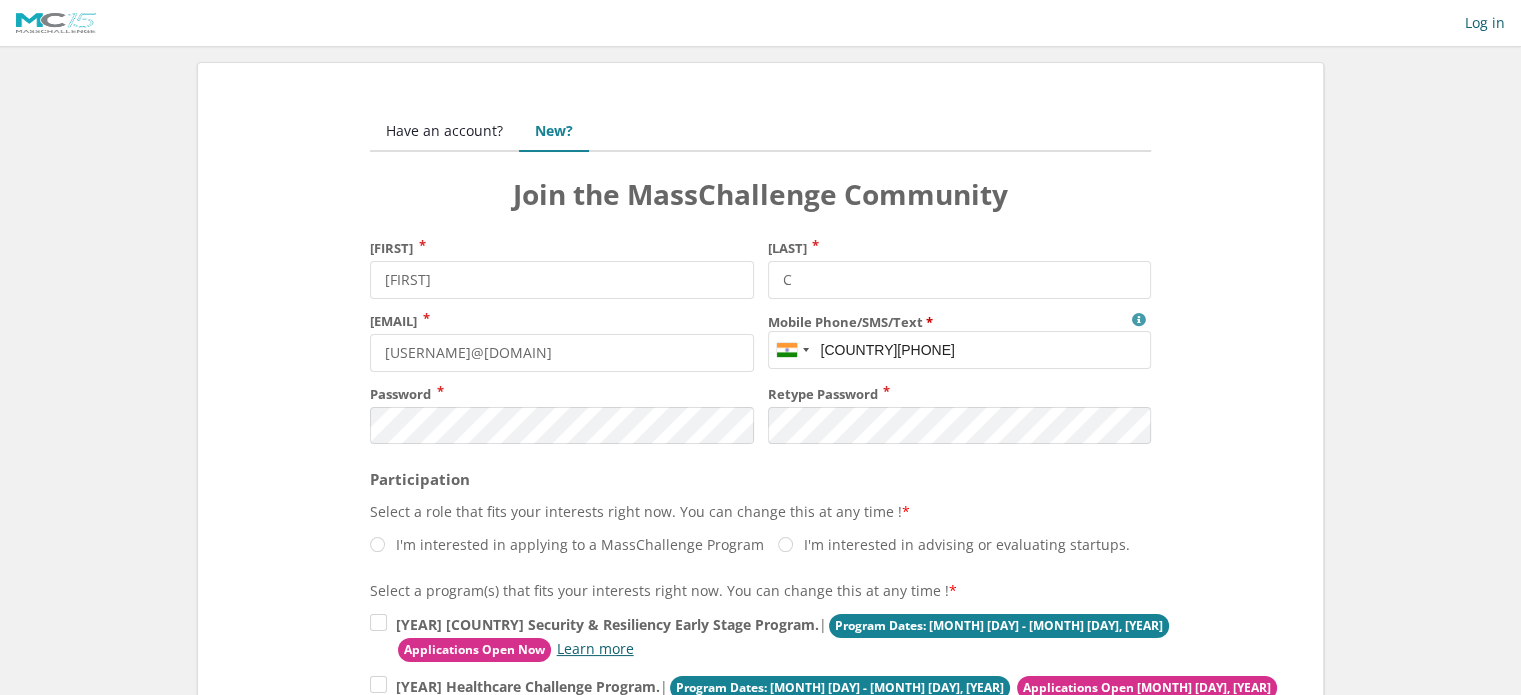 type on "+919483487896" 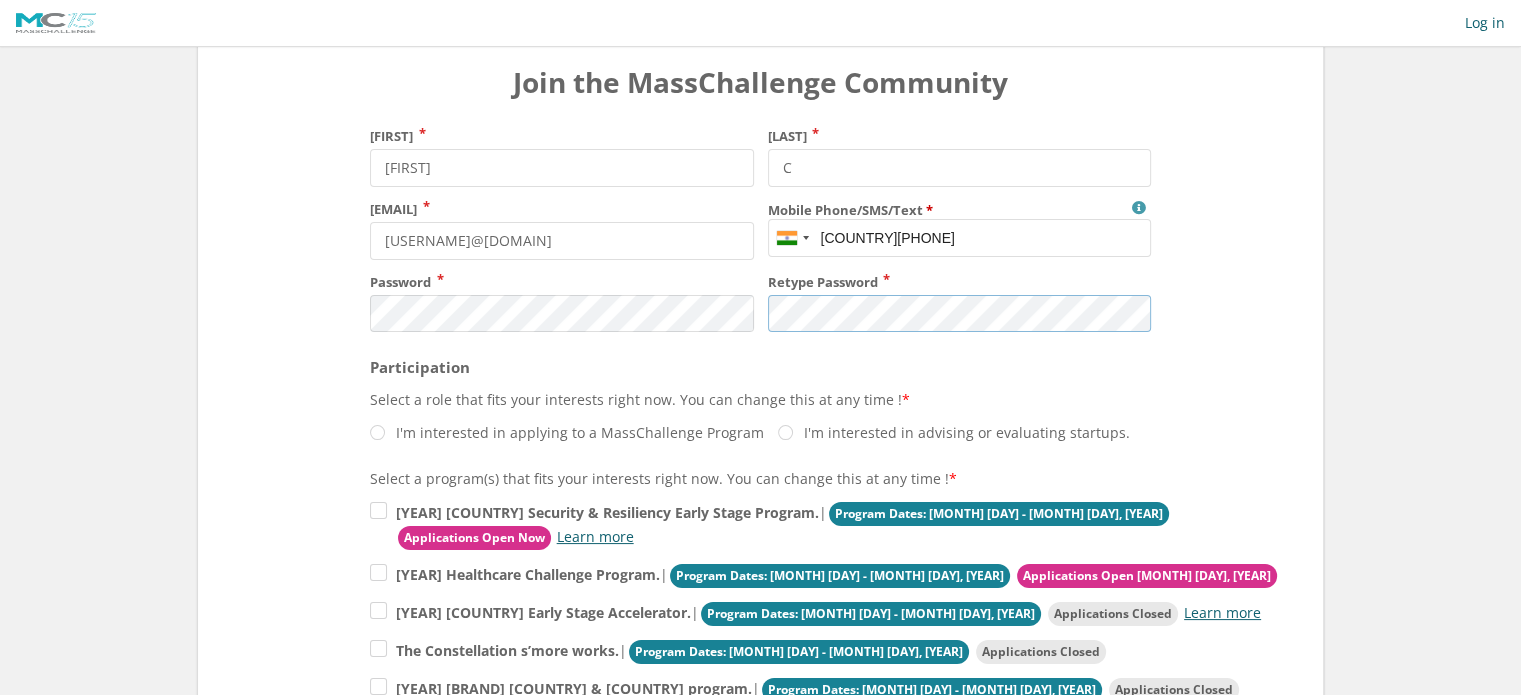 scroll, scrollTop: 112, scrollLeft: 0, axis: vertical 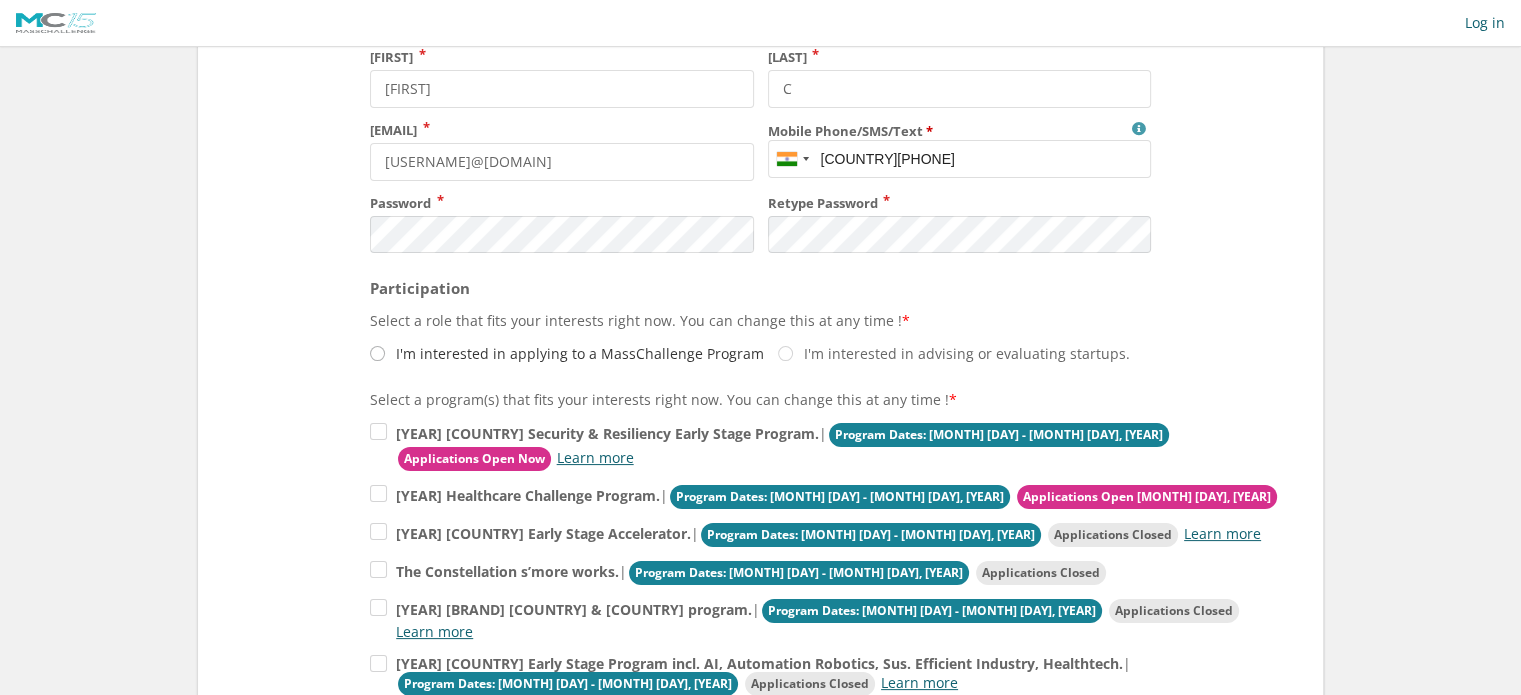click on "I'm interested in applying to a MassChallenge
Program" at bounding box center [582, 362] 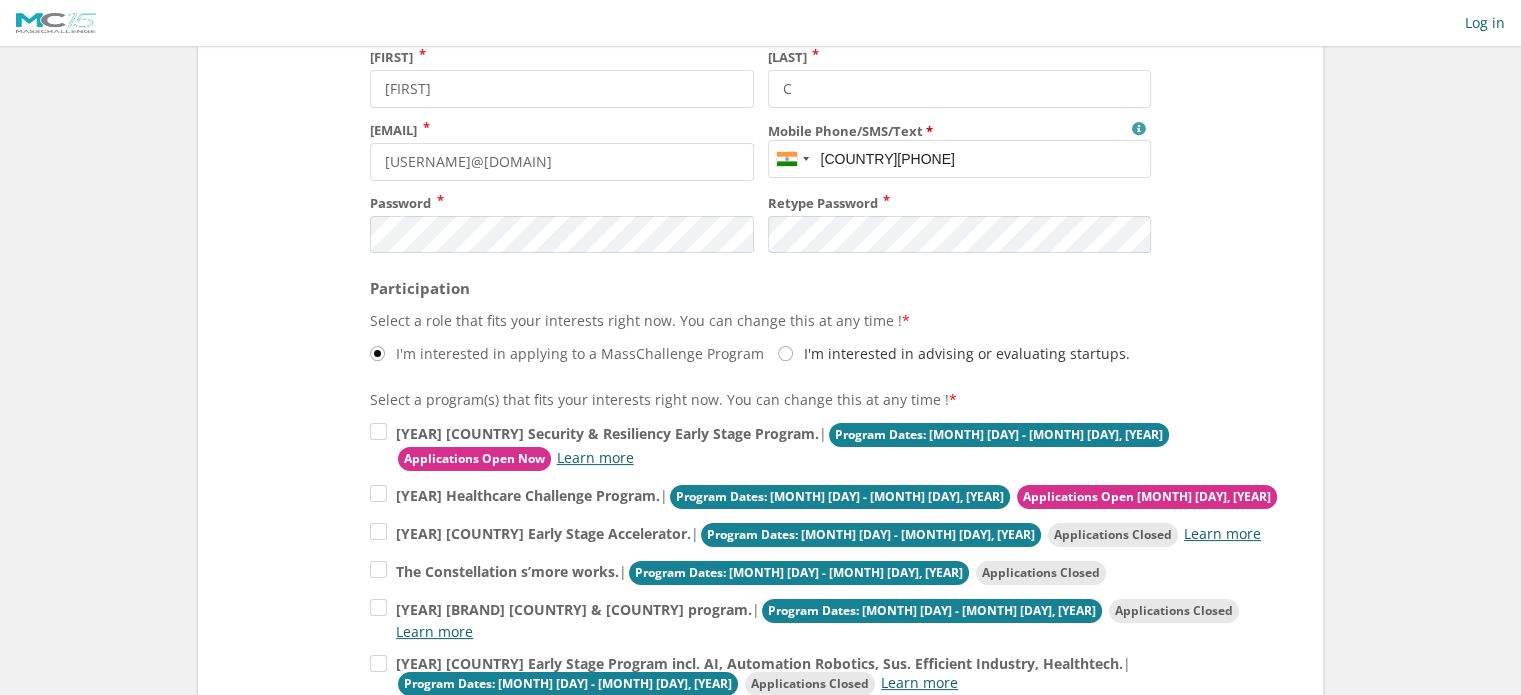 click on "I'm interested in advising or evaluating startups." at bounding box center (582, 362) 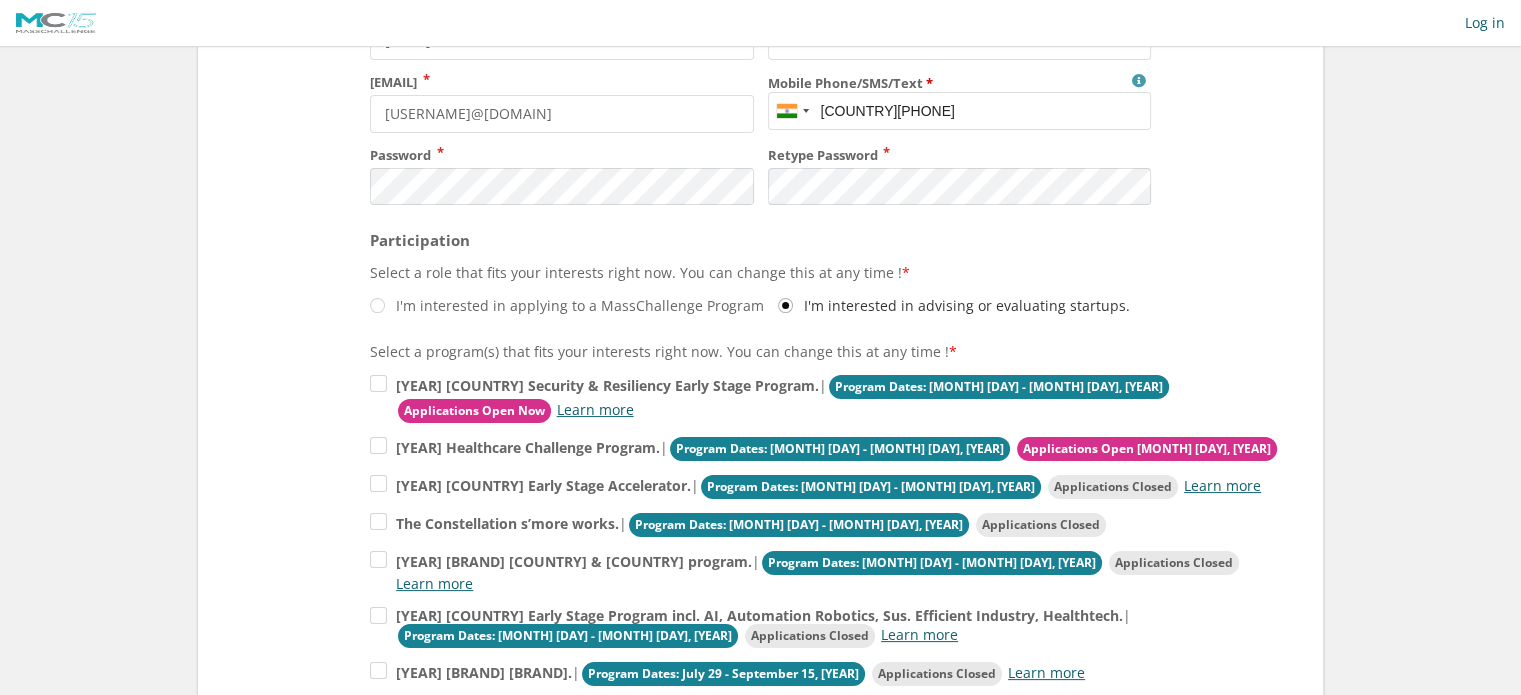 scroll, scrollTop: 276, scrollLeft: 0, axis: vertical 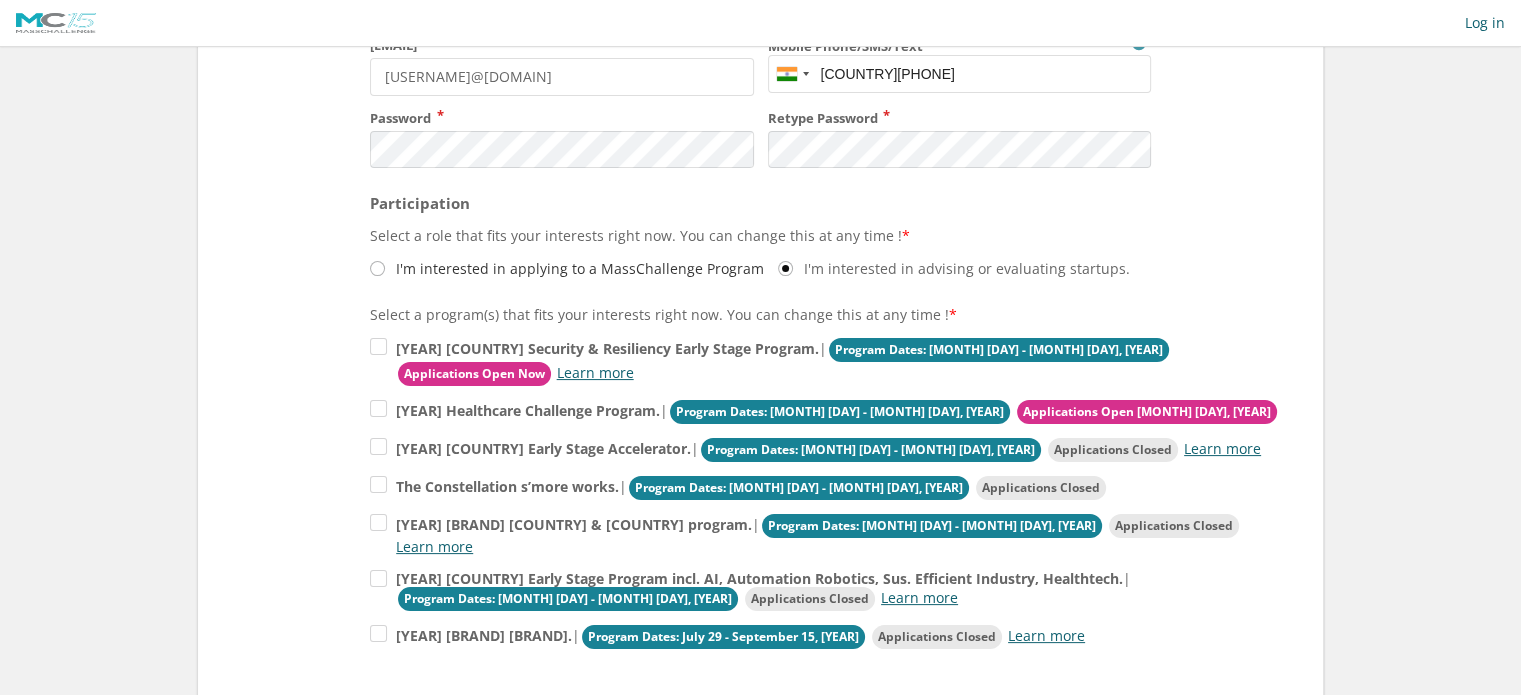click on "I'm interested in applying to a MassChallenge
Program" at bounding box center (582, 277) 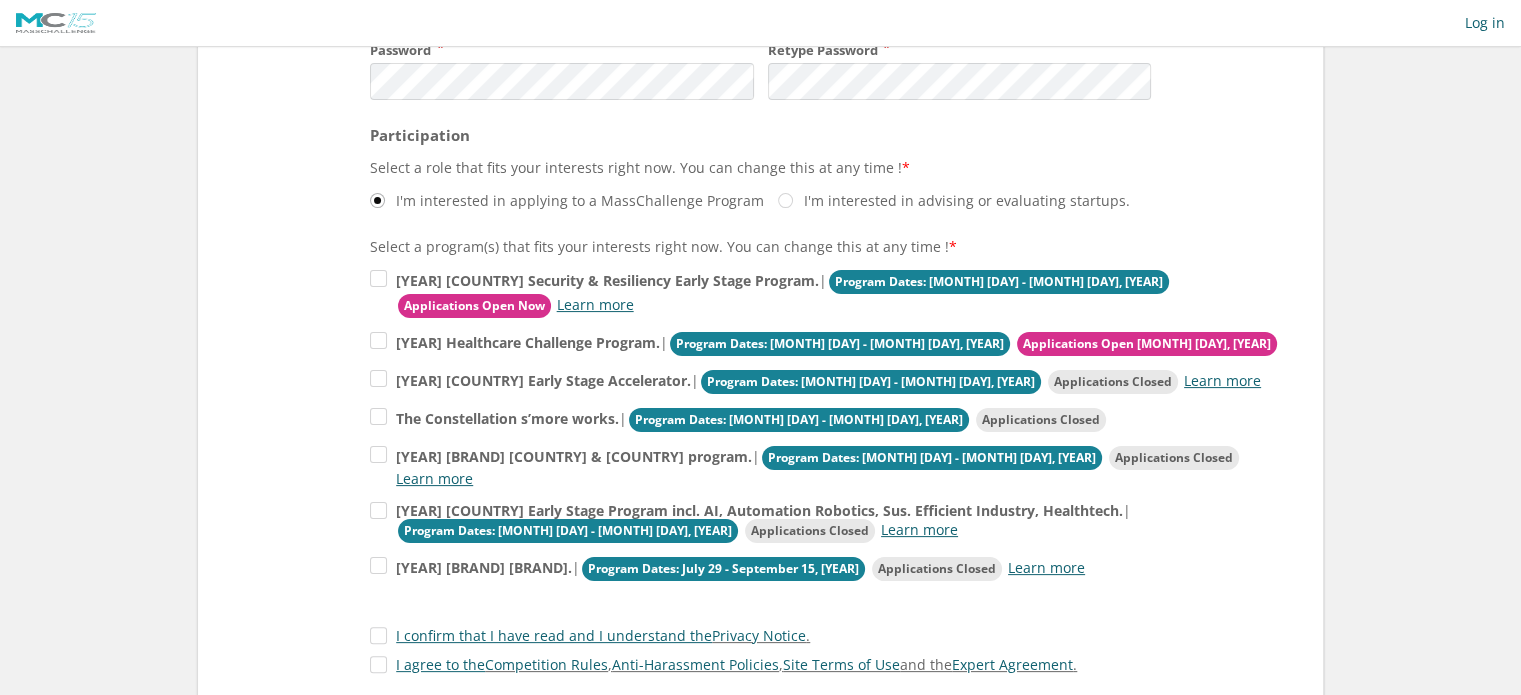 scroll, scrollTop: 352, scrollLeft: 0, axis: vertical 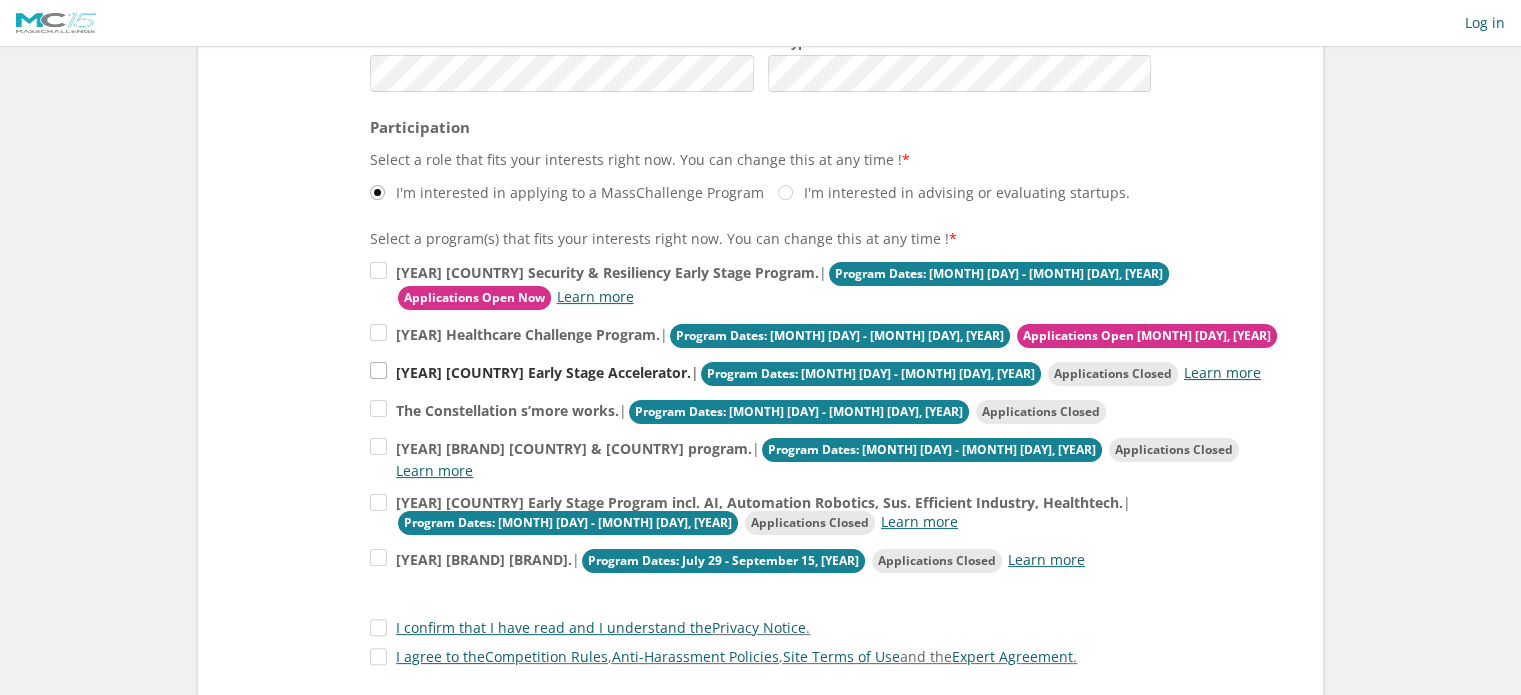 click on "2025 Israel Early Stage Accelerator.   |
Program Dates:
April 09 - July 09, 2025
Applications Closed
Learn more" at bounding box center (825, 303) 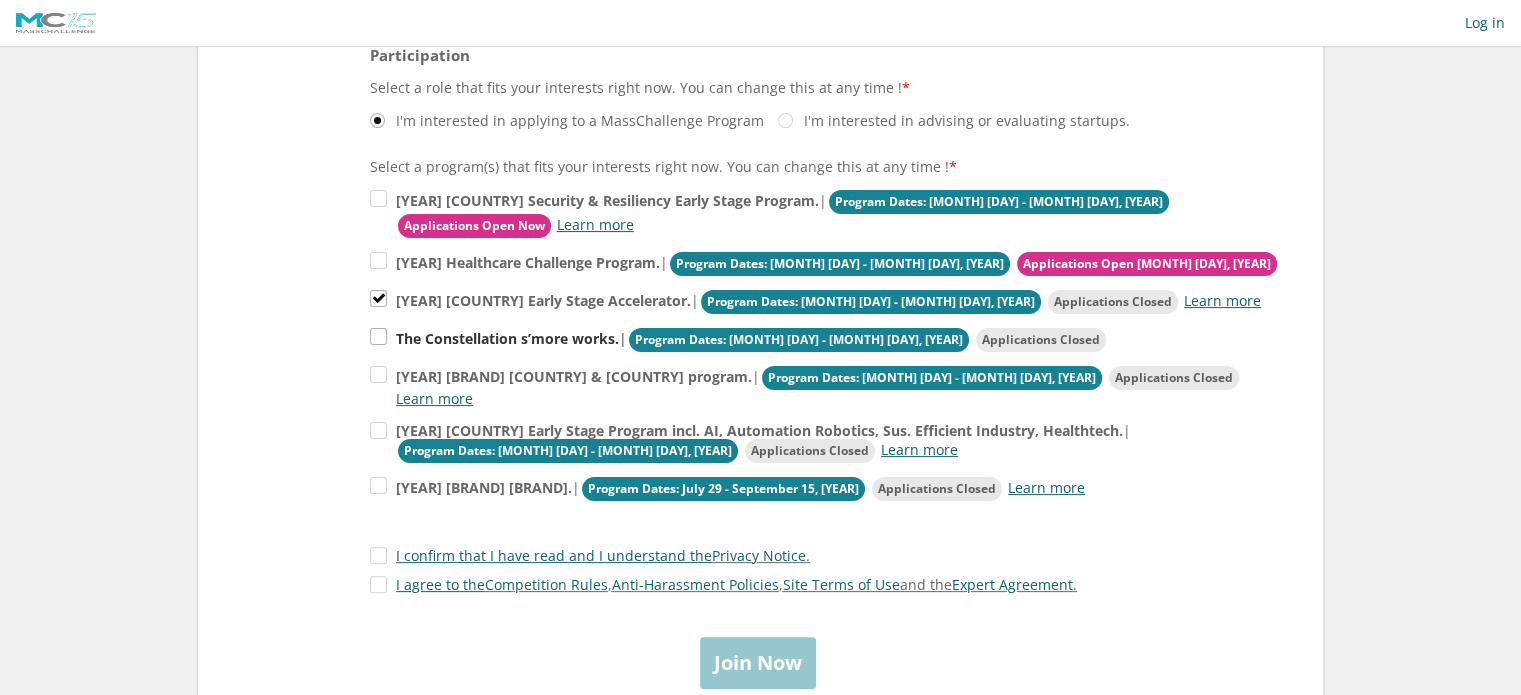 scroll, scrollTop: 424, scrollLeft: 0, axis: vertical 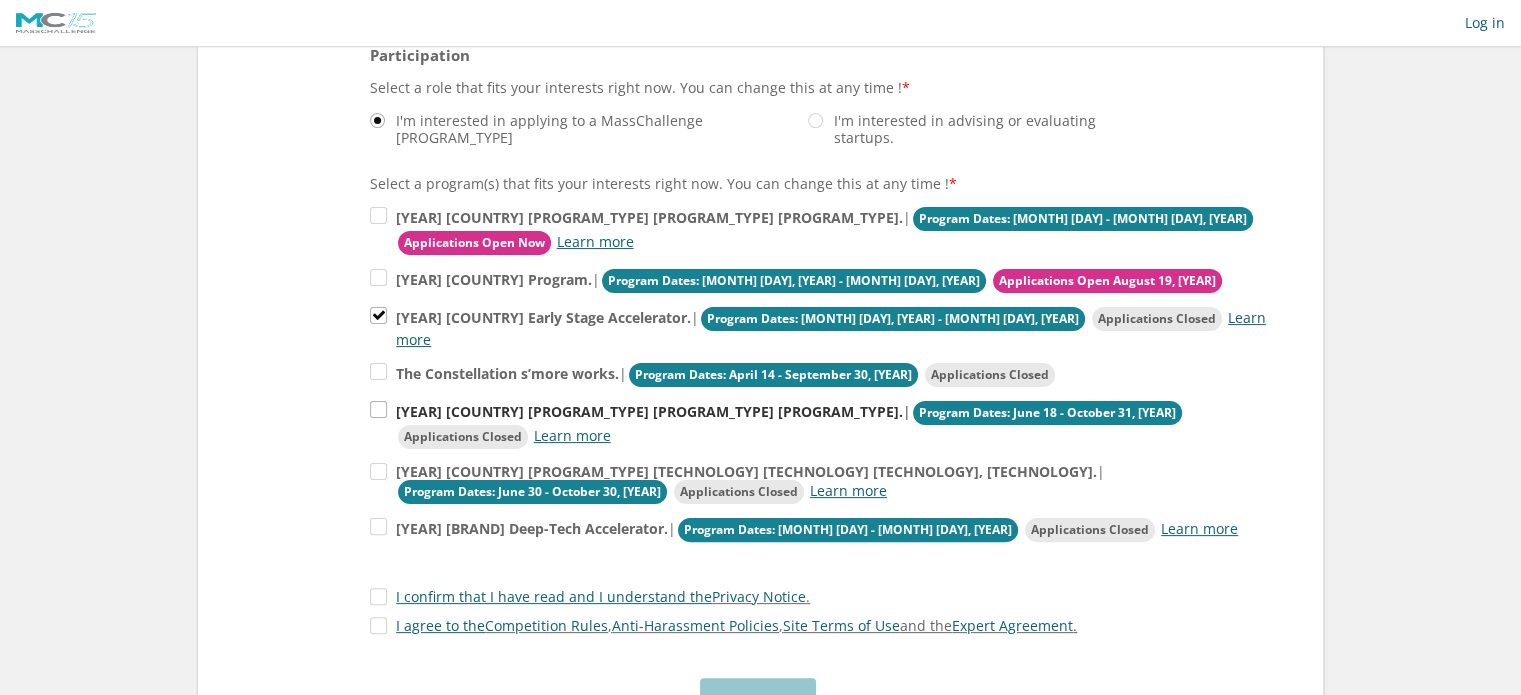 click on "2025 MassChallenge Switzerland & UK program.   |
Program Dates:
June 18 - October 31, 2025
Applications Closed
Learn more" at bounding box center [825, 231] 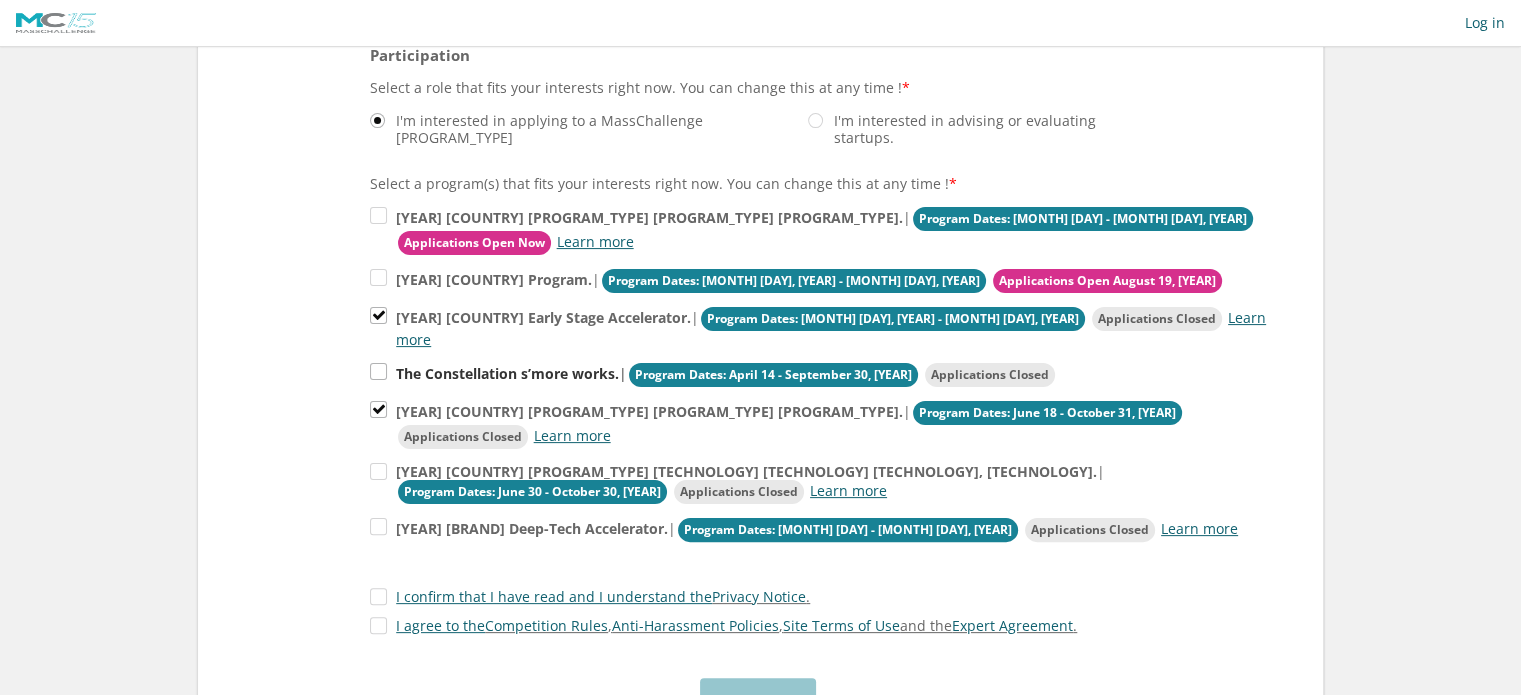 click on "The Constellation s’more works.   |
Program Dates:
April 14 - September 30, 2025
Applications Closed" at bounding box center (825, 231) 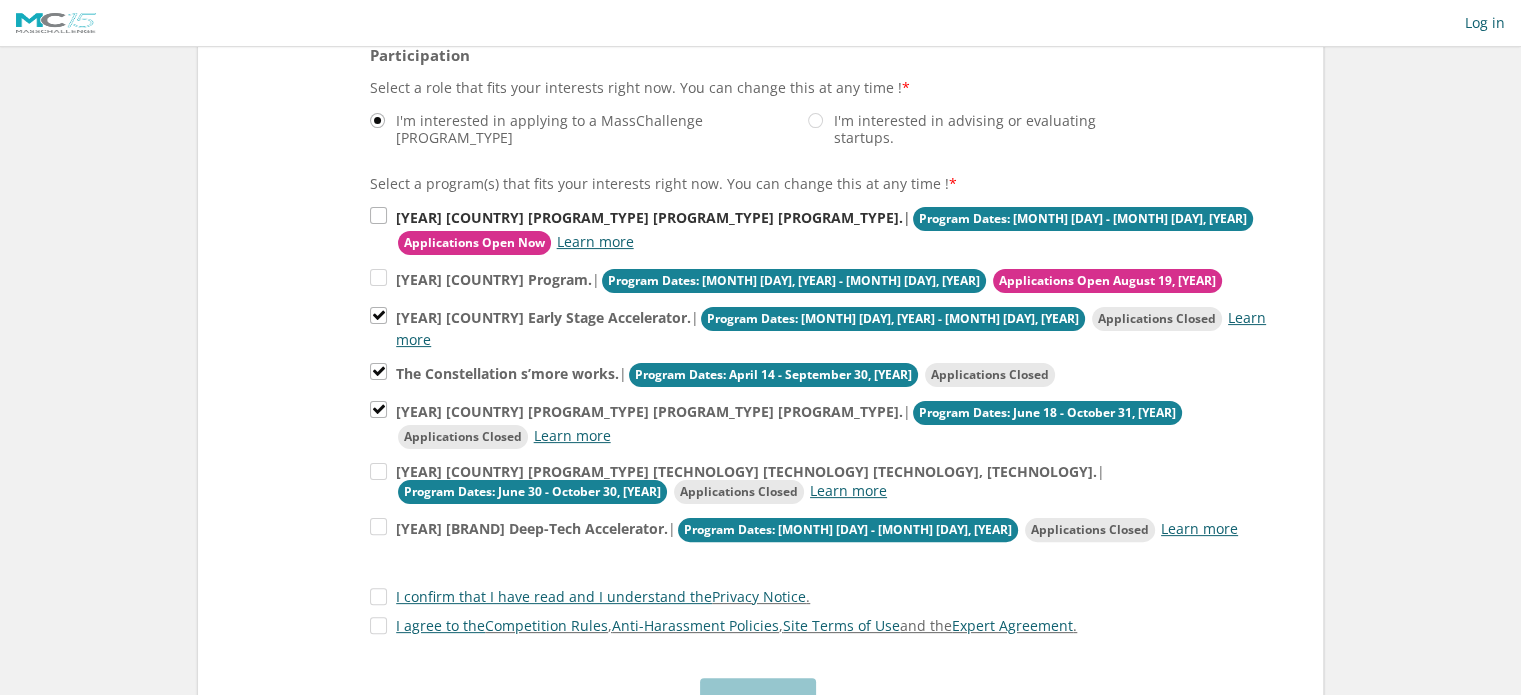 click on "2025 US Security & Resiliency Early Stage Program.   |
Program Dates:
September 16 - November 13, 2025
Applications Open Now
Learn more" at bounding box center [825, 231] 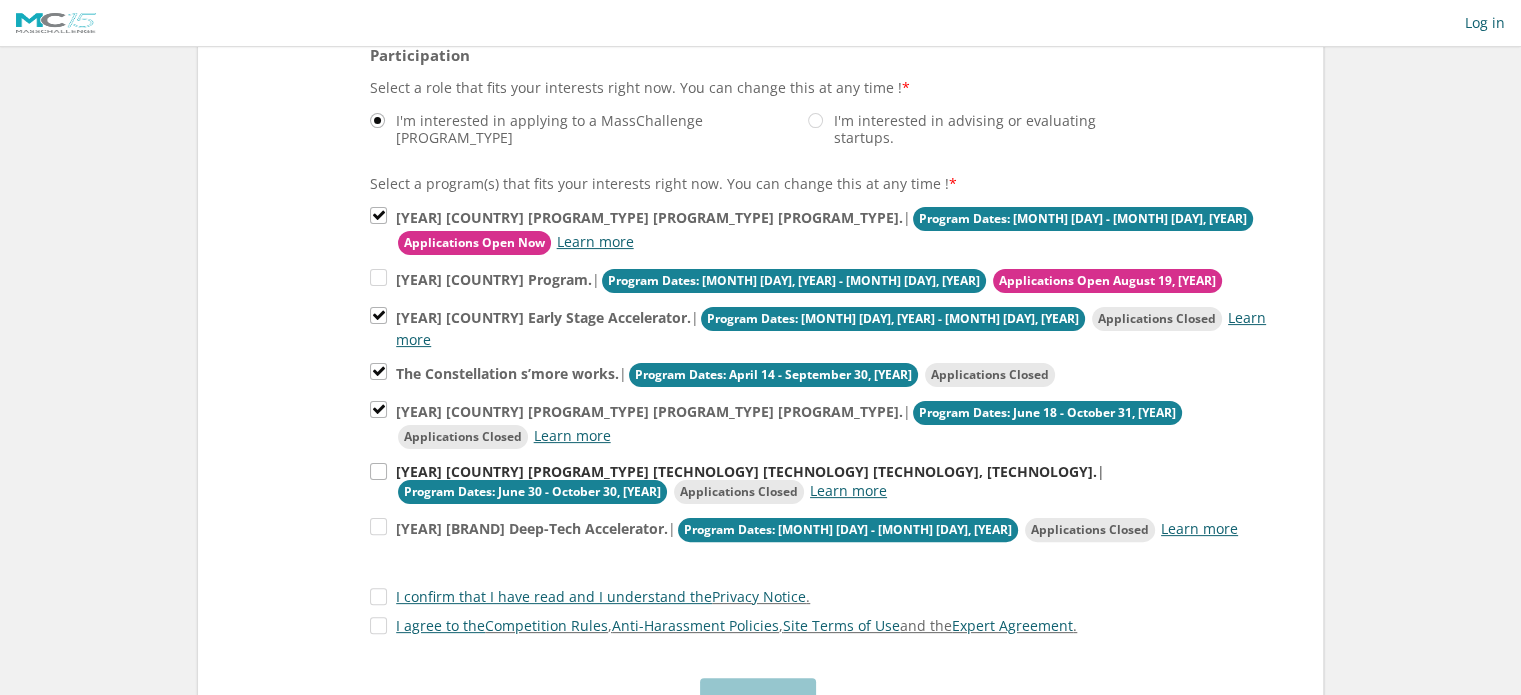 scroll, scrollTop: 486, scrollLeft: 0, axis: vertical 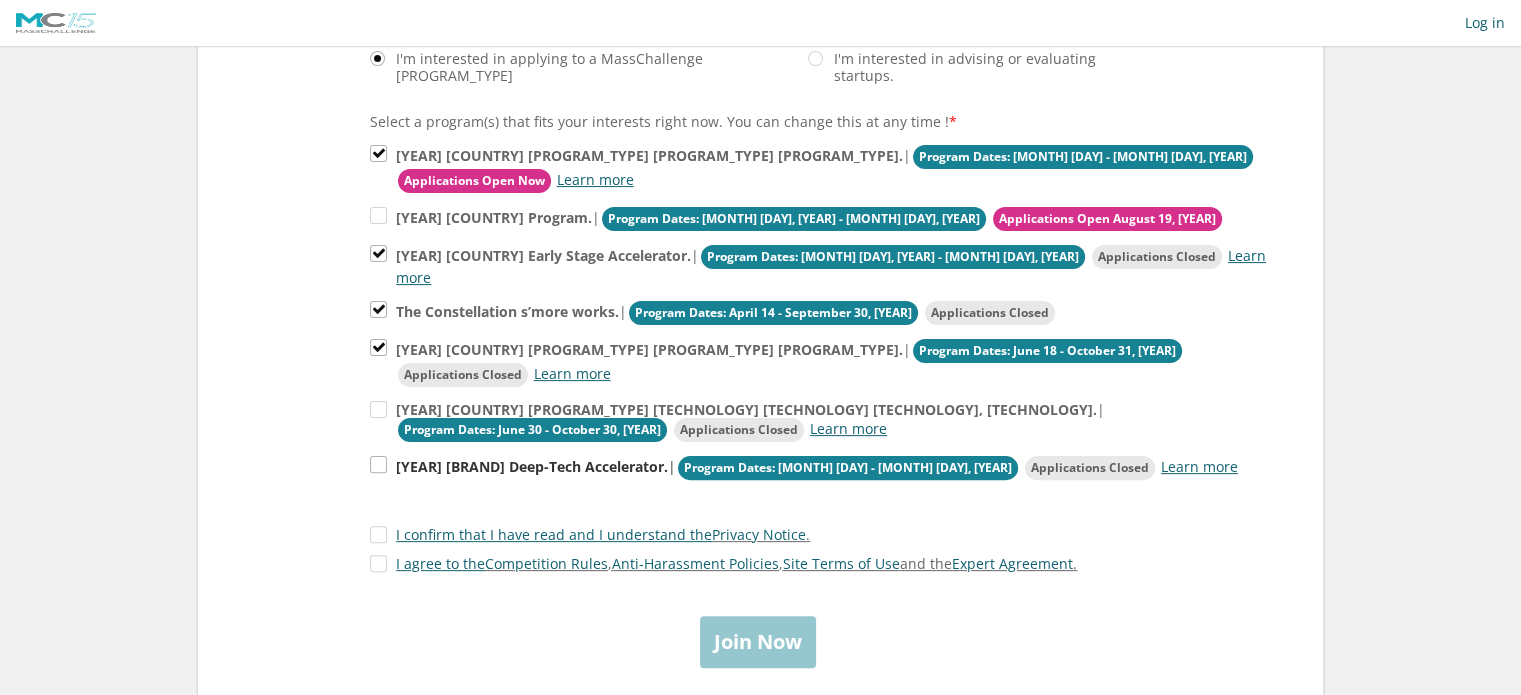 click on "2025 BAE Systems Deep-Tech Accelerator.   |
Program Dates:
July 29 - September 15, 2025
Applications Closed
Learn more" at bounding box center [825, 169] 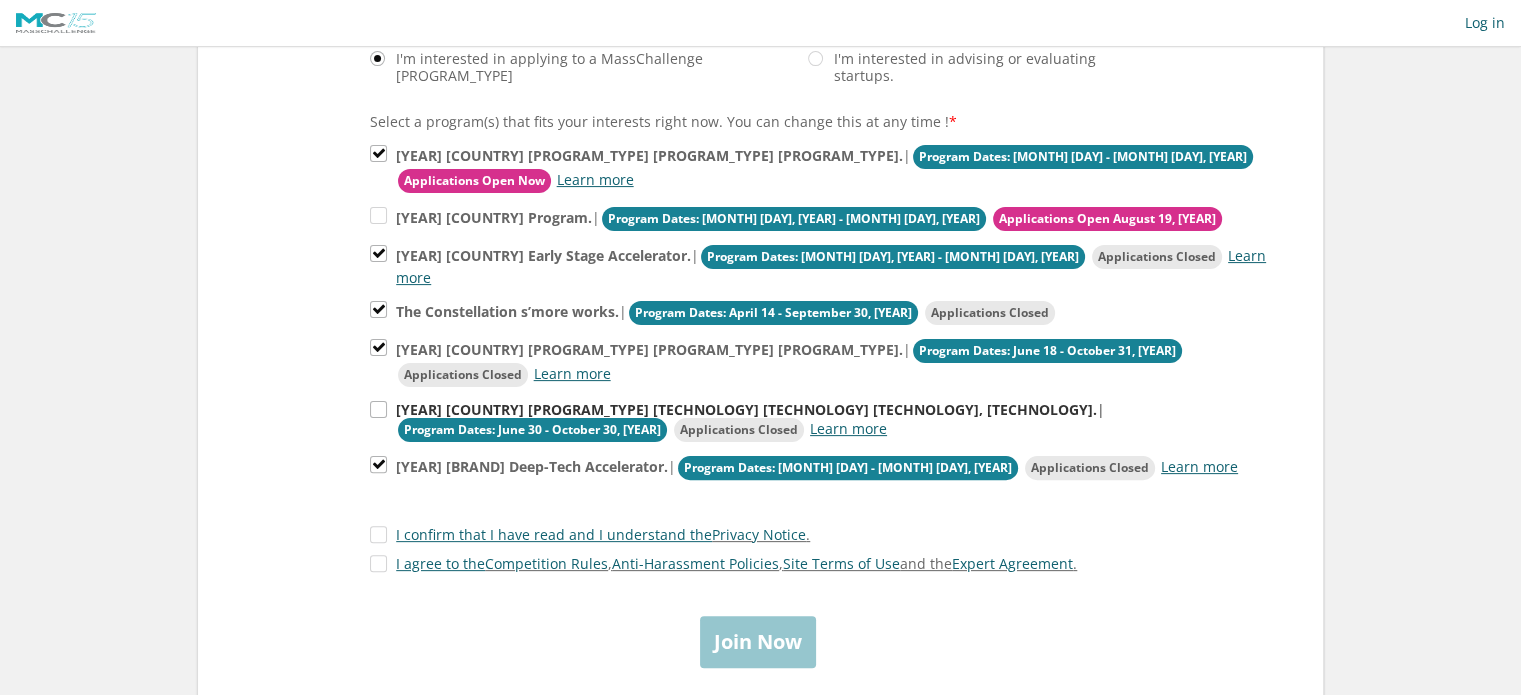 click on "2025 UK Early Stage Program incl. AI, Automation Robotics, Sus. Efficient Industry, Healthtech.   |
Program Dates:
June 30 - October 30, 2025
Applications Closed
Learn more" at bounding box center [825, 169] 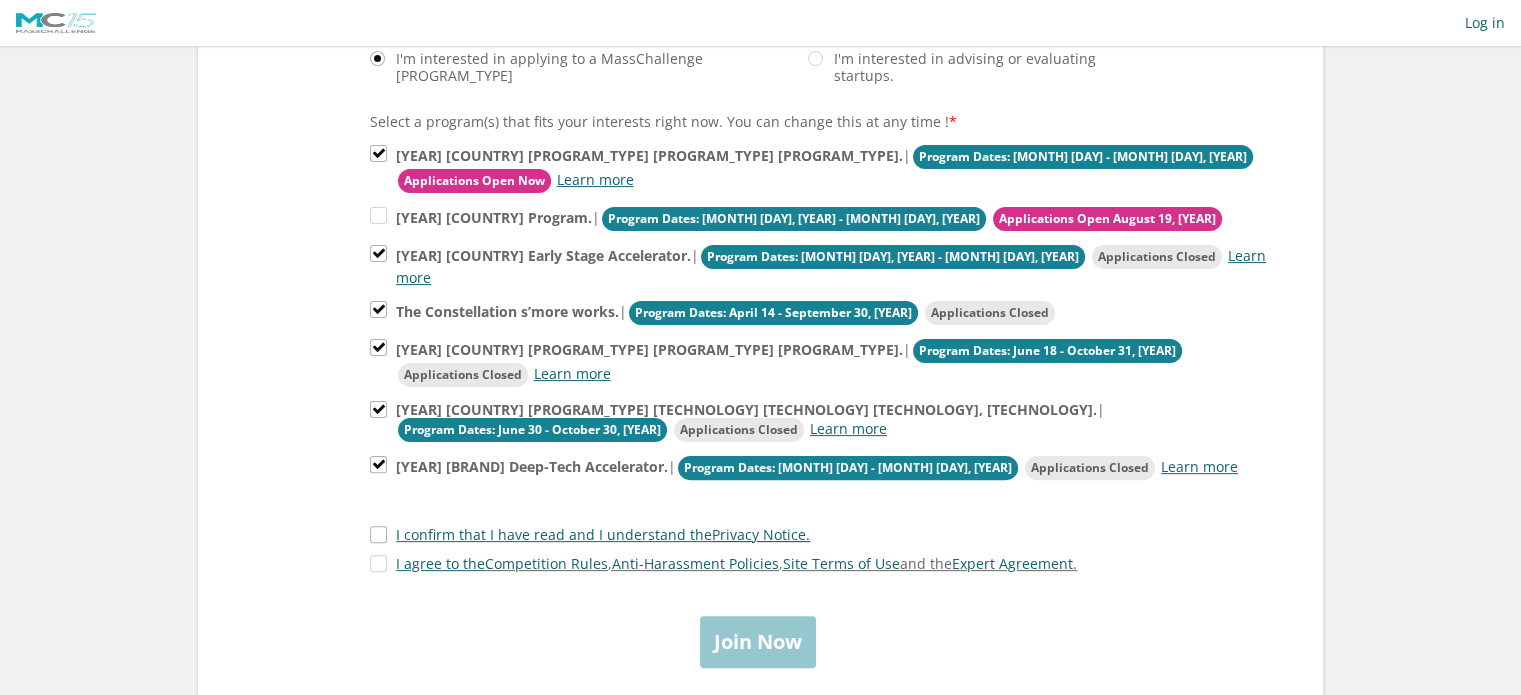click on "I confirm that I have read and I understand the  Privacy Notice ." at bounding box center [590, 534] 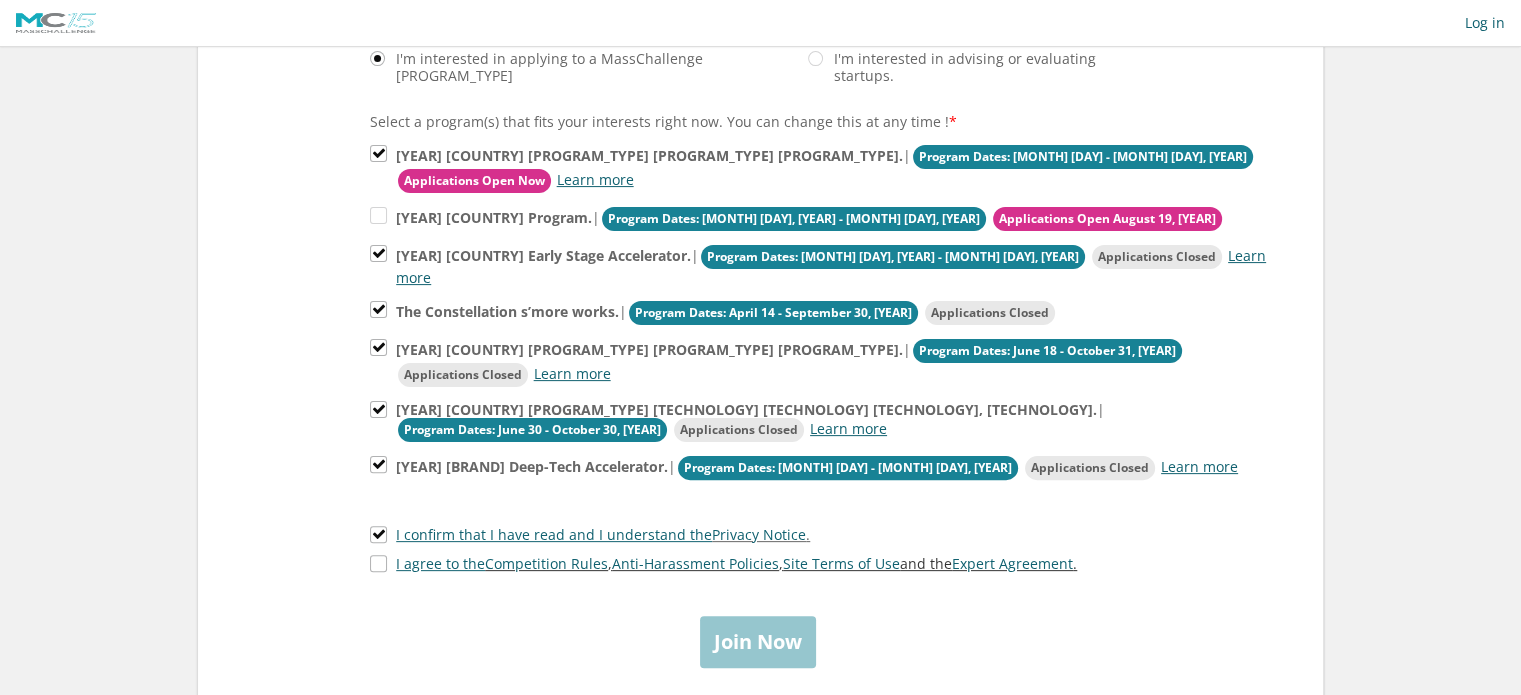 click on "I agree to the  Competition Rules ,  Anti-Harassment Policies ,  Site Terms of Use  and the  Expert Agreement ." at bounding box center [723, 563] 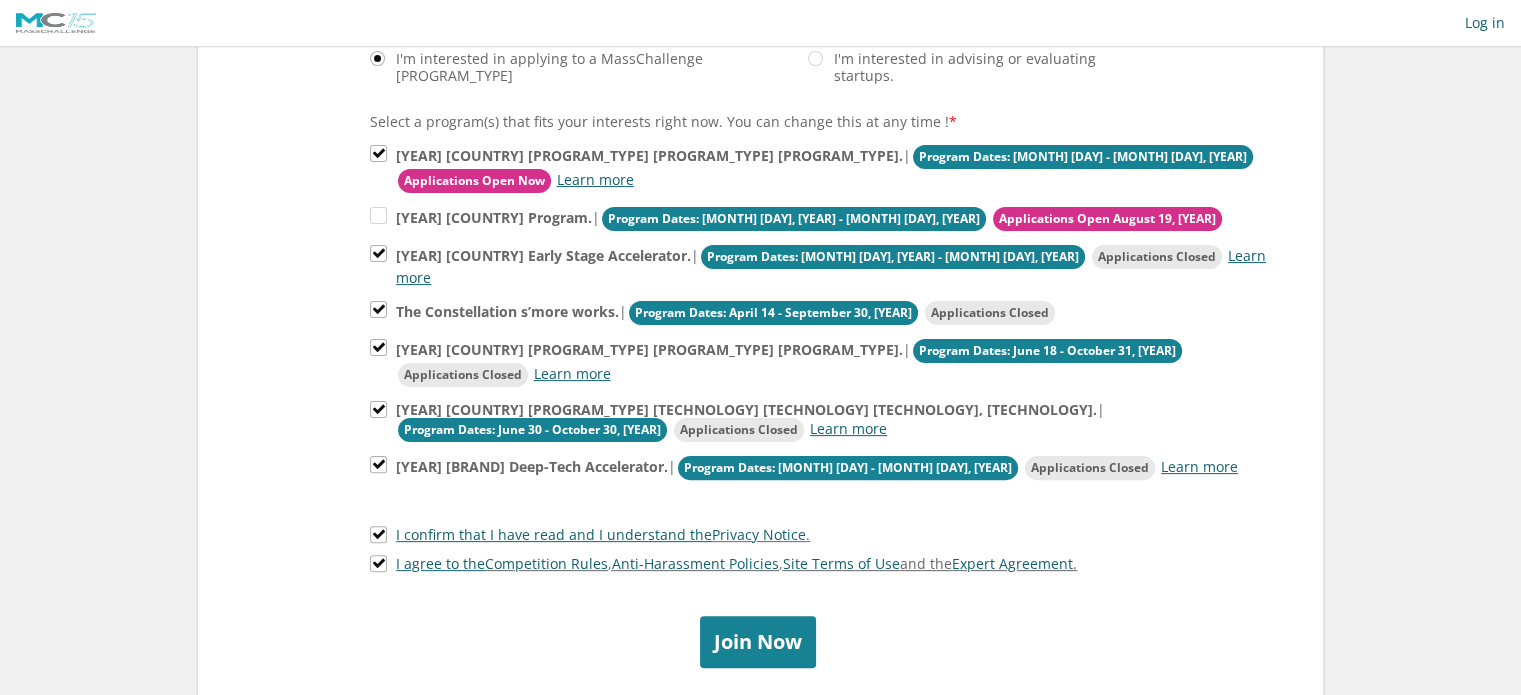 click on "Join Now" at bounding box center [758, 641] 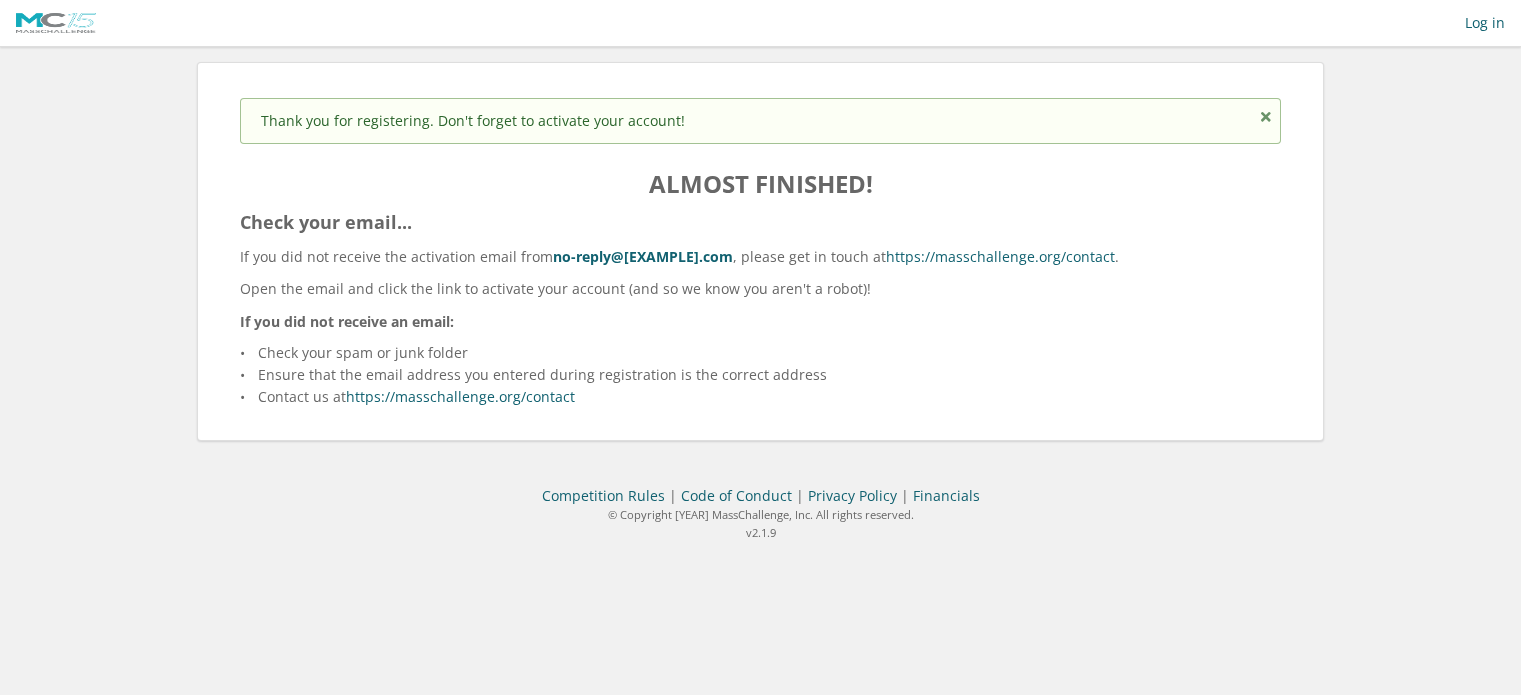 scroll, scrollTop: 0, scrollLeft: 0, axis: both 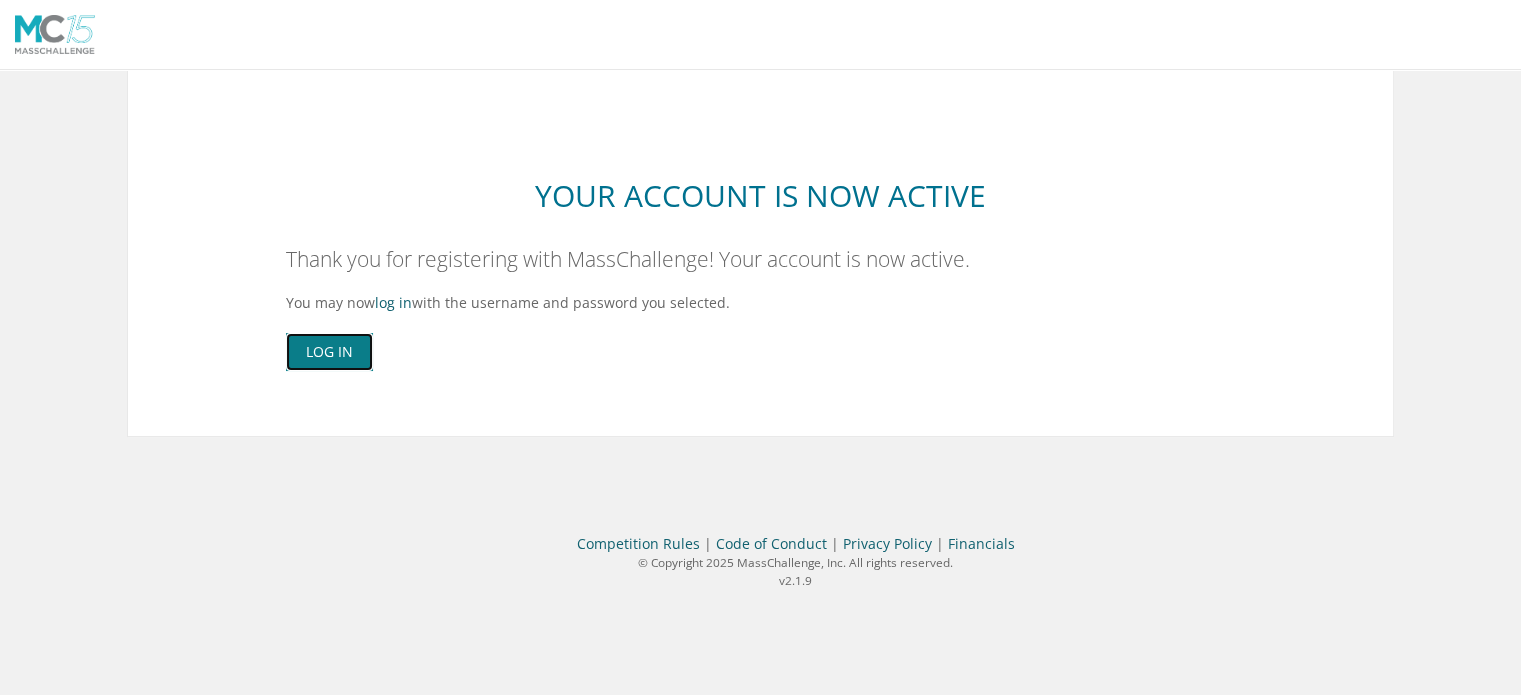 click on "Log In" at bounding box center [329, 352] 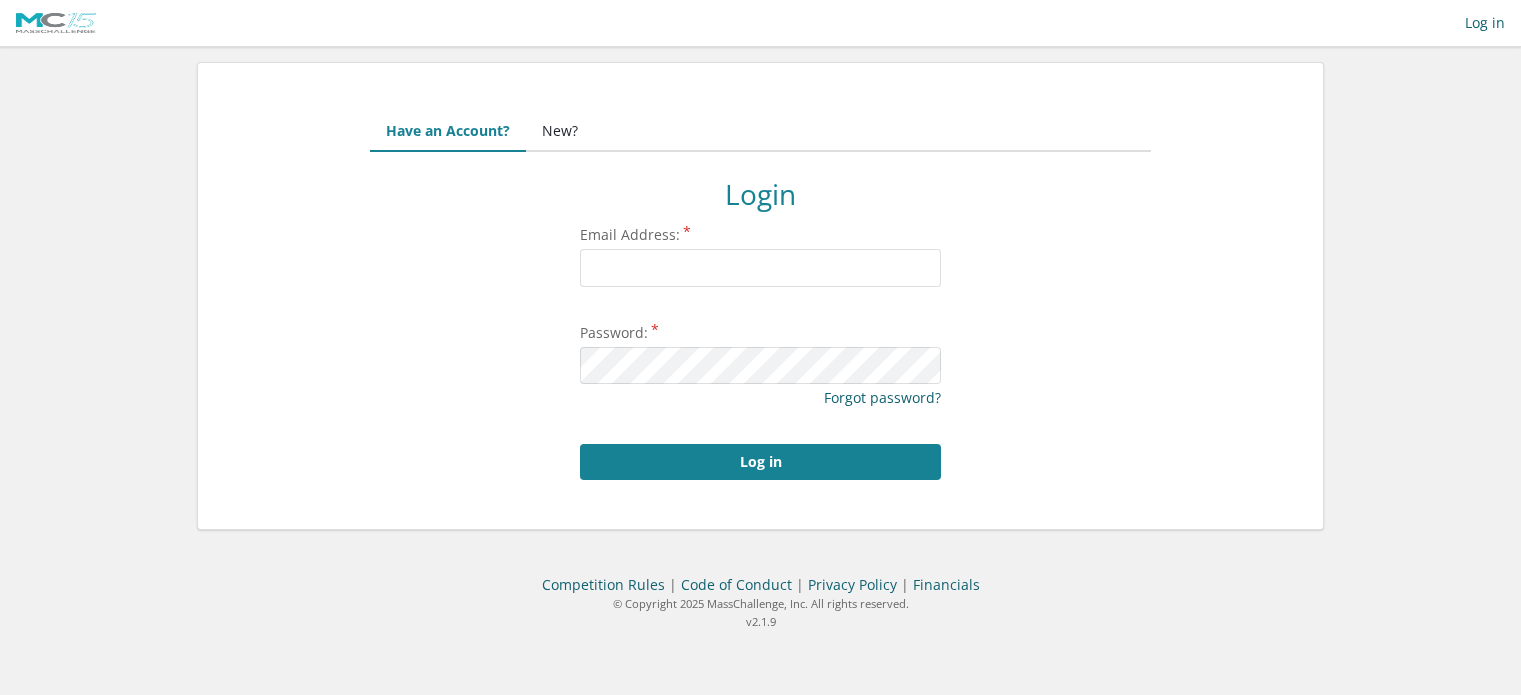 scroll, scrollTop: 0, scrollLeft: 0, axis: both 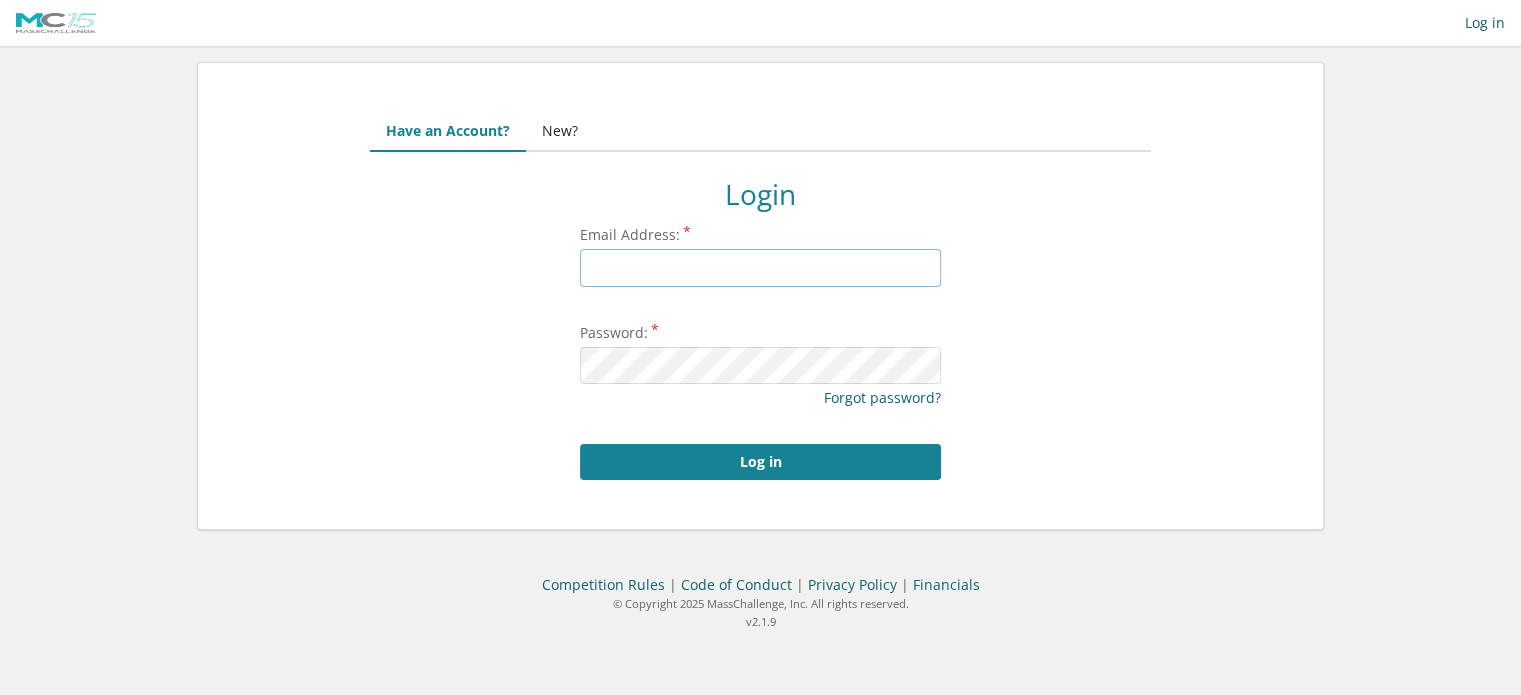 click on "Email Address:" at bounding box center [760, 268] 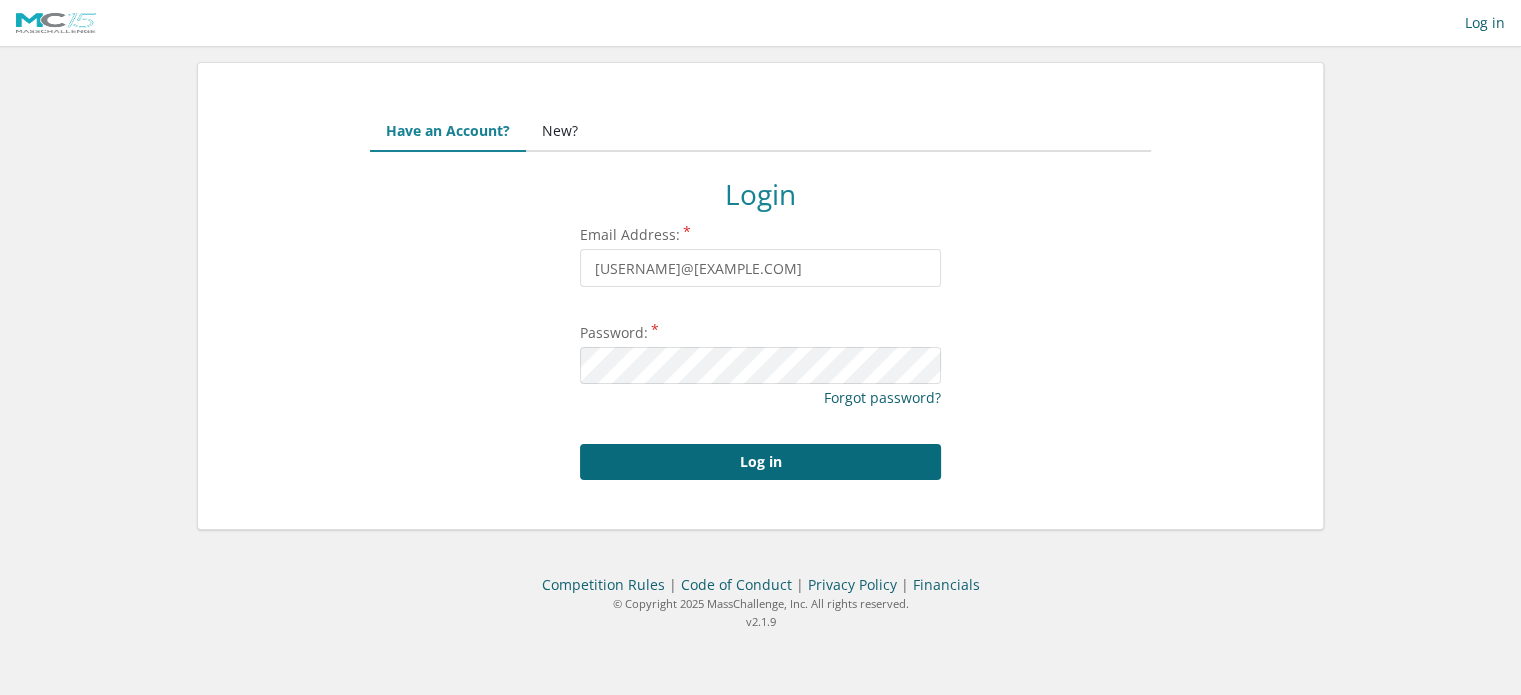 click on "Log in" at bounding box center (760, 462) 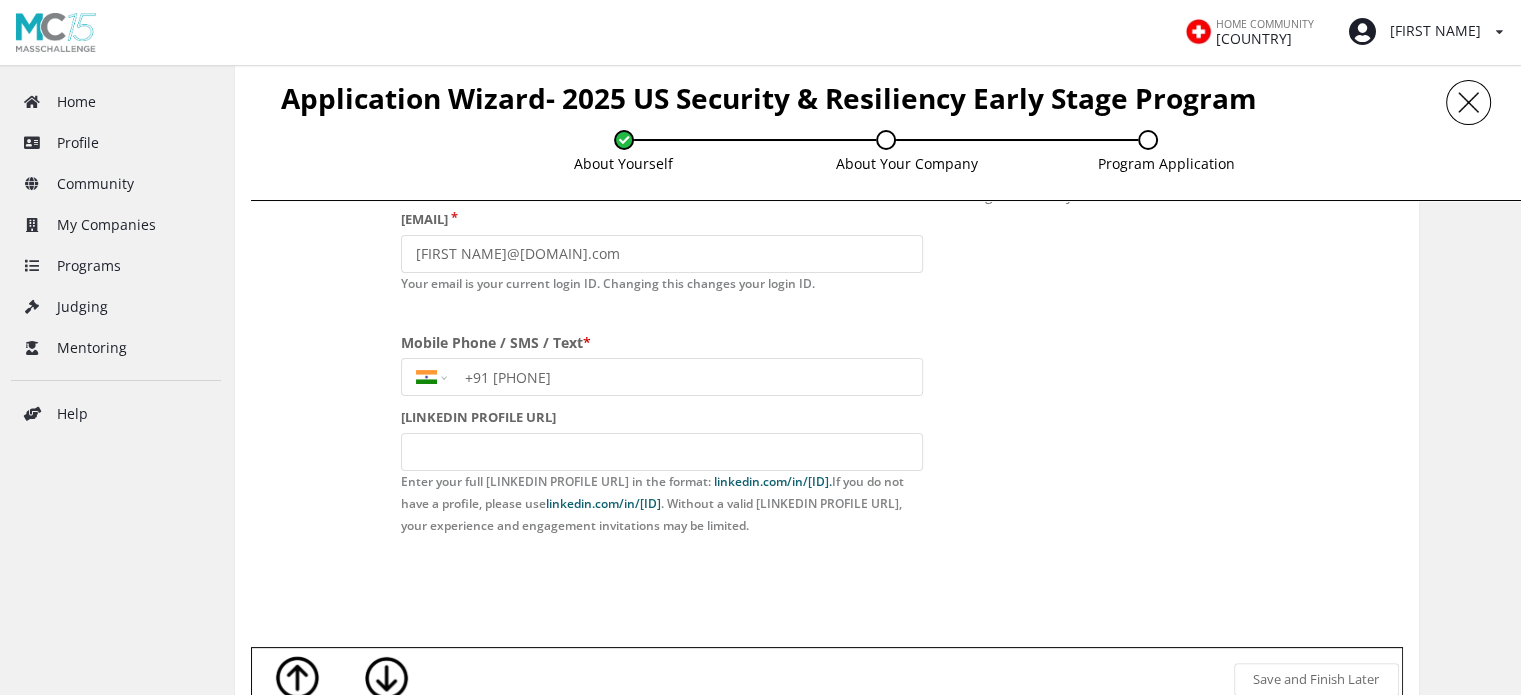 scroll, scrollTop: 323, scrollLeft: 0, axis: vertical 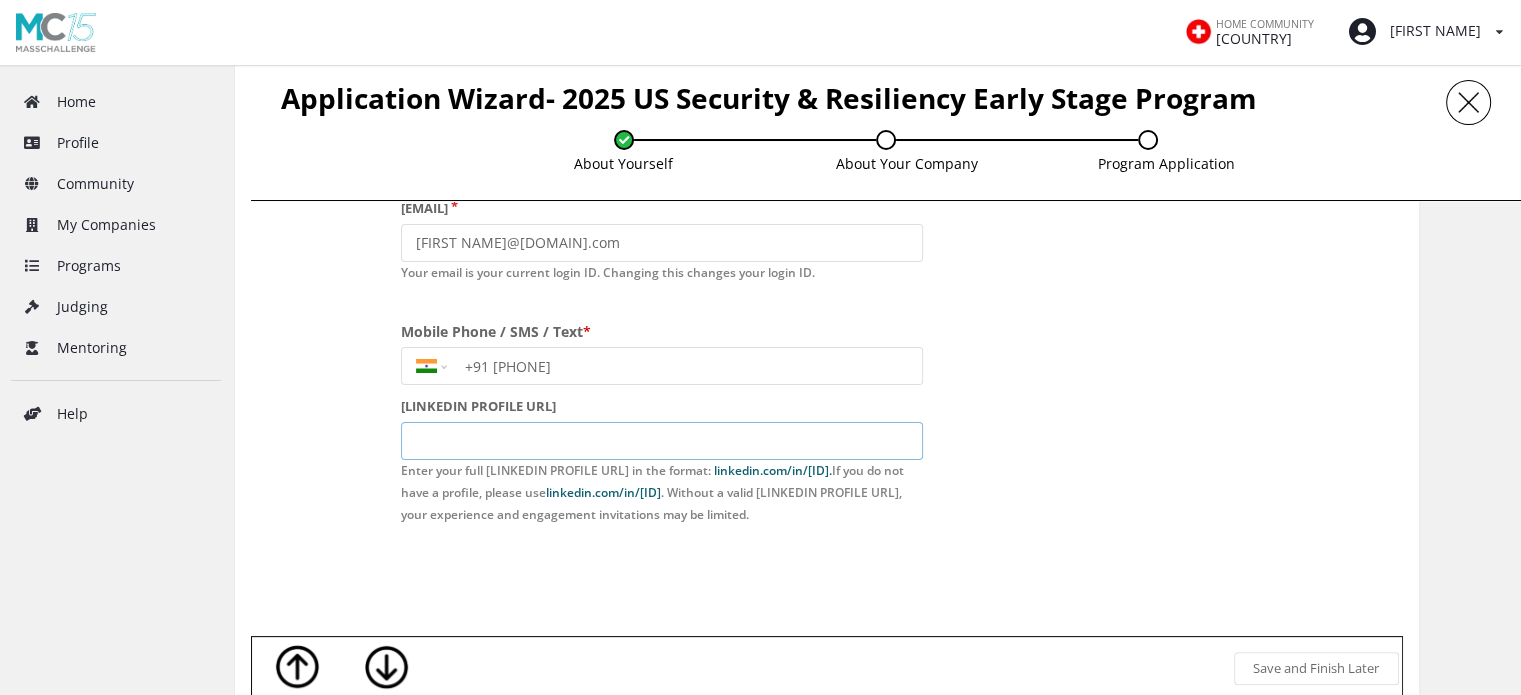 click at bounding box center (528, 164) 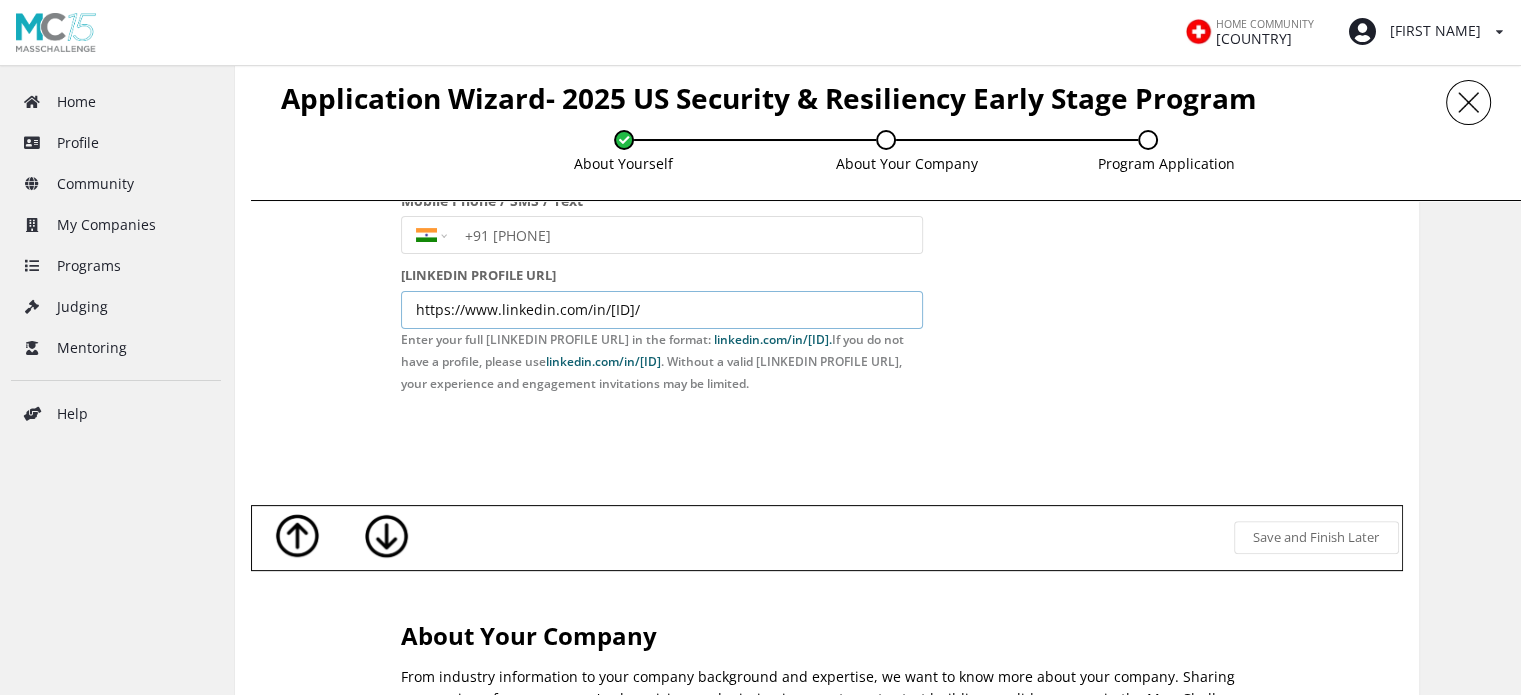 scroll, scrollTop: 516, scrollLeft: 0, axis: vertical 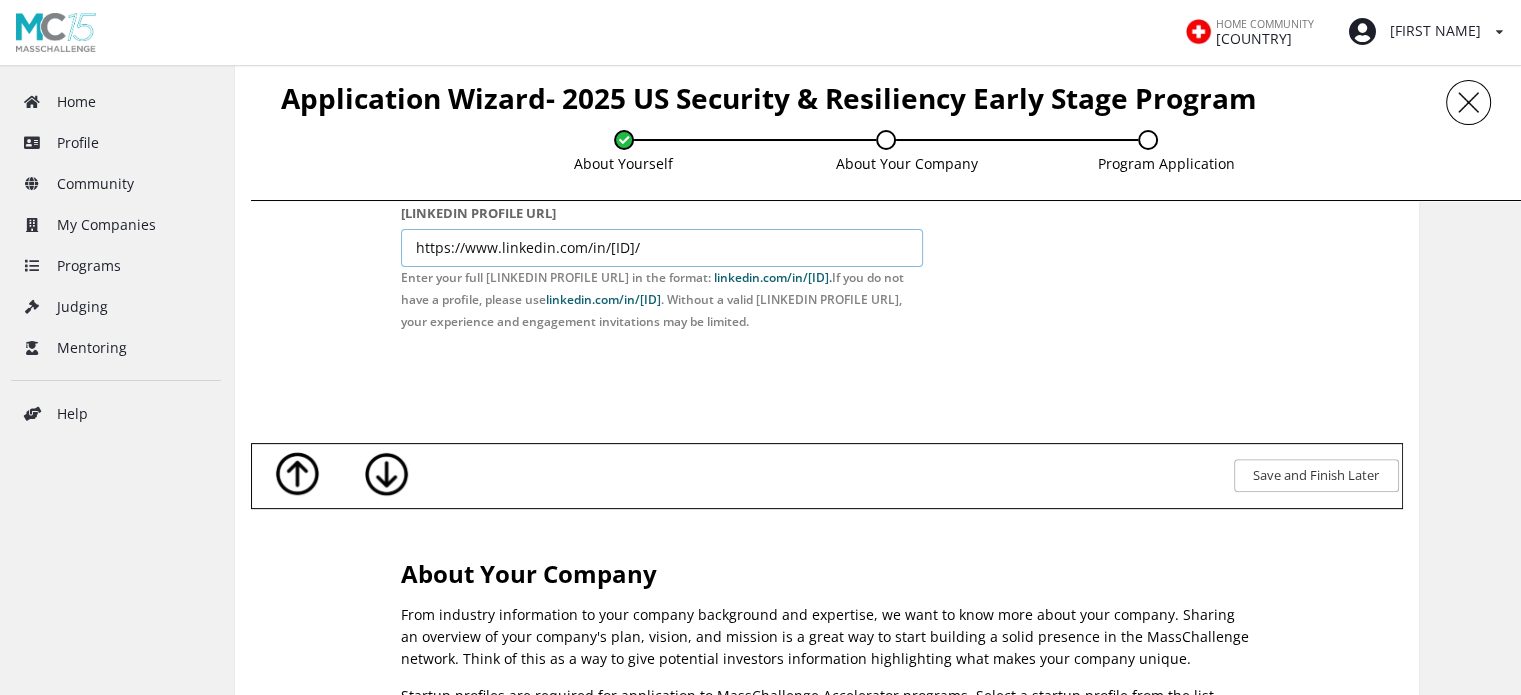 type on "https://www.linkedin.com/in/anudeep-c-082254259/" 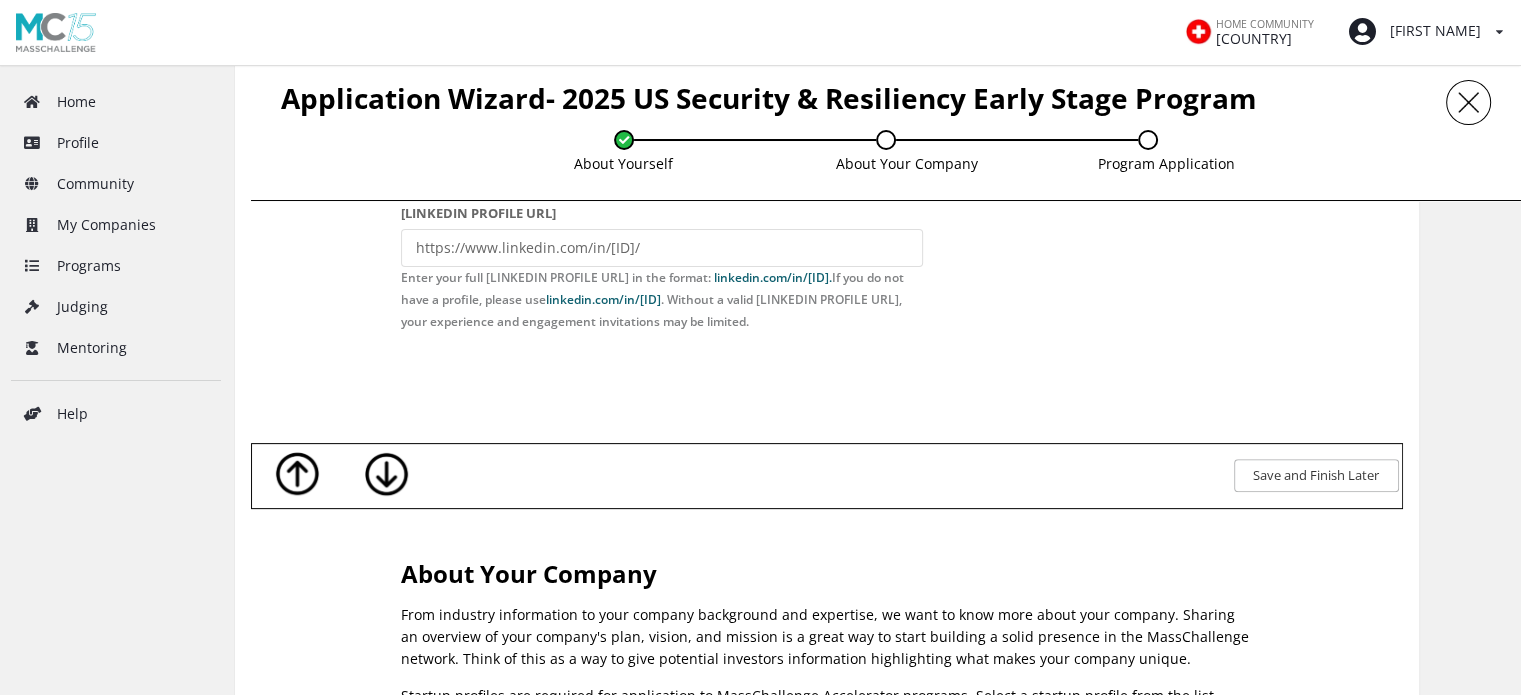 click on "Save and Finish Later" at bounding box center [1316, 475] 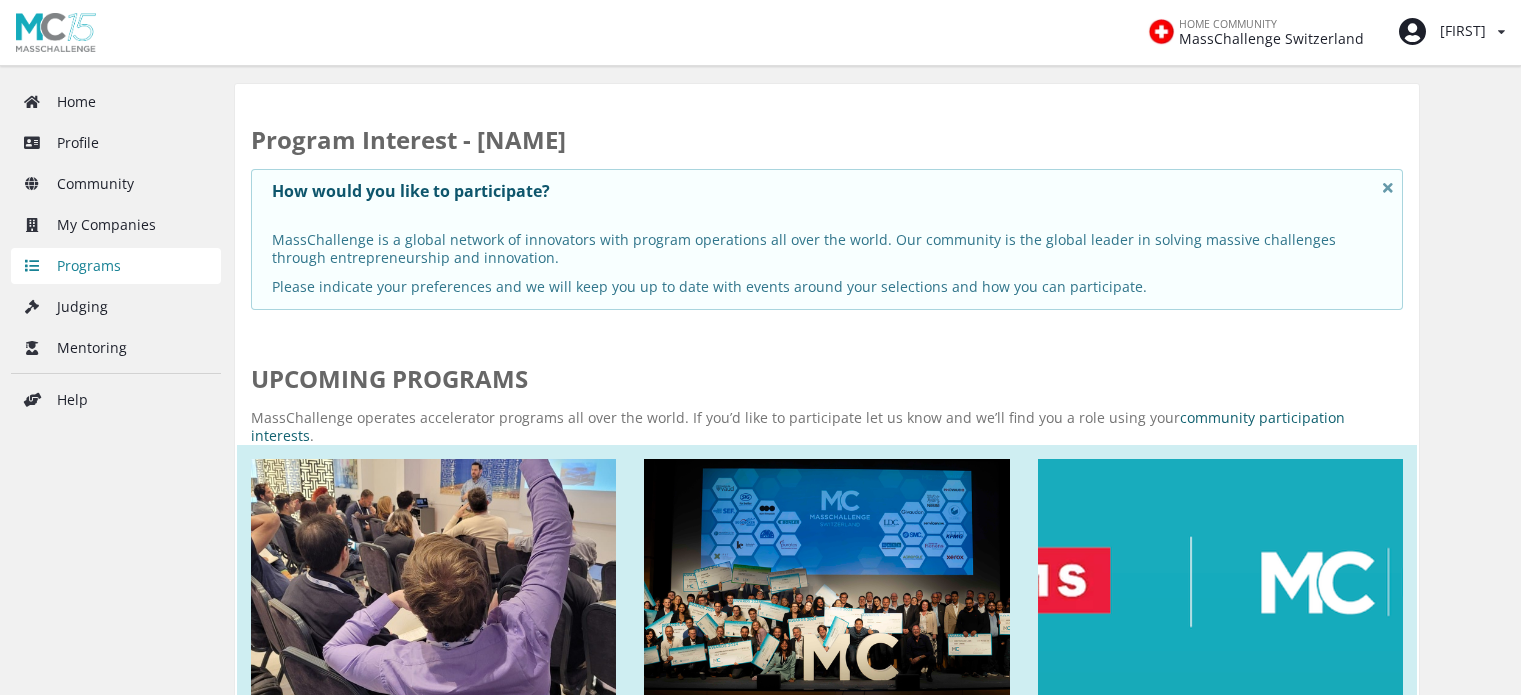 scroll, scrollTop: 0, scrollLeft: 0, axis: both 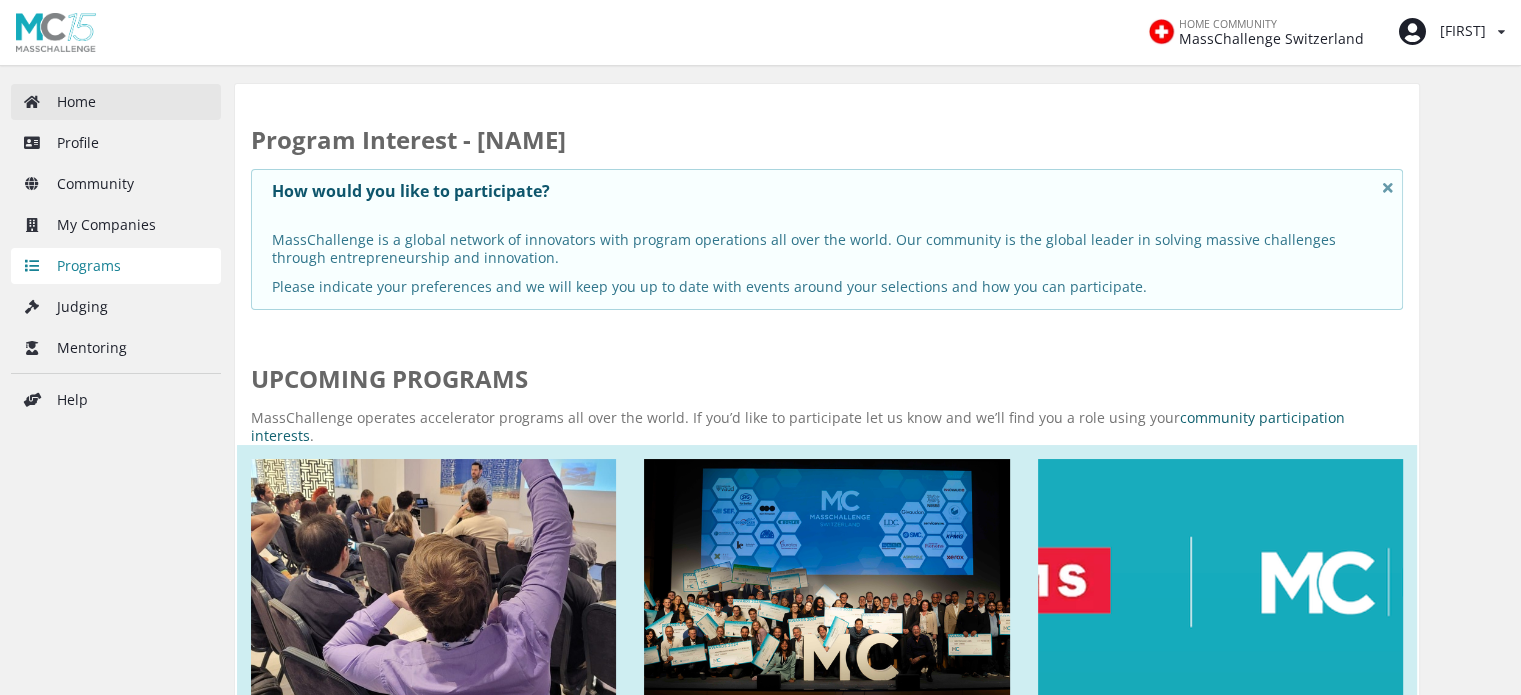 click on "Home" at bounding box center [116, 102] 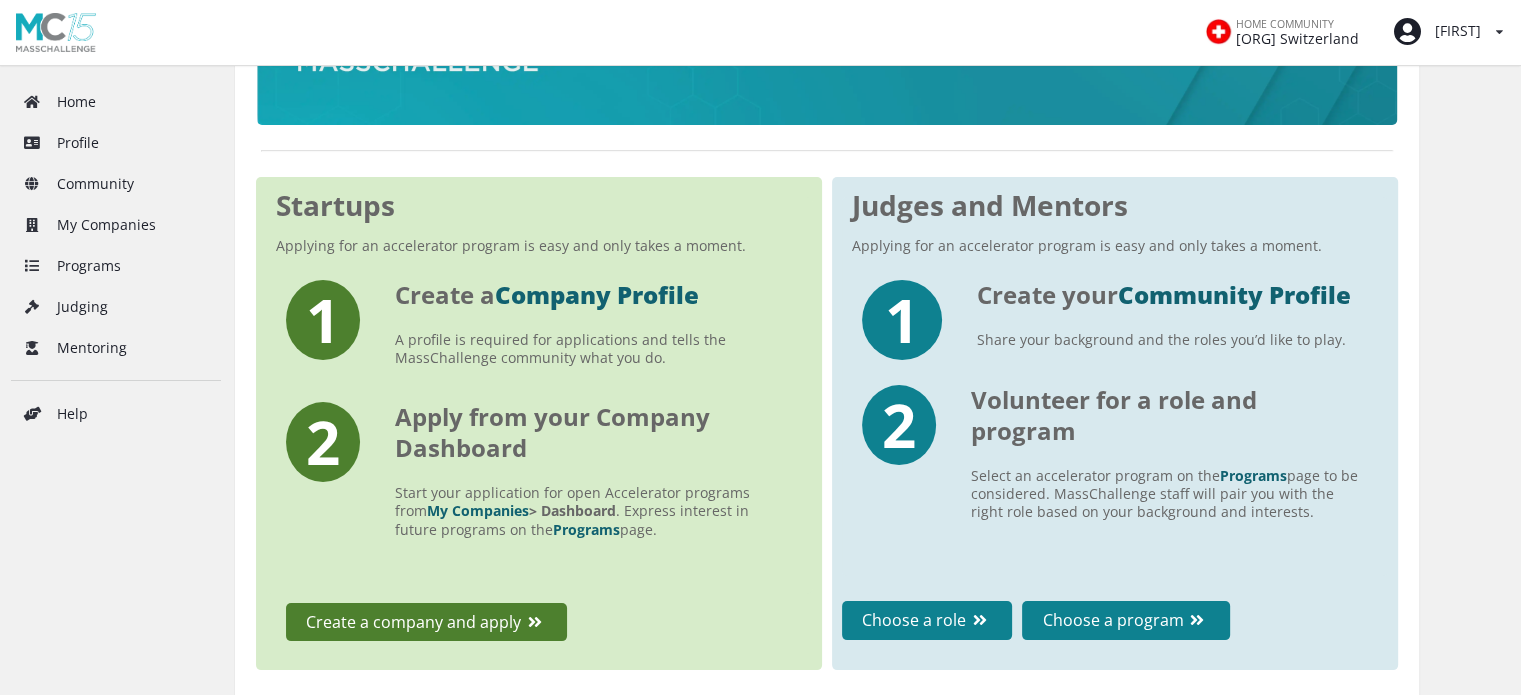 scroll, scrollTop: 252, scrollLeft: 0, axis: vertical 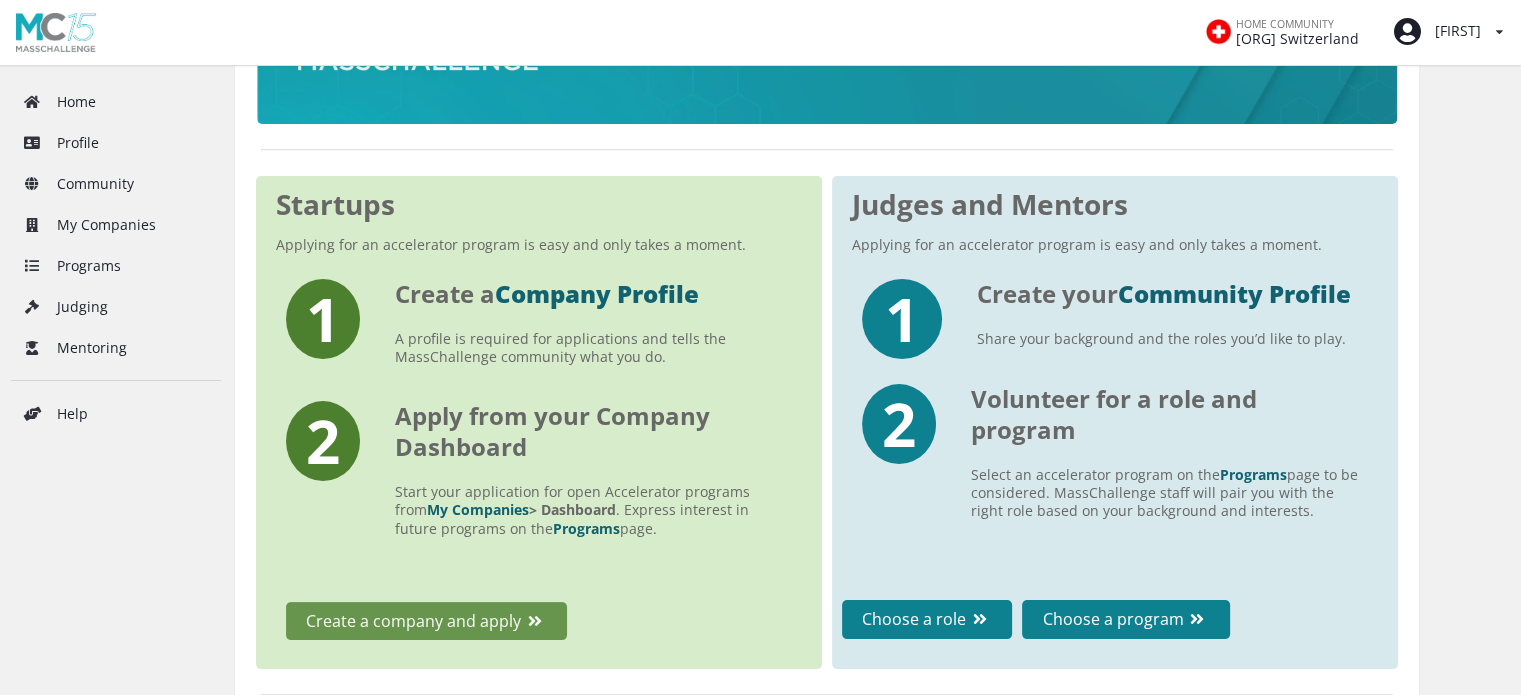 click on "Create a company and apply" at bounding box center (426, 621) 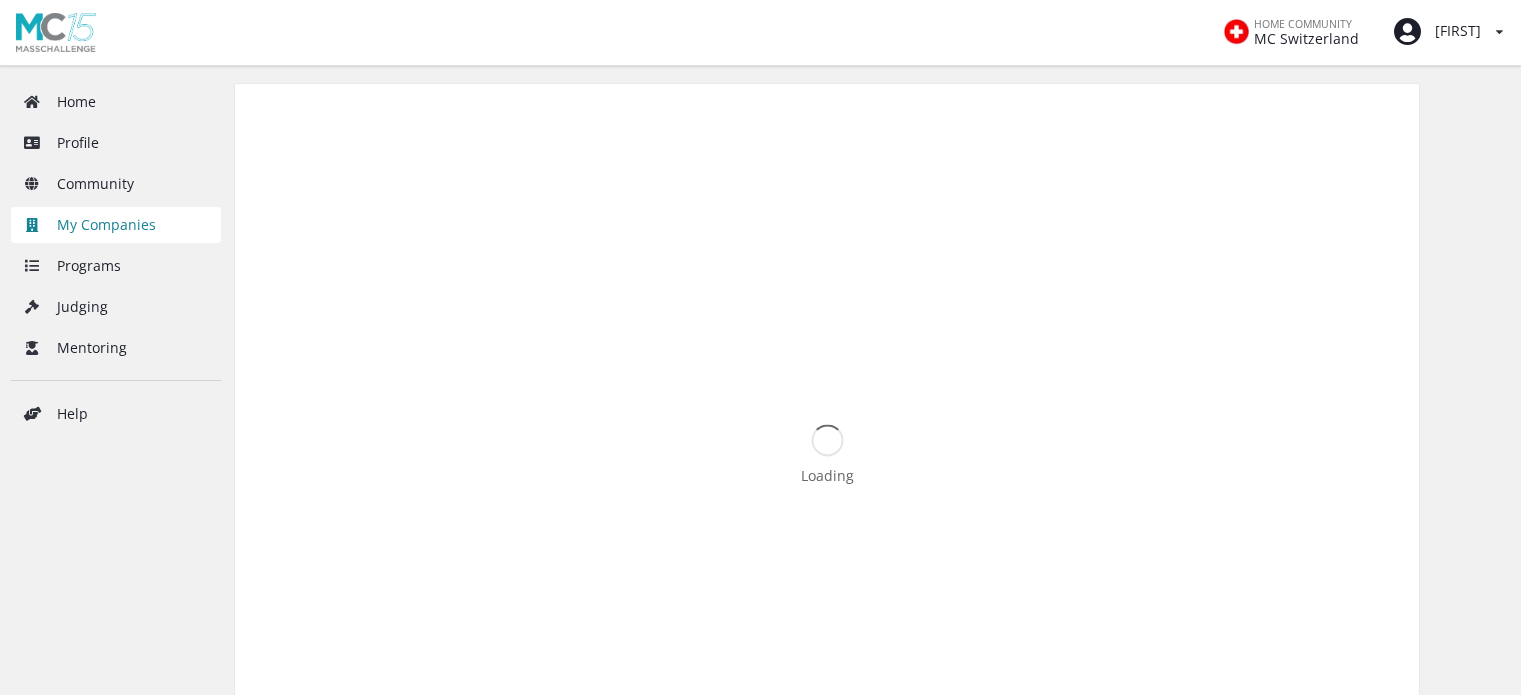 scroll, scrollTop: 0, scrollLeft: 0, axis: both 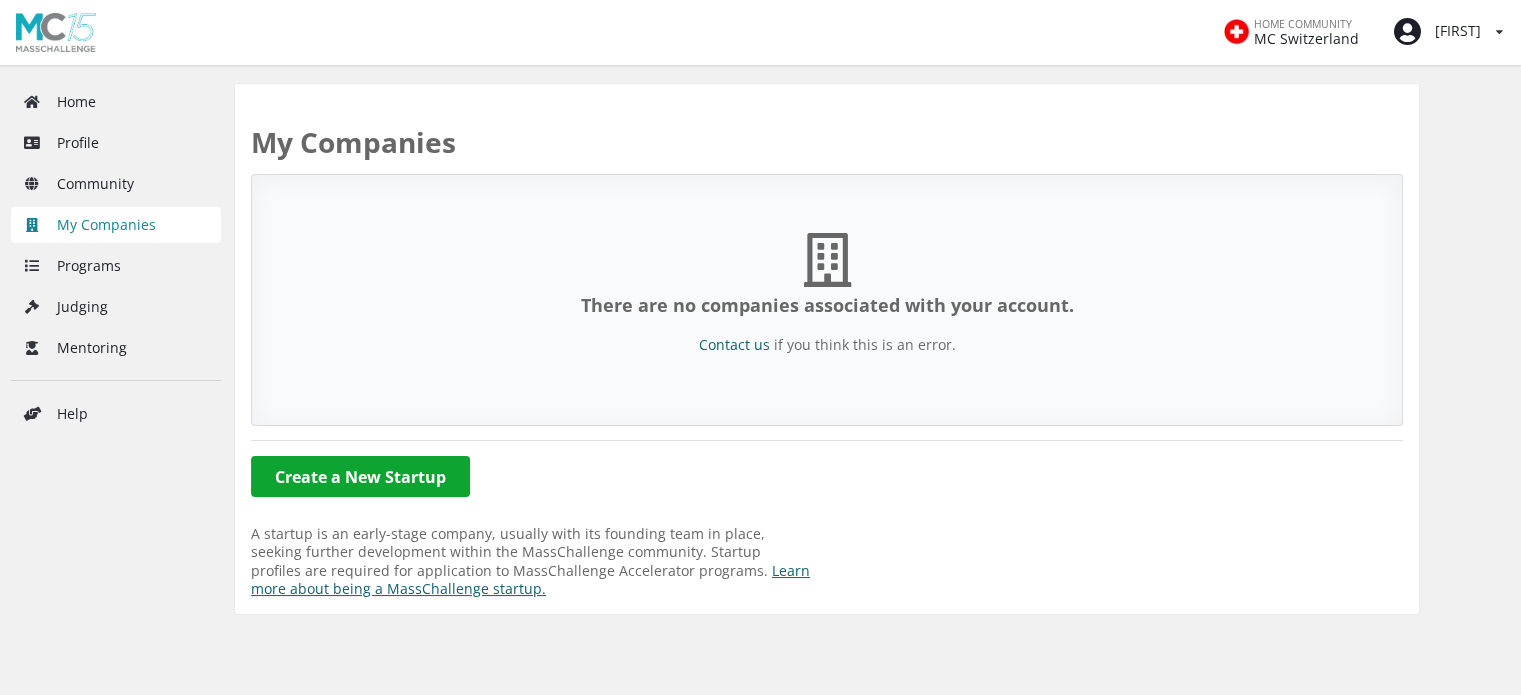 click on "Create a New Startup" at bounding box center [360, 476] 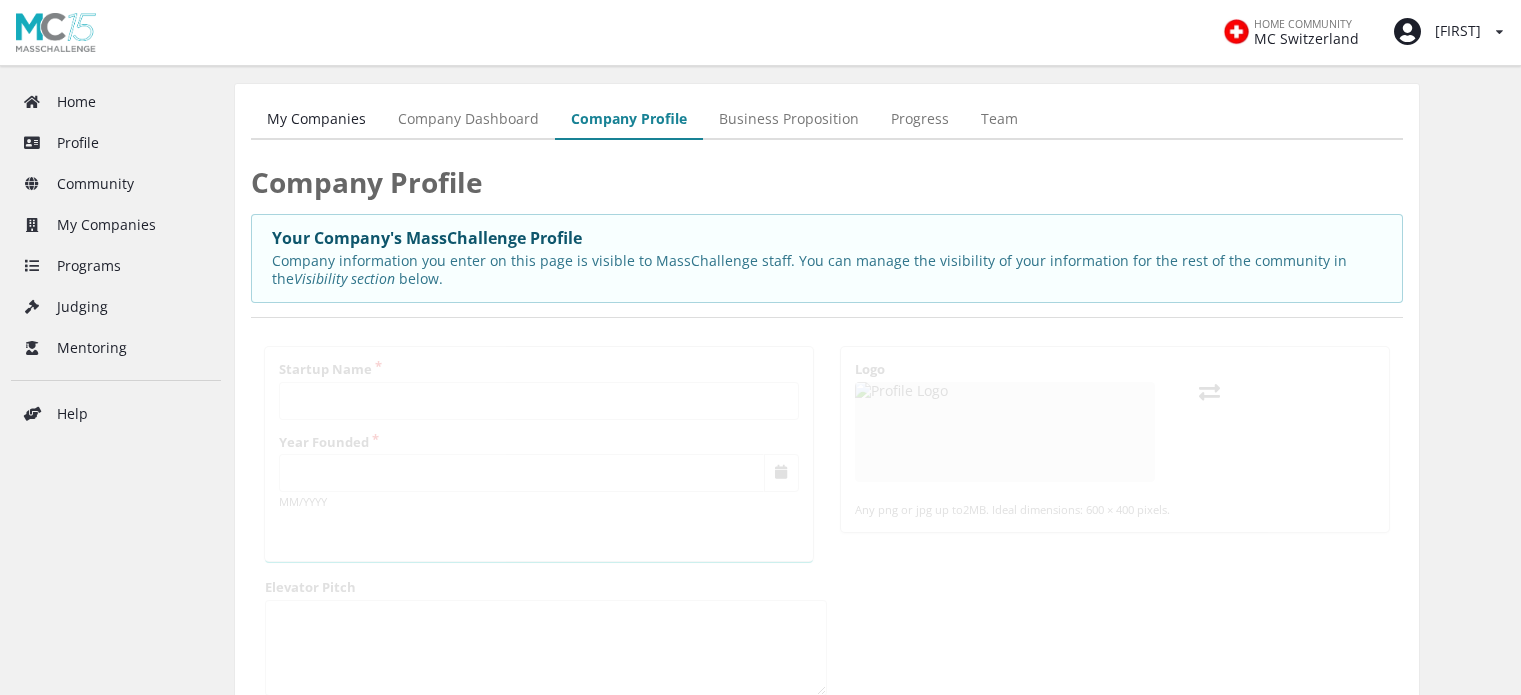 scroll, scrollTop: 0, scrollLeft: 0, axis: both 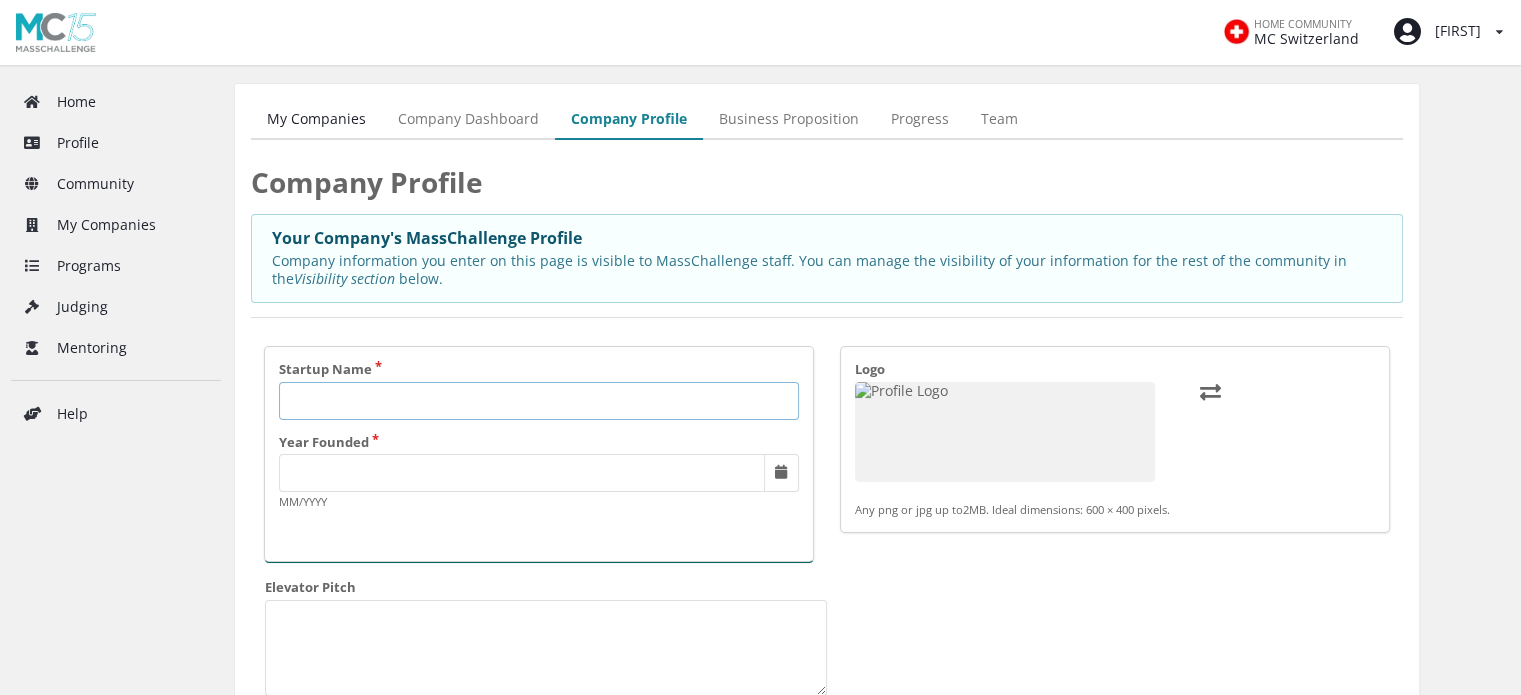 click on "Startup Name" at bounding box center [539, 401] 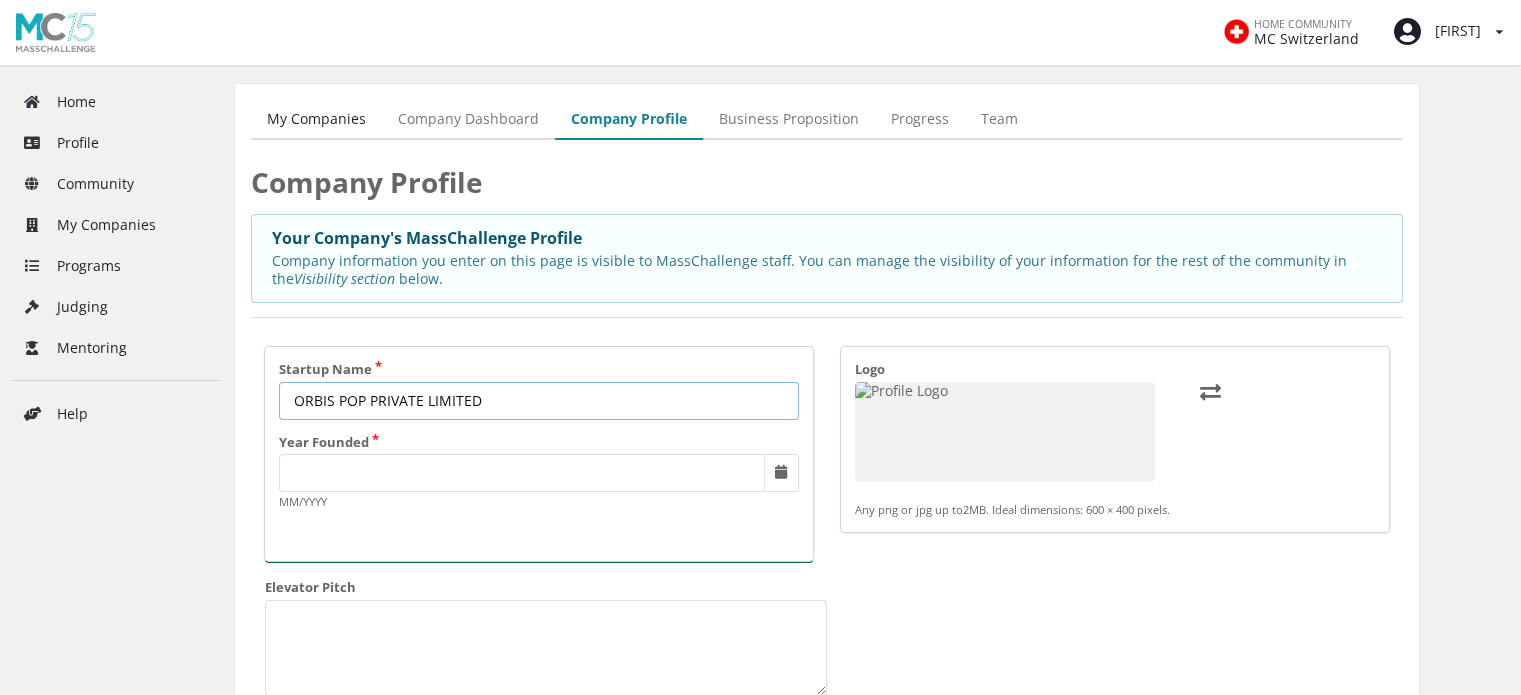 type on "ORBIS POP PRIVATE LIMITED" 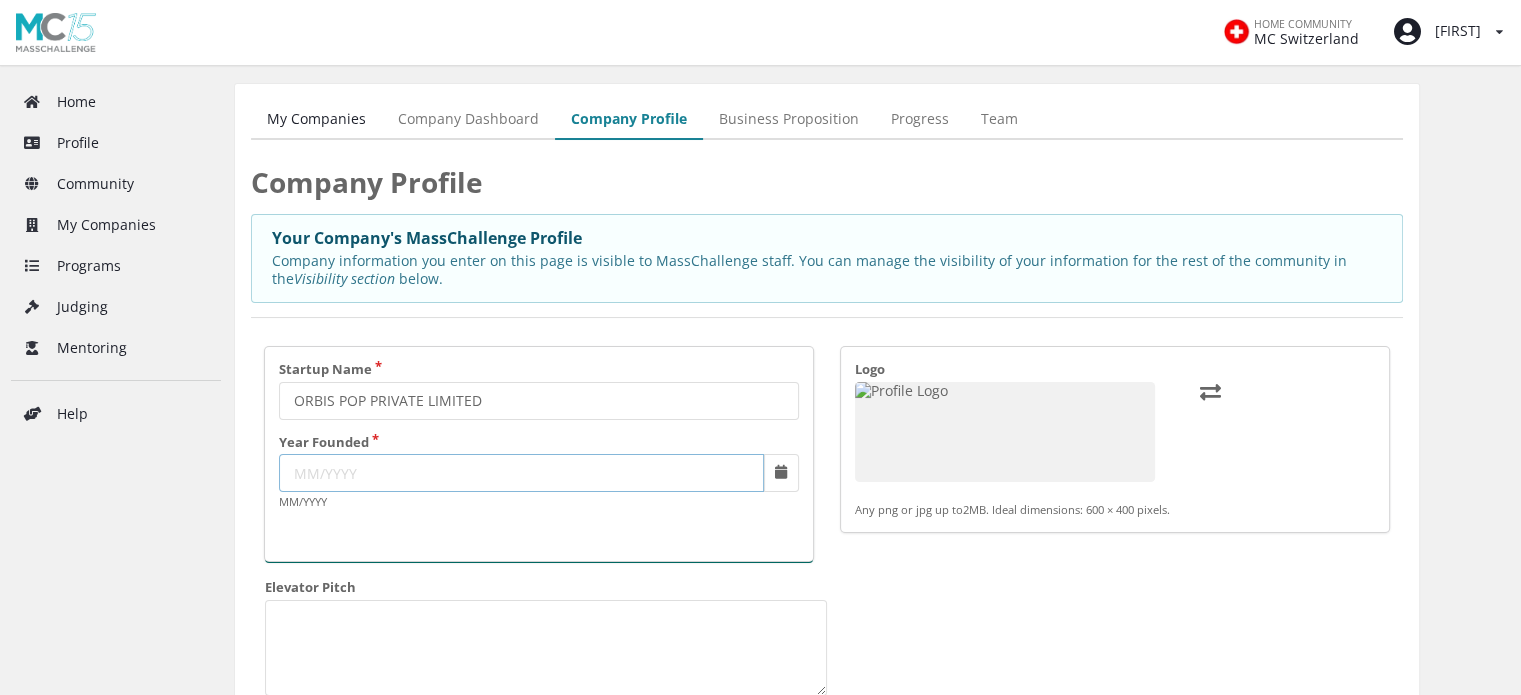 click on "Year Founded" at bounding box center (521, 473) 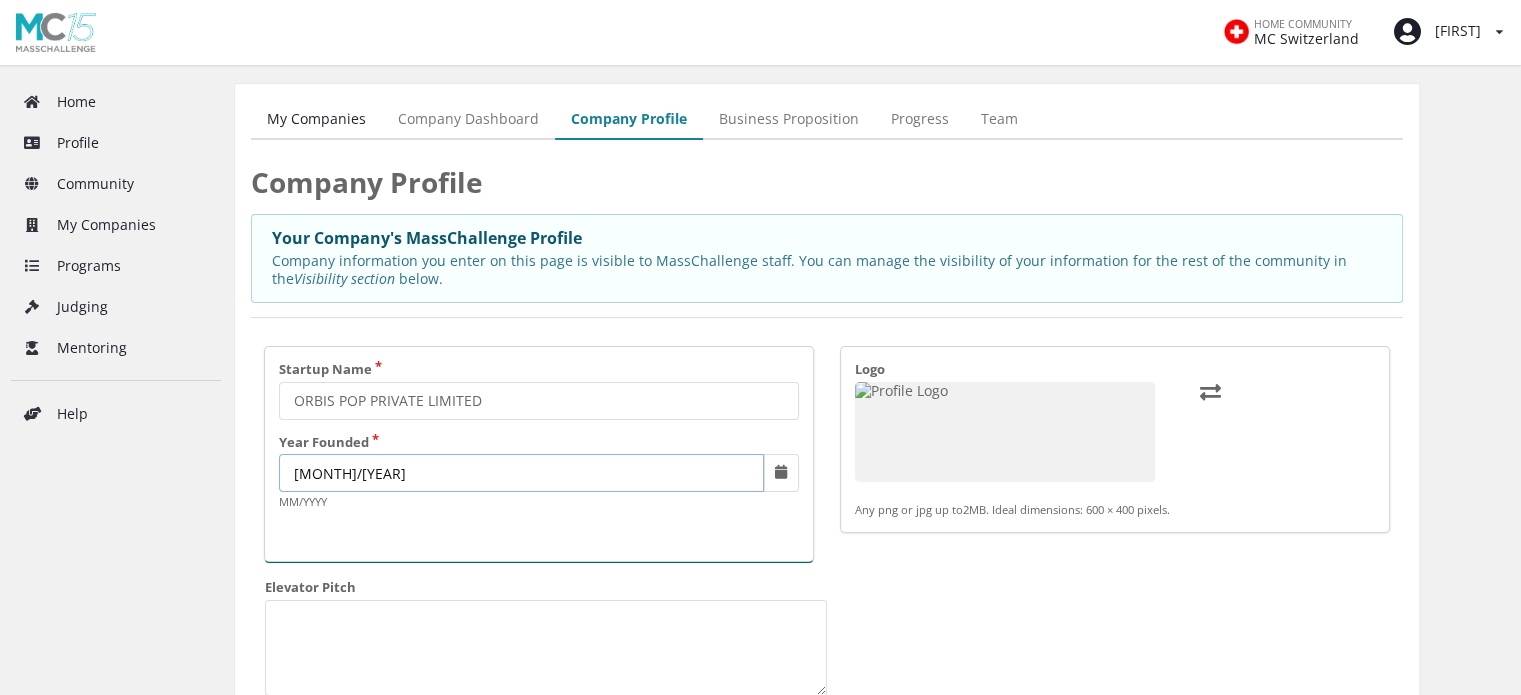 scroll, scrollTop: 178, scrollLeft: 0, axis: vertical 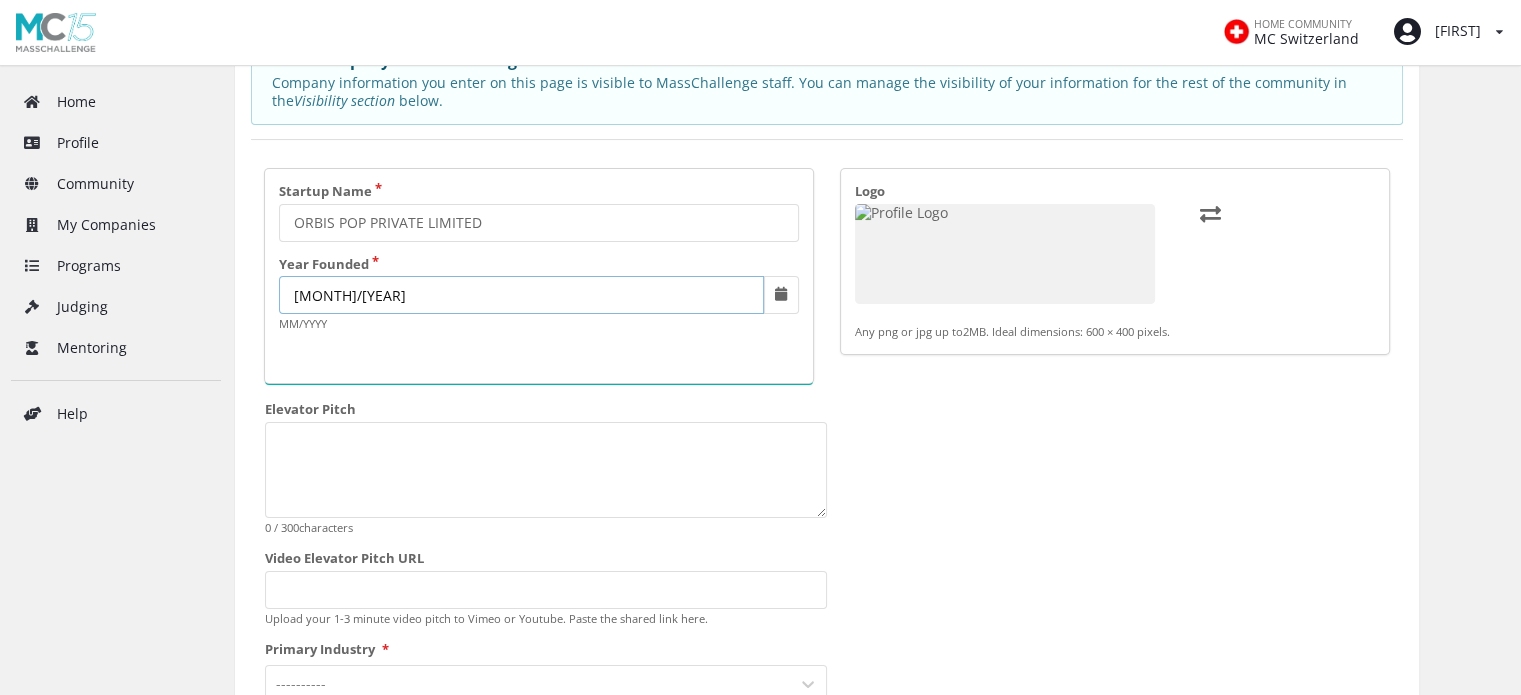 type on "O8/2024" 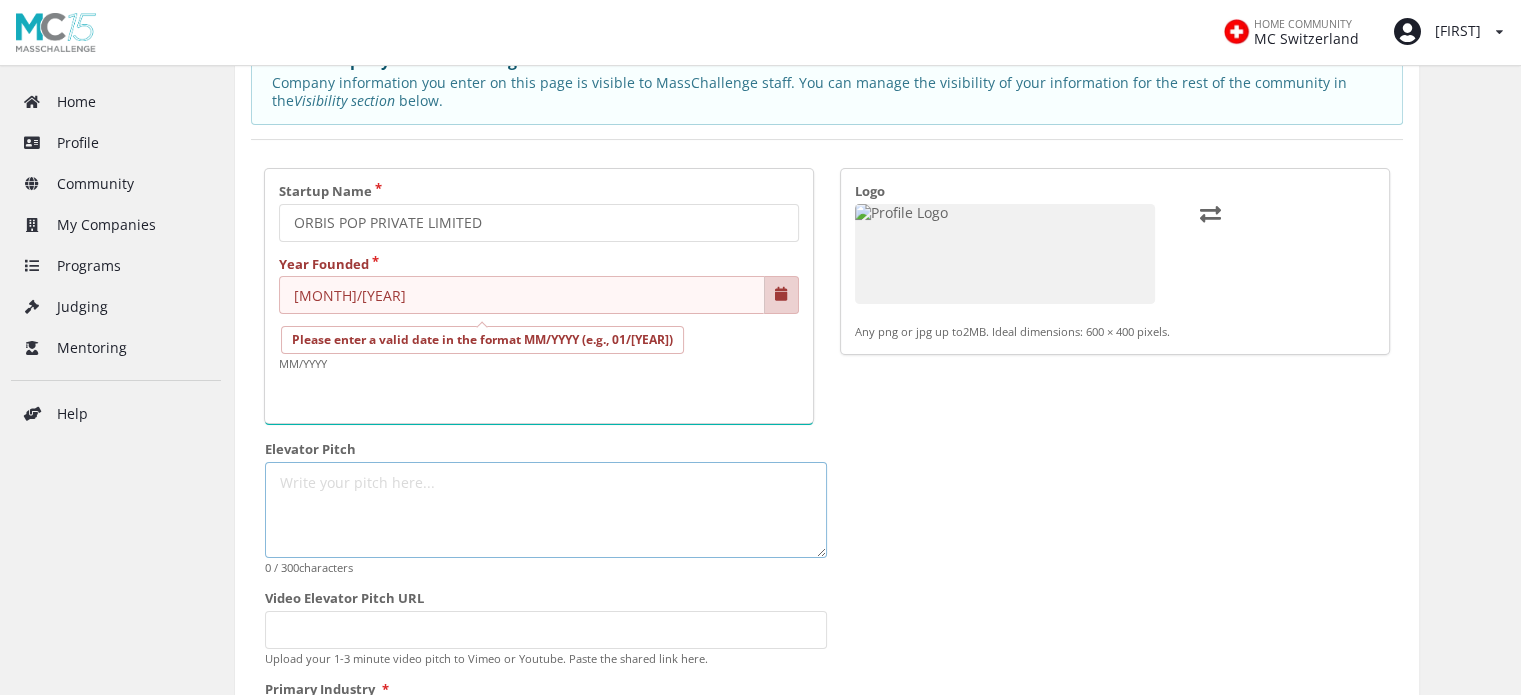 click on "Elevator Pitch" at bounding box center (546, 510) 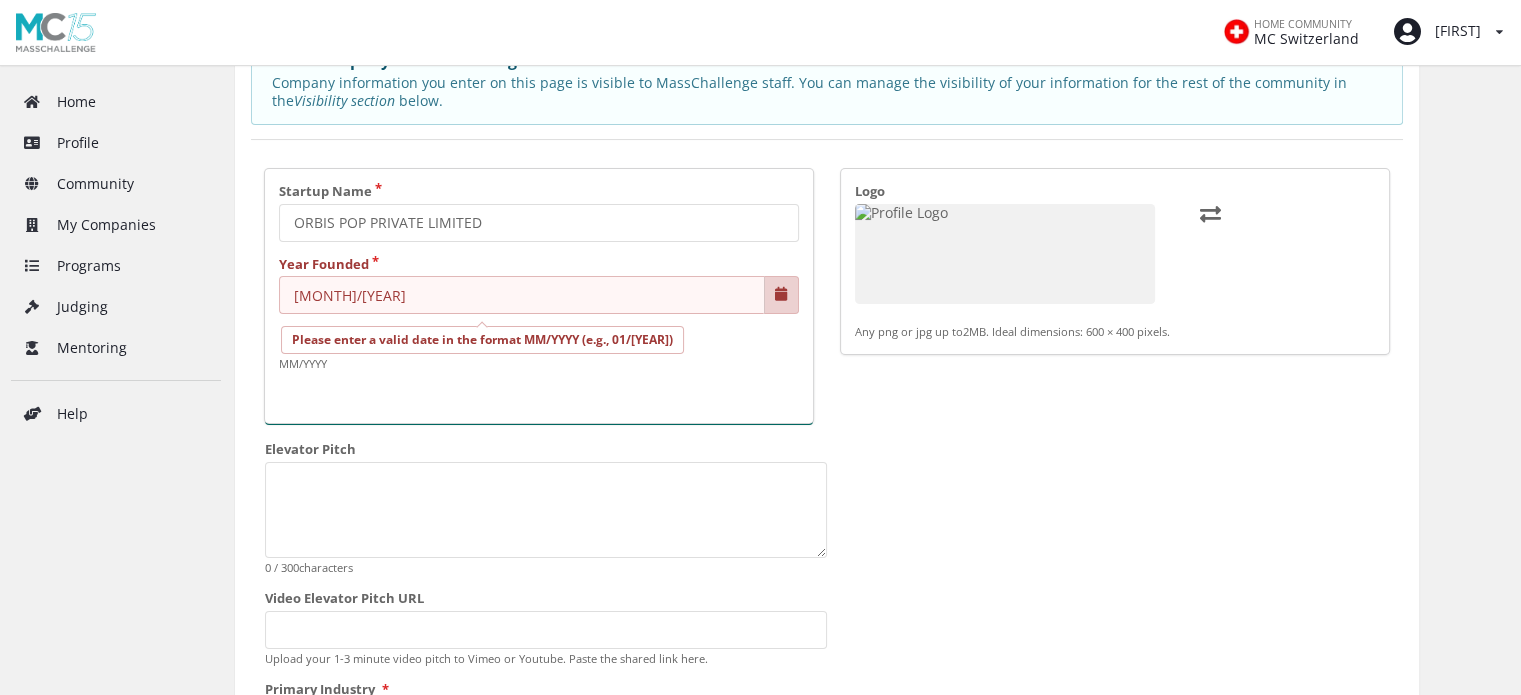 click at bounding box center (782, 295) 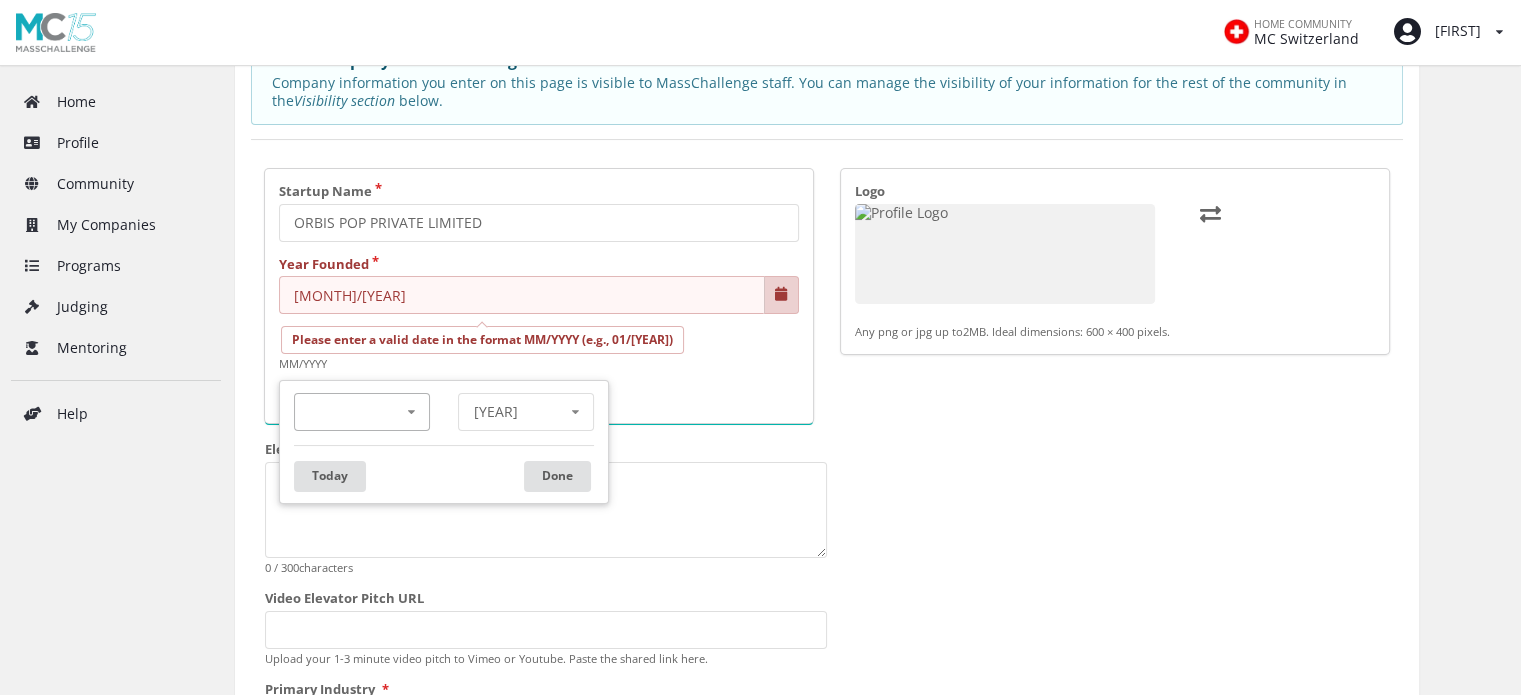 click at bounding box center [411, 412] 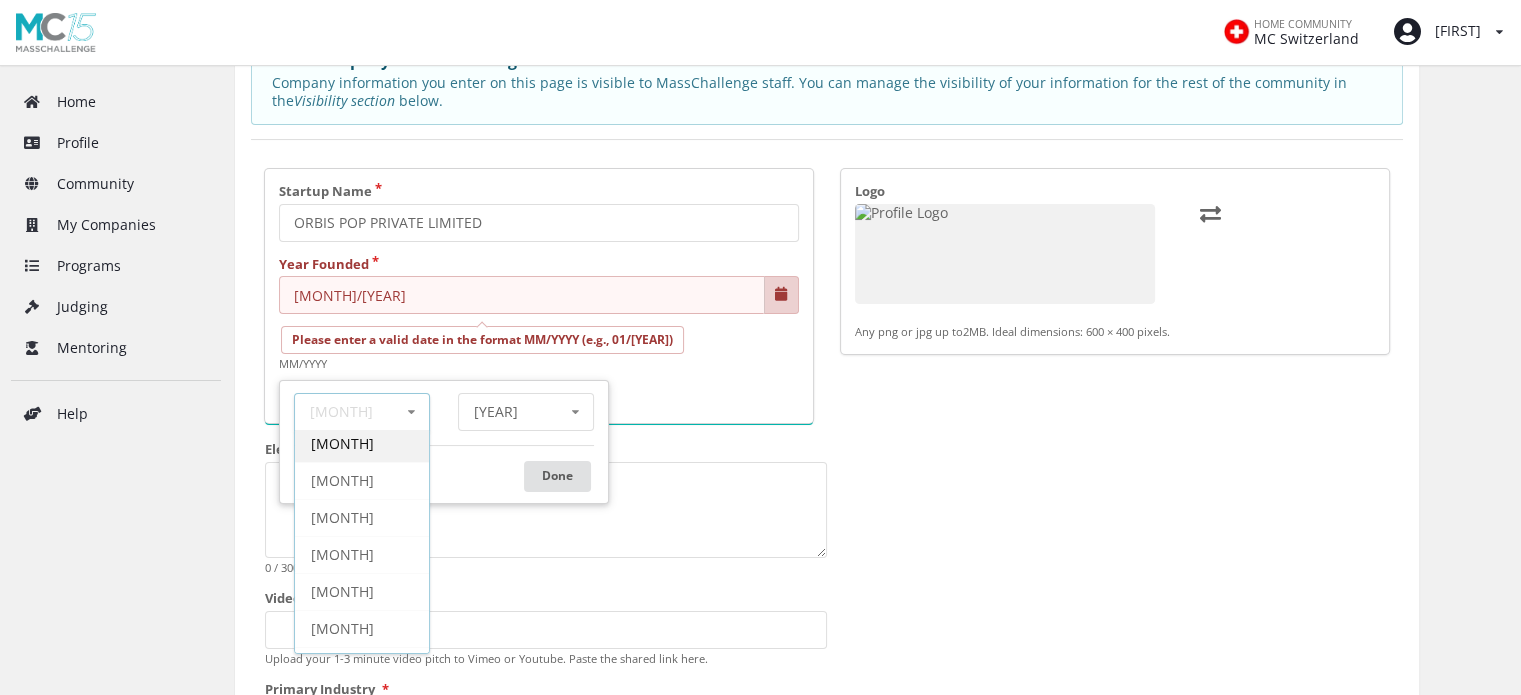 scroll, scrollTop: 120, scrollLeft: 0, axis: vertical 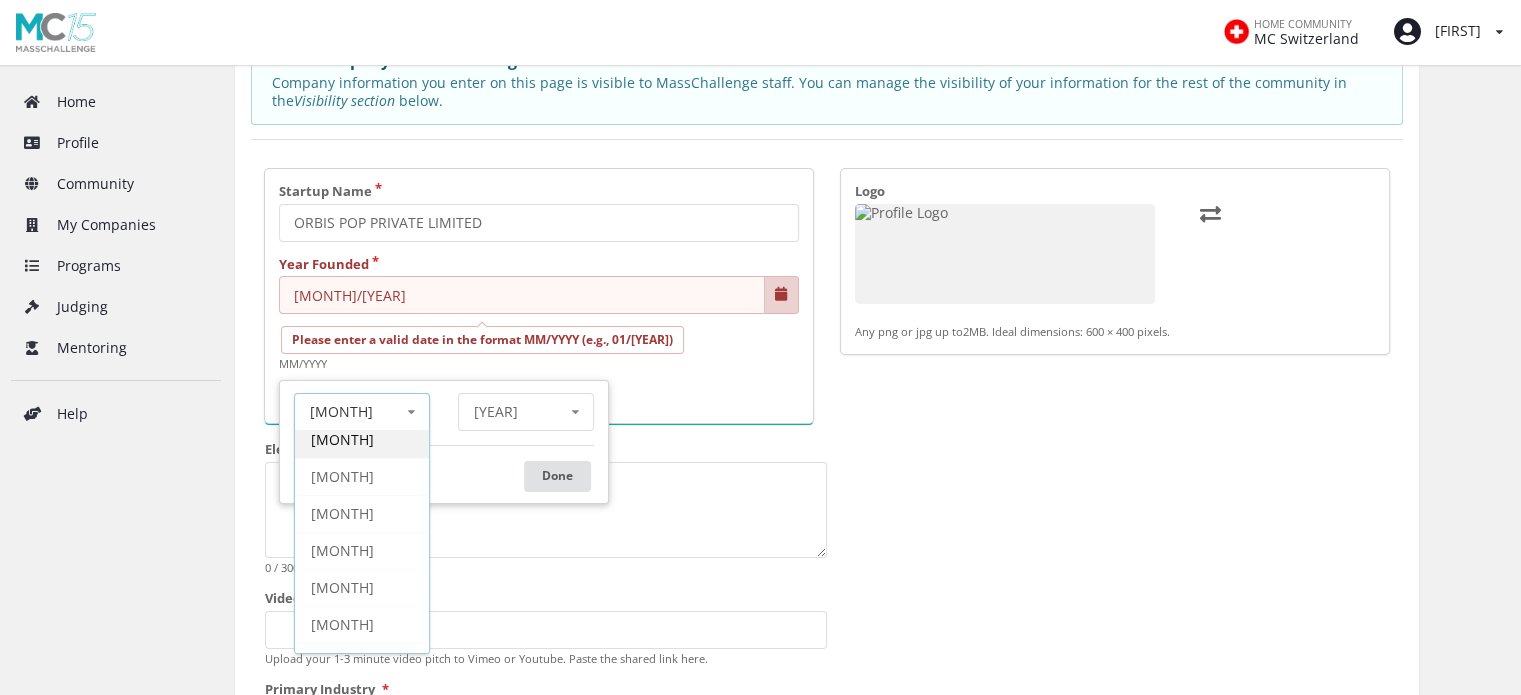 click on "Aug" at bounding box center (362, 587) 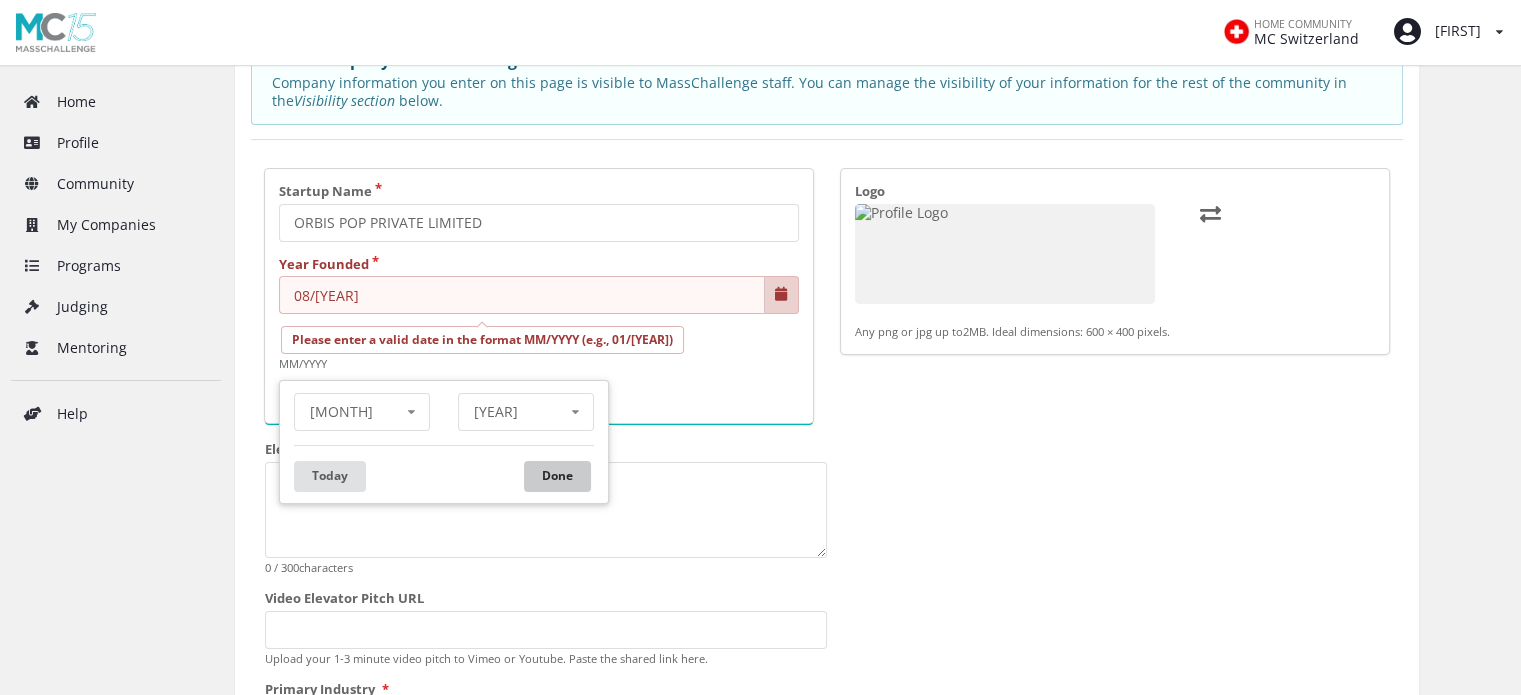 click on "Done" at bounding box center (557, 476) 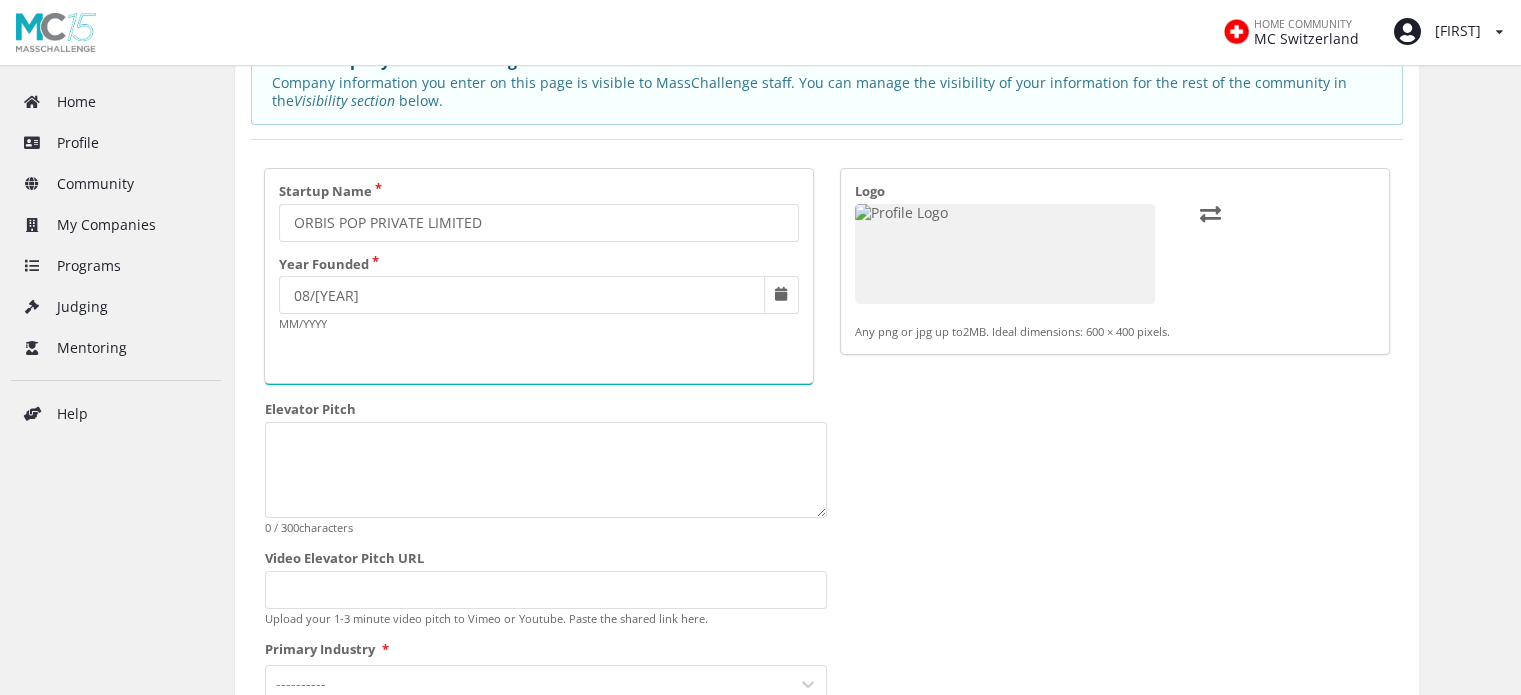 scroll, scrollTop: 266, scrollLeft: 0, axis: vertical 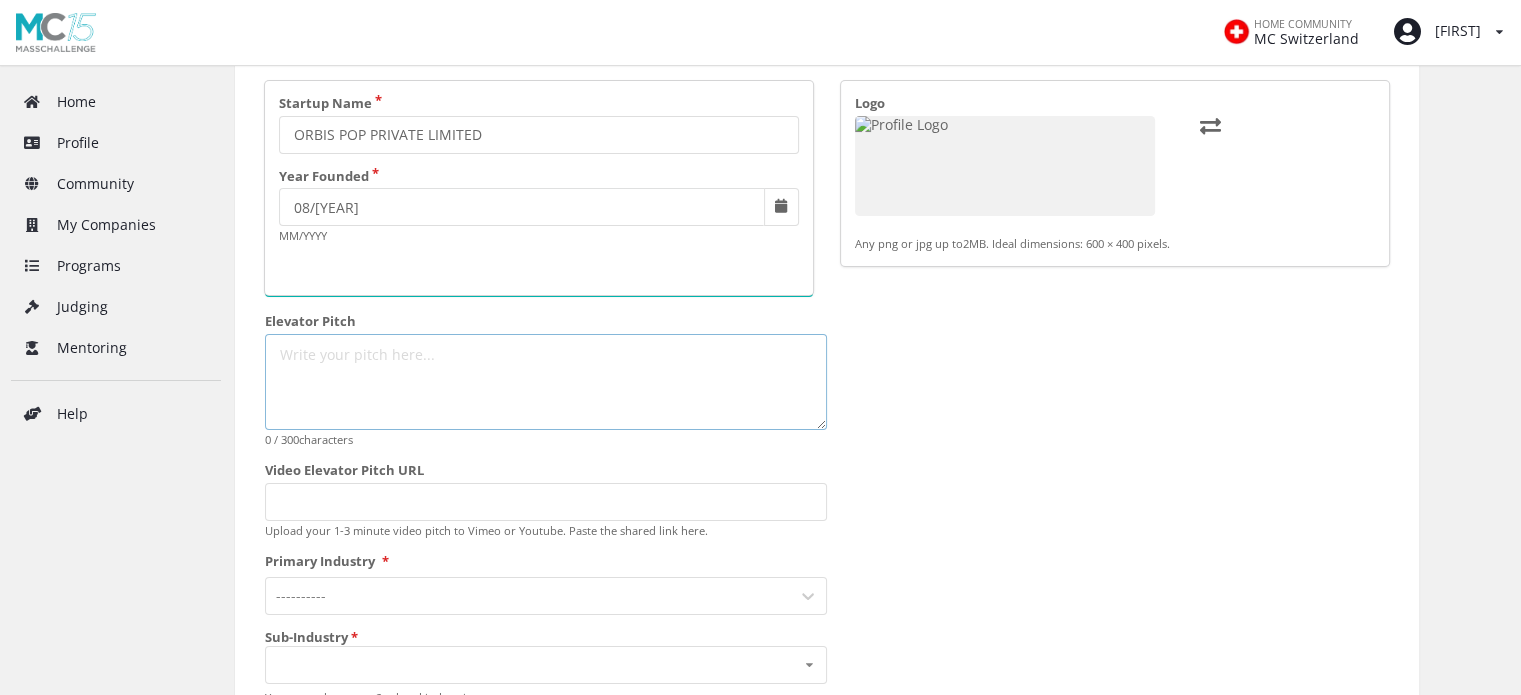 click on "Elevator Pitch" at bounding box center [546, 382] 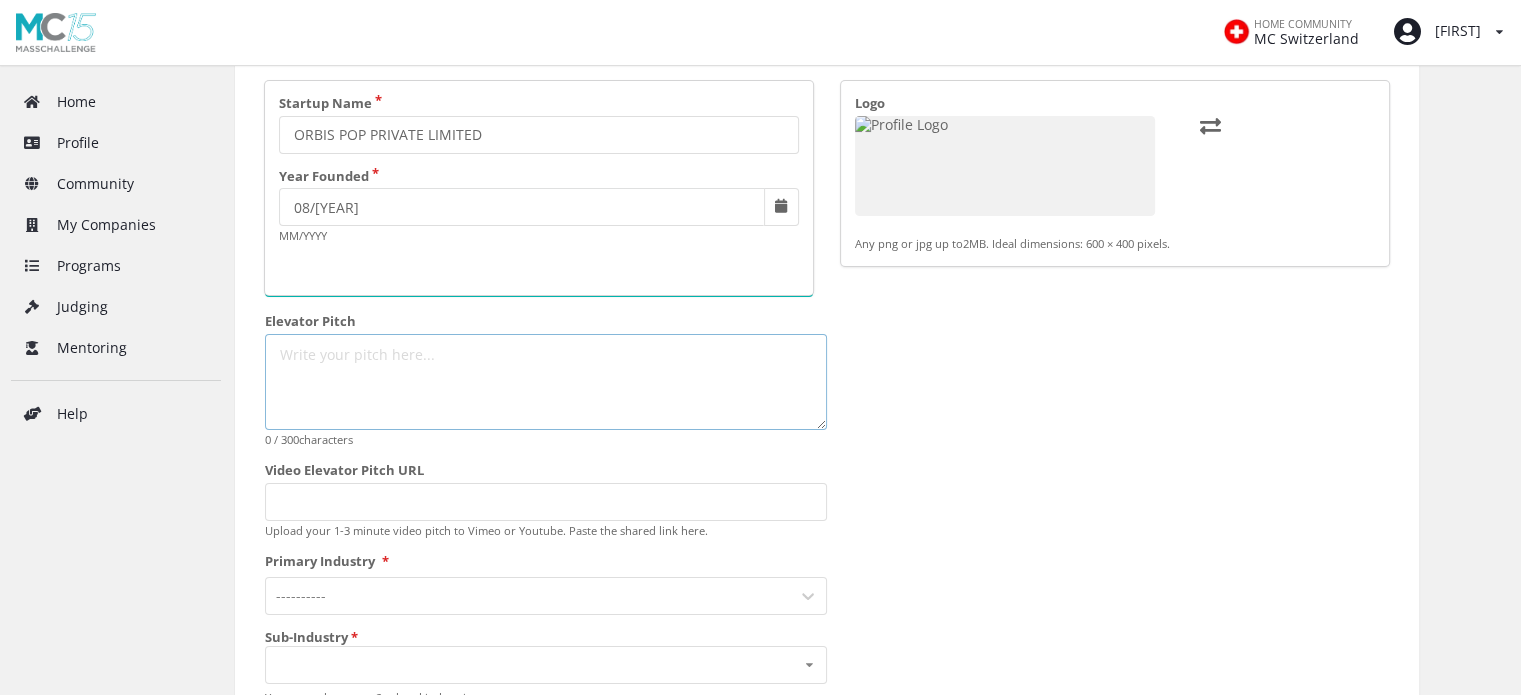 click on "Elevator Pitch" at bounding box center (546, 382) 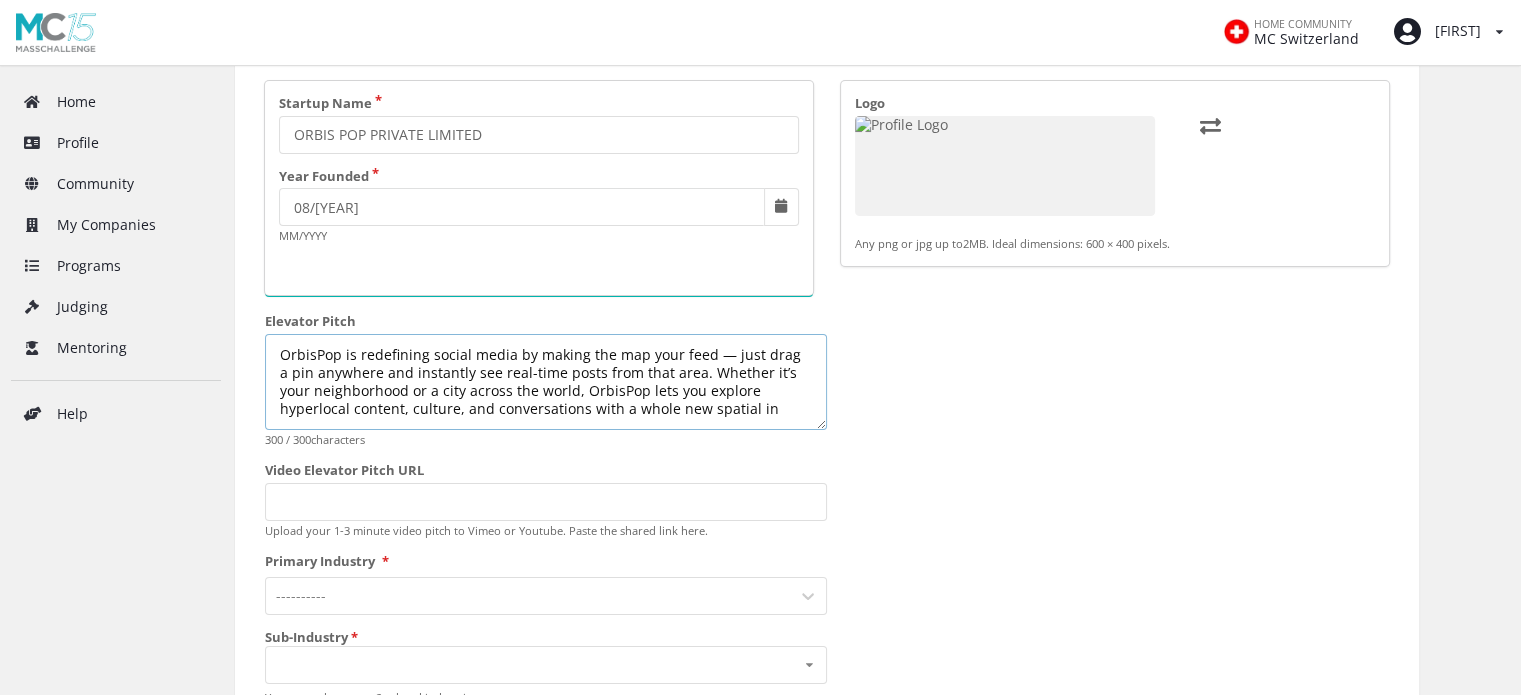 click on "OrbisPop is redefining social media by making the map your feed — just drag a pin anywhere and instantly see real-time posts from that area. Whether it’s your neighborhood or a city across the world, OrbisPop lets you explore hyperlocal content, culture, and conversations with a whole new spatial in" at bounding box center (546, 382) 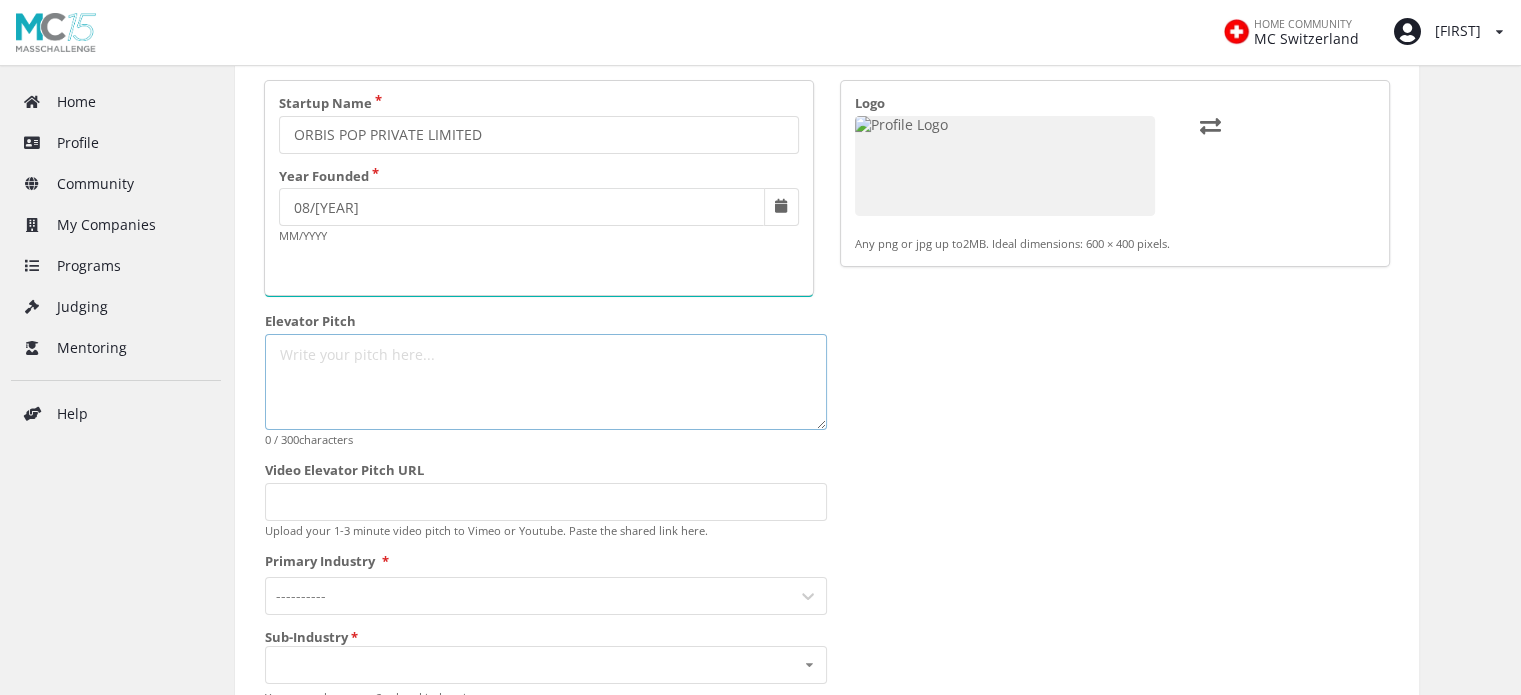 click on "Elevator Pitch" at bounding box center (546, 382) 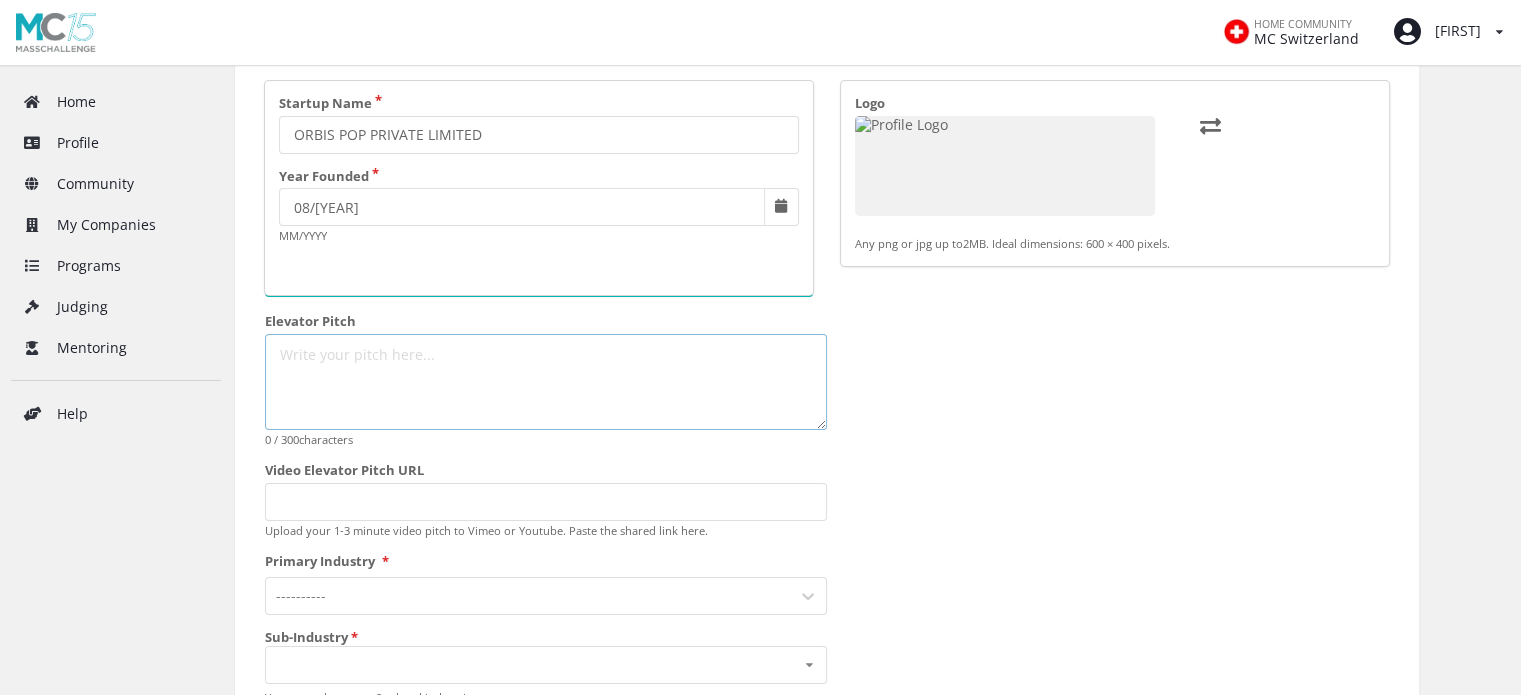 paste on "OrbisPop is the first social platform where the map is the feed. Drag a pin anywhere to see real-time posts within 10 km — from your street to any city. It’s a new way to explore local content, discover culture, and connect spatially, not algorithmically." 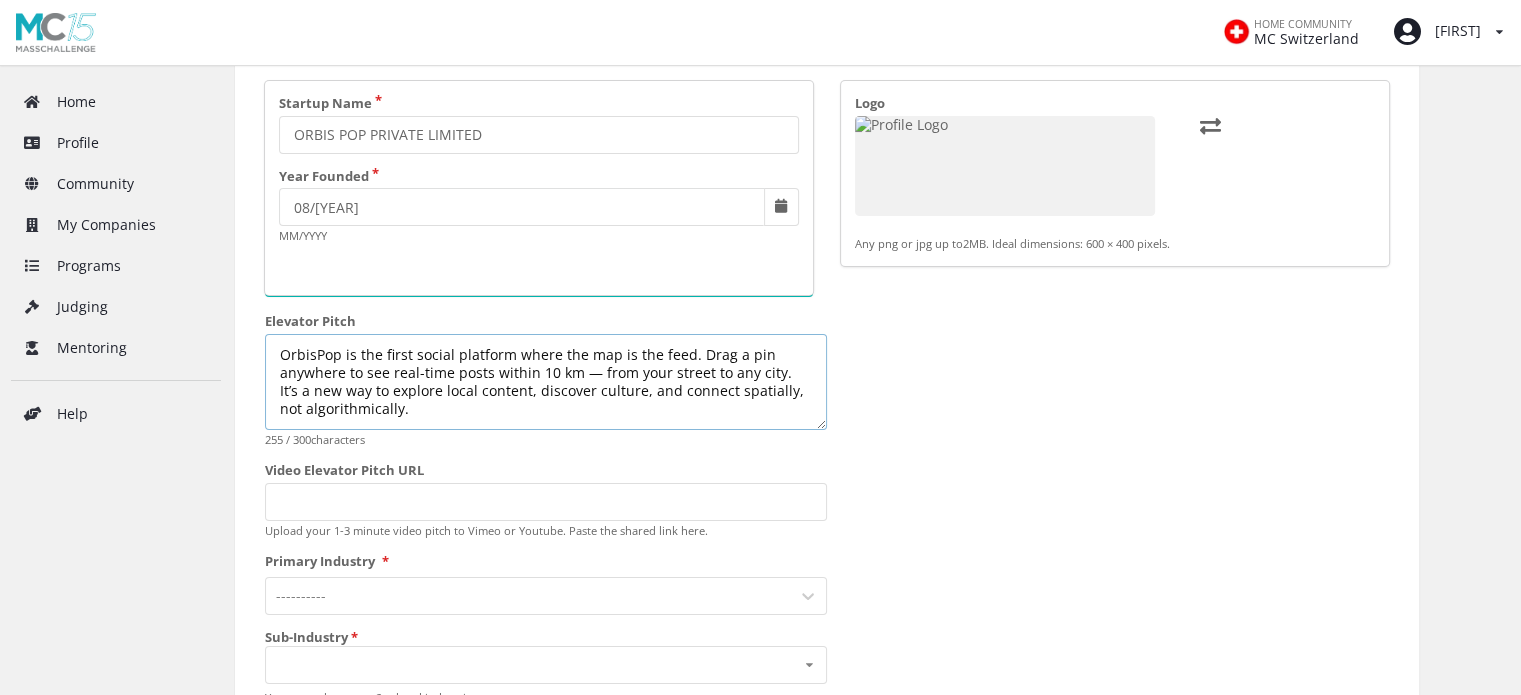 type on "OrbisPop is the first social platform where the map is the feed. Drag a pin anywhere to see real-time posts within 10 km — from your street to any city. It’s a new way to explore local content, discover culture, and connect spatially, not algorithmically." 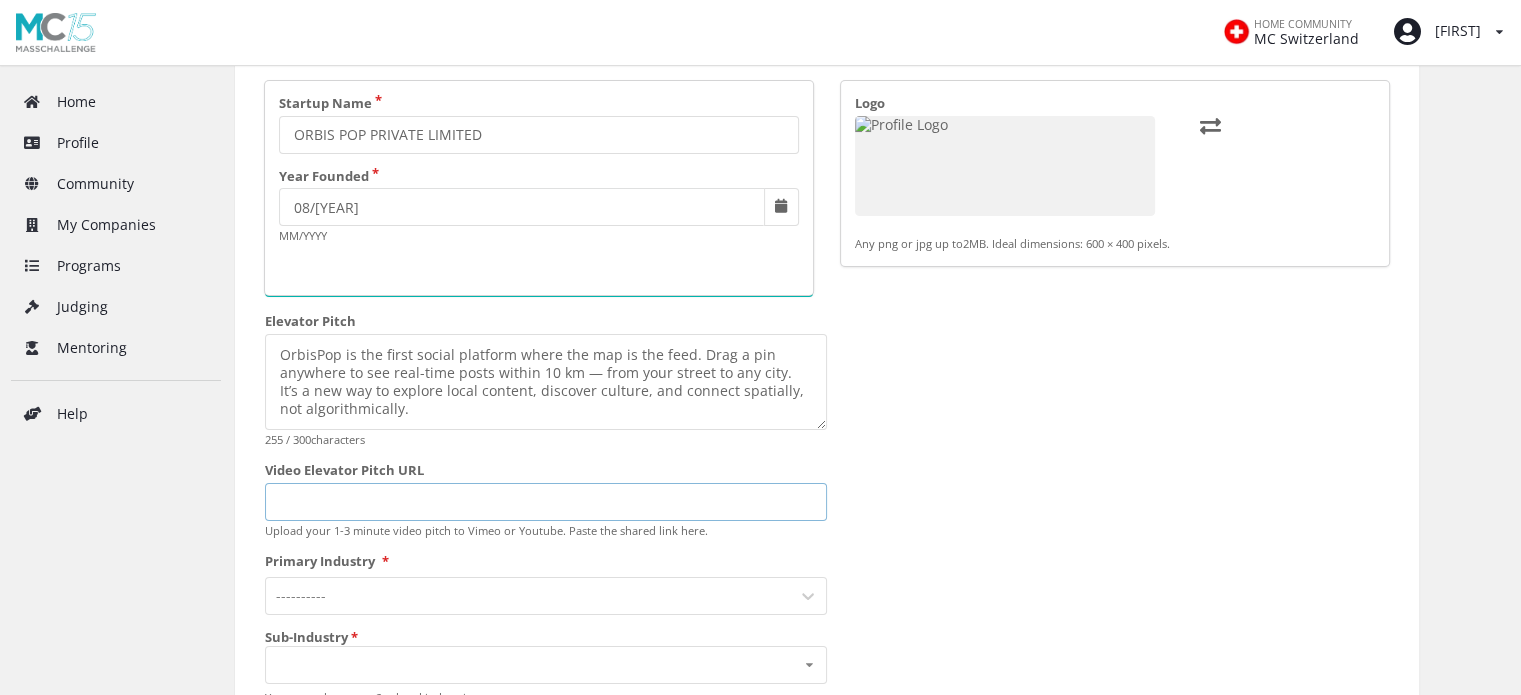 click on "Video Elevator Pitch URL" at bounding box center (546, 502) 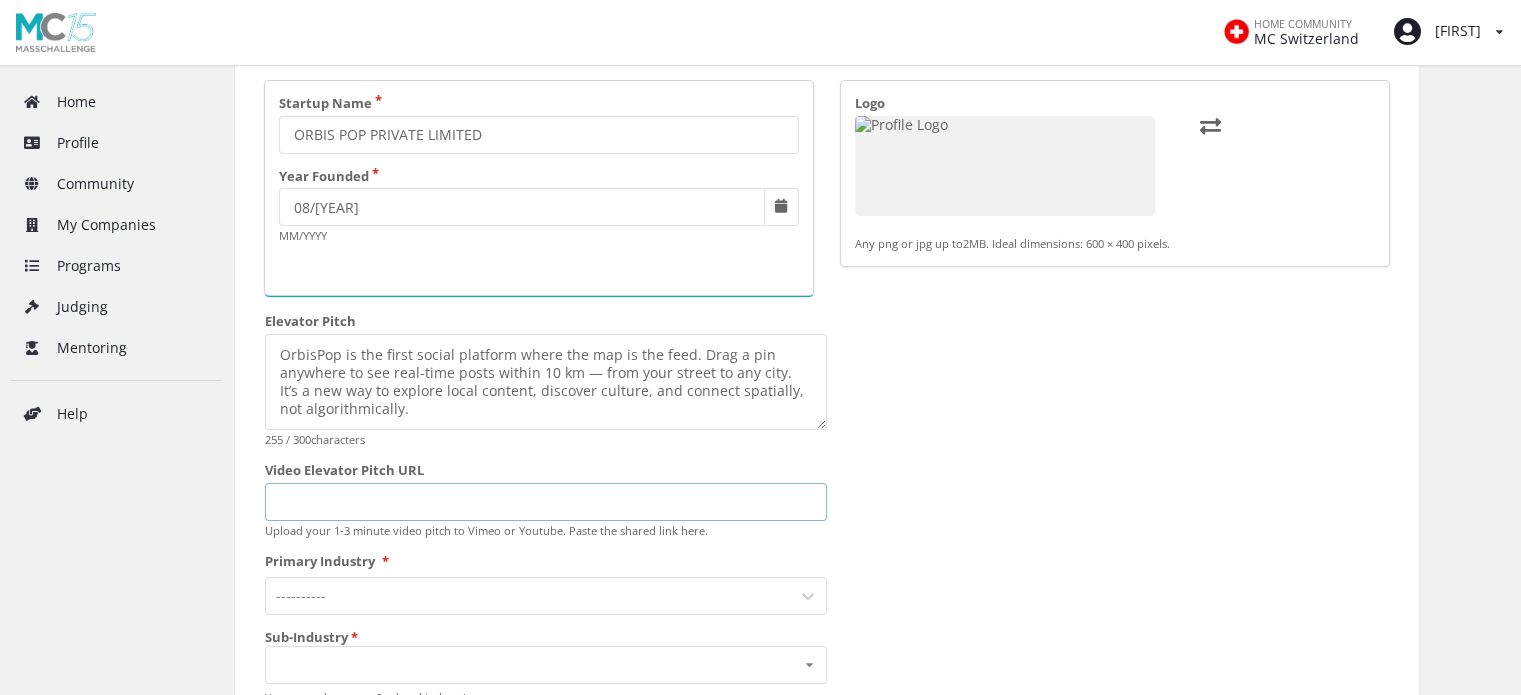 scroll, scrollTop: 0, scrollLeft: 0, axis: both 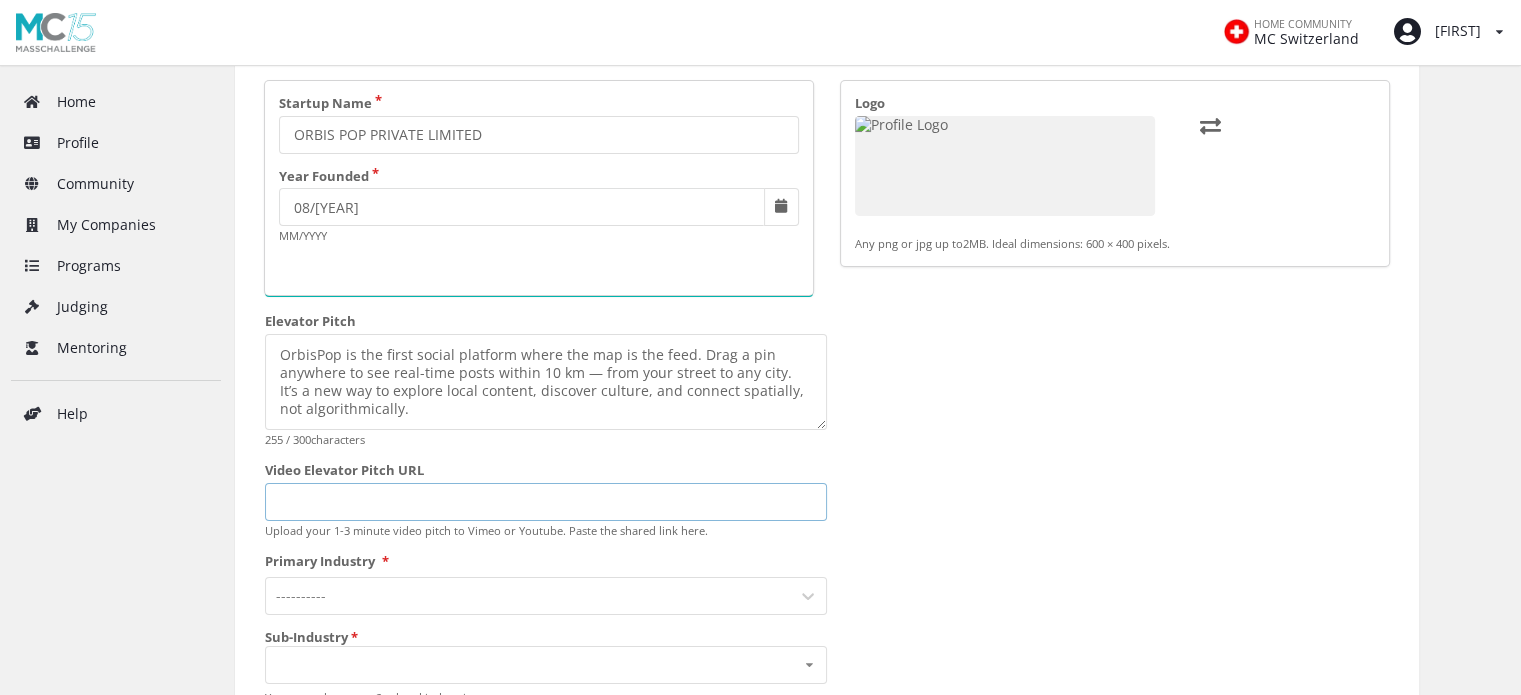 paste on "https://drive.google.com/file/d/1-fWzJftVr6ufnybnx0tO8EA5UdMj93k6/view?usp=drivesdk" 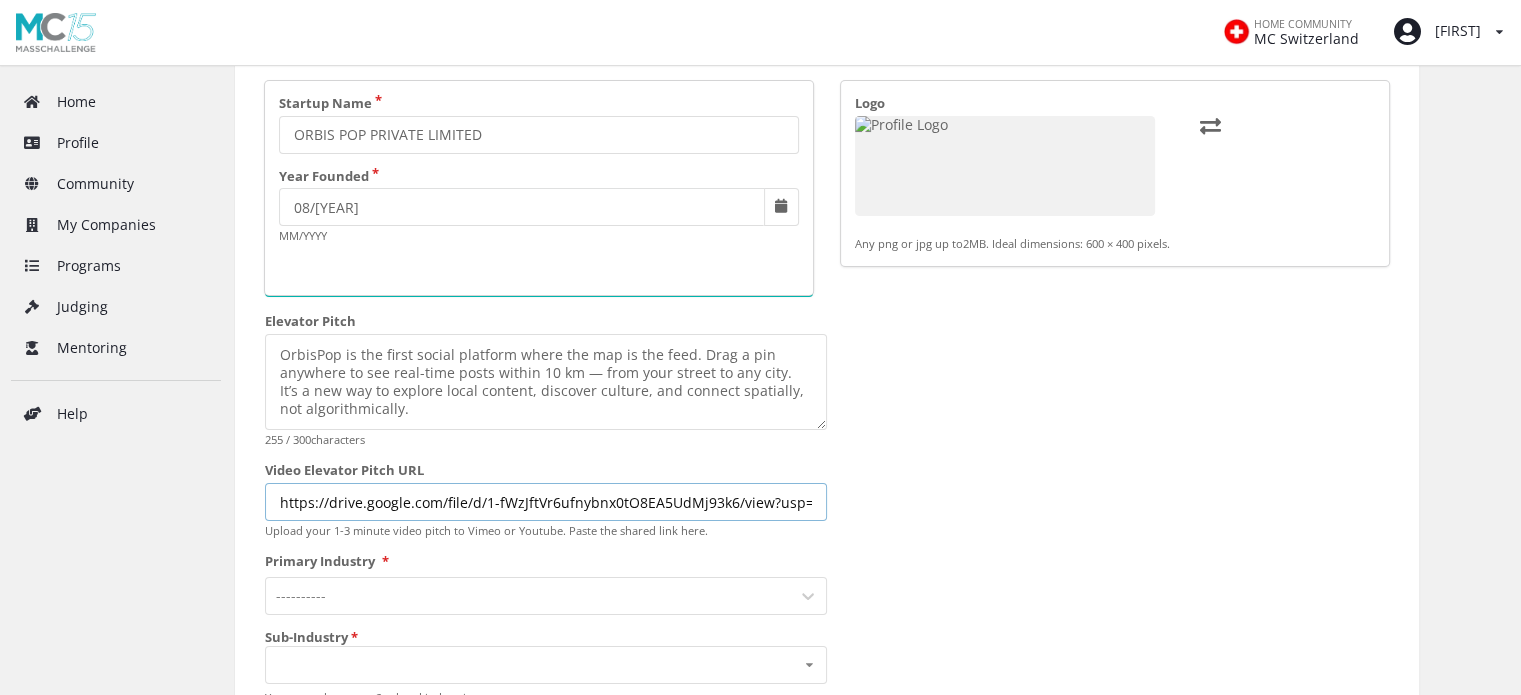 scroll, scrollTop: 0, scrollLeft: 46, axis: horizontal 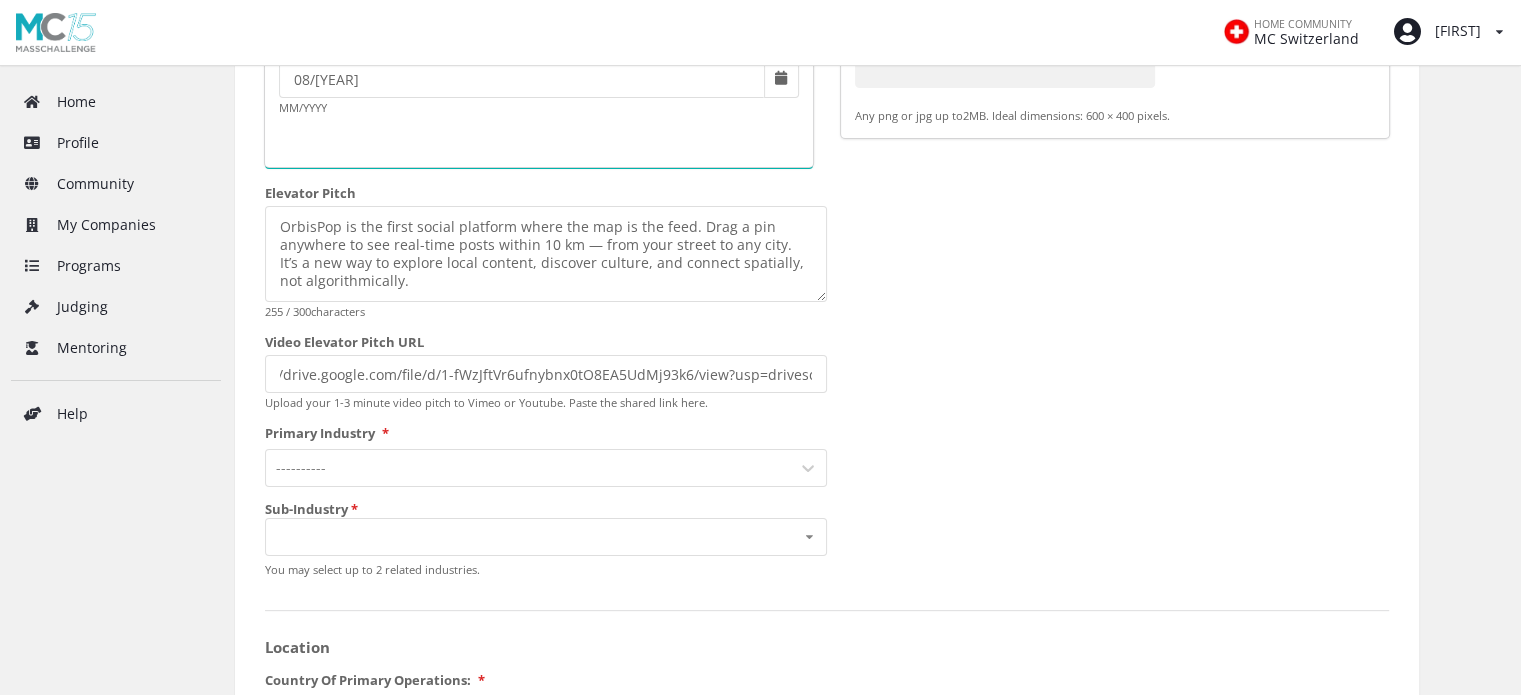 click on "----------" at bounding box center (546, 468) 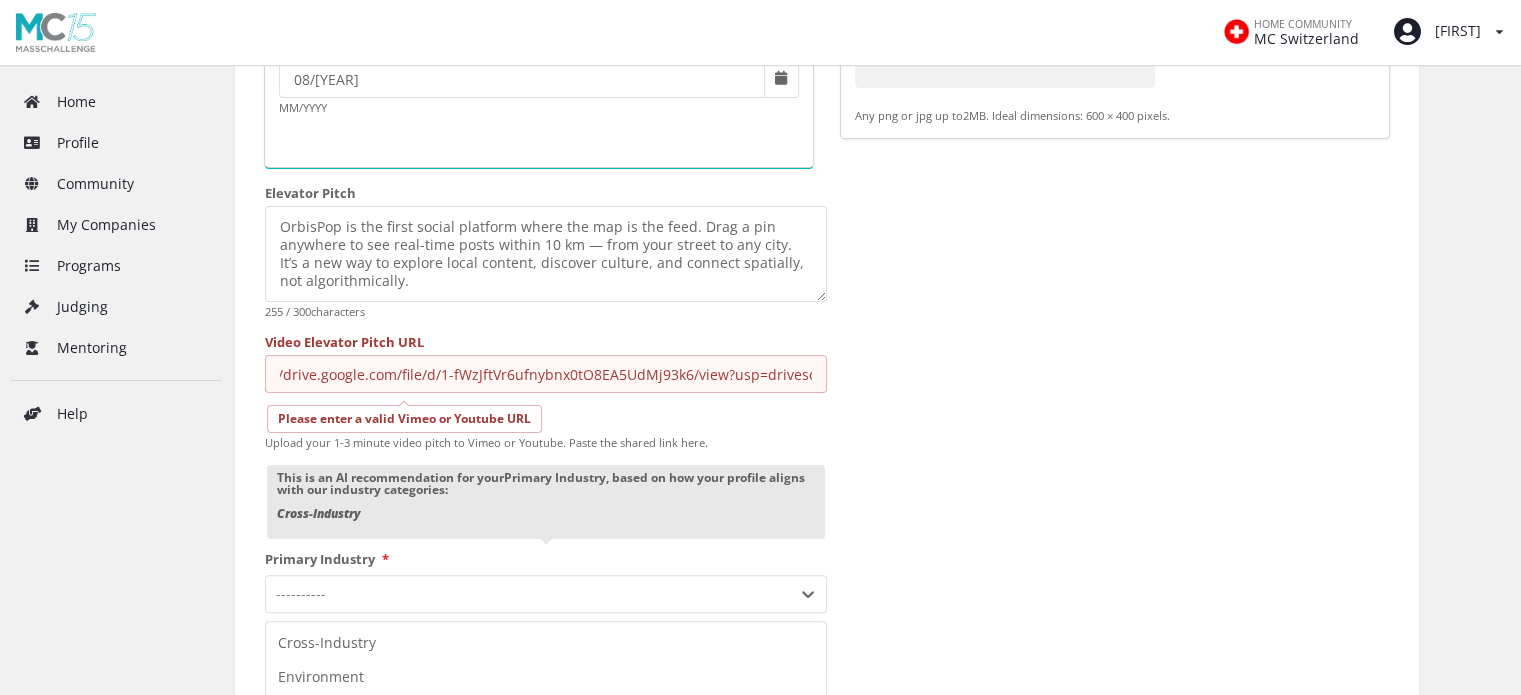 scroll, scrollTop: 579, scrollLeft: 0, axis: vertical 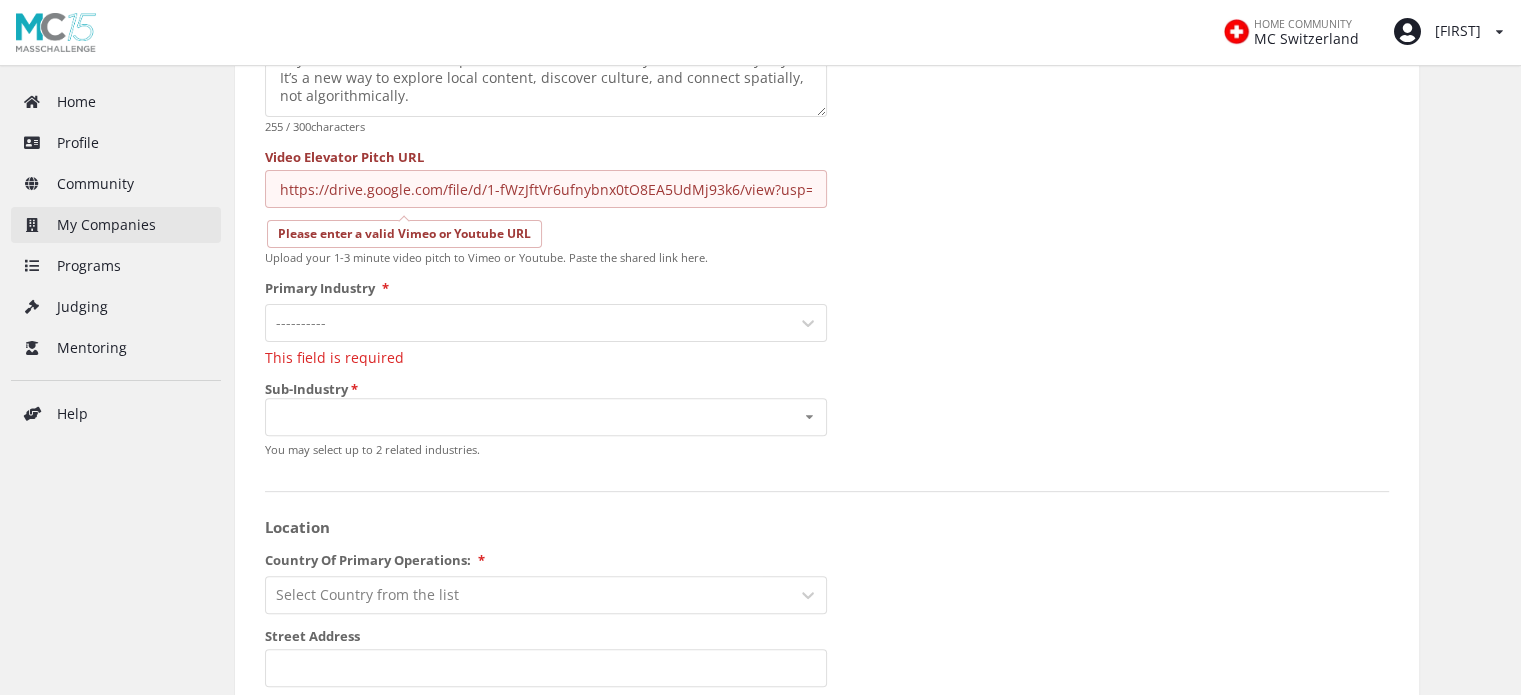 drag, startPoint x: 756, startPoint y: 224, endPoint x: 204, endPoint y: 238, distance: 552.1775 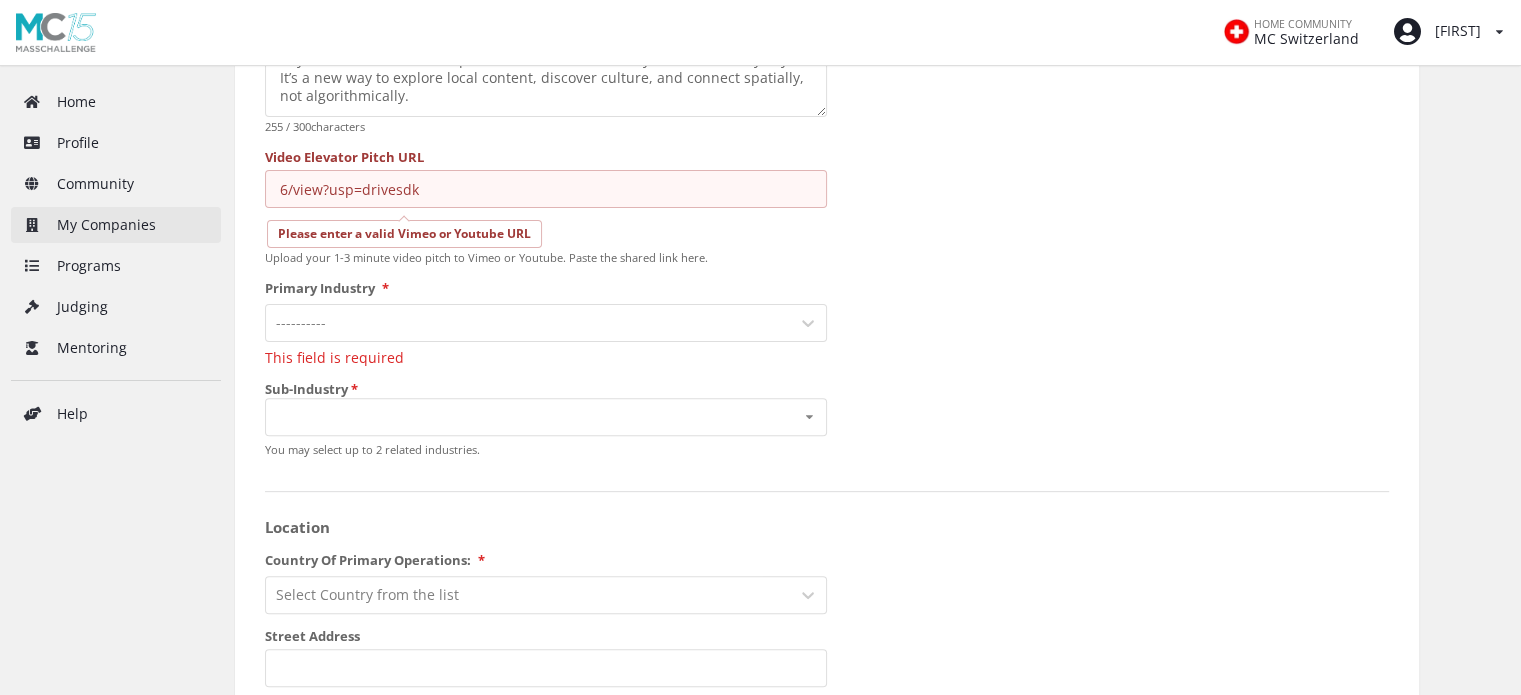 type on "6/view?usp=drivesdk" 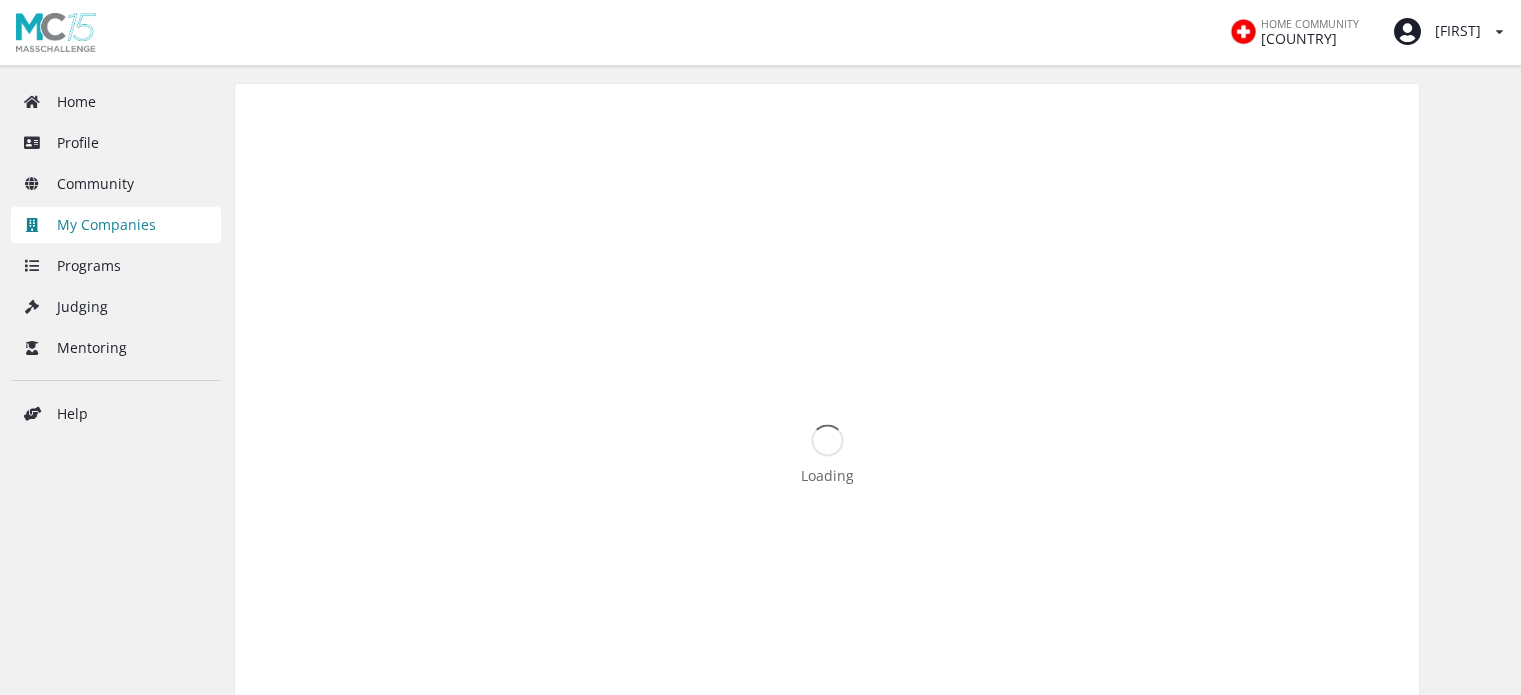 scroll, scrollTop: 0, scrollLeft: 0, axis: both 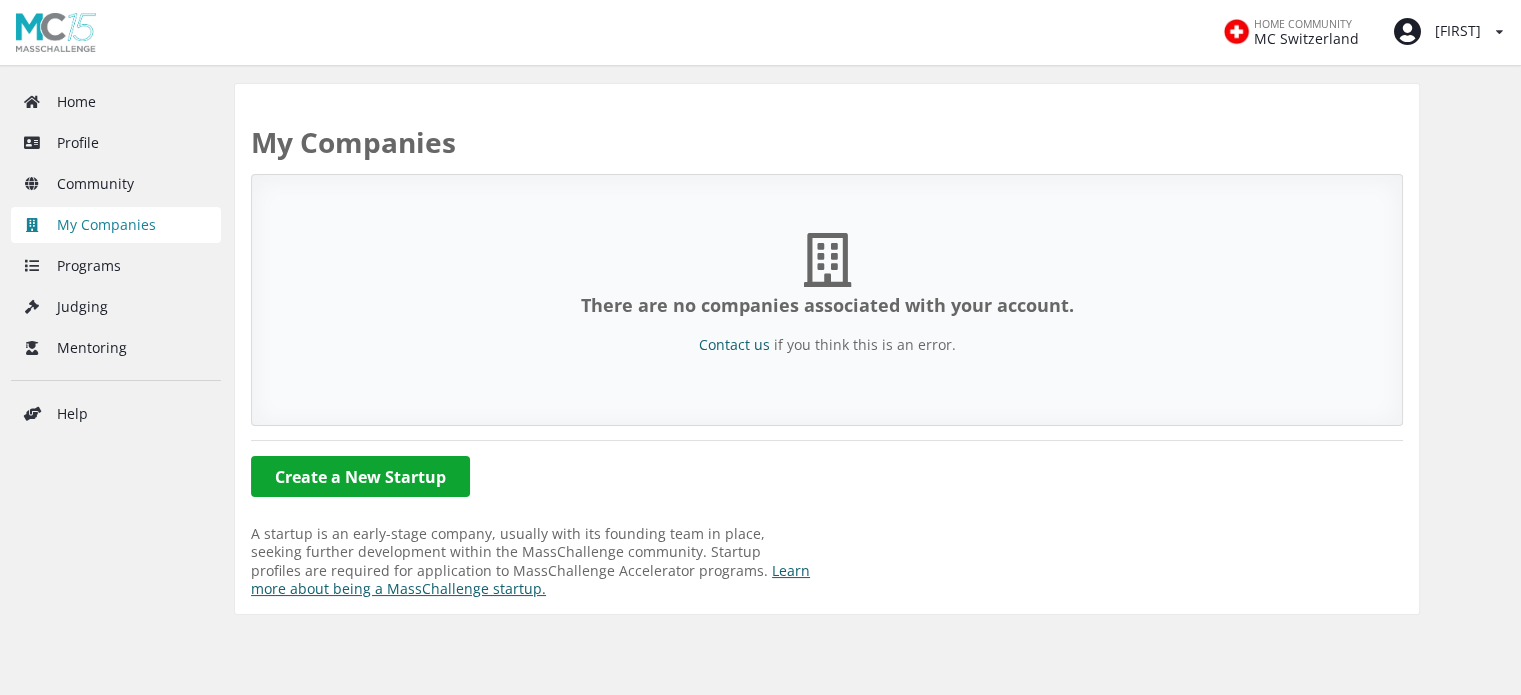click on "Create a New Startup" at bounding box center [360, 476] 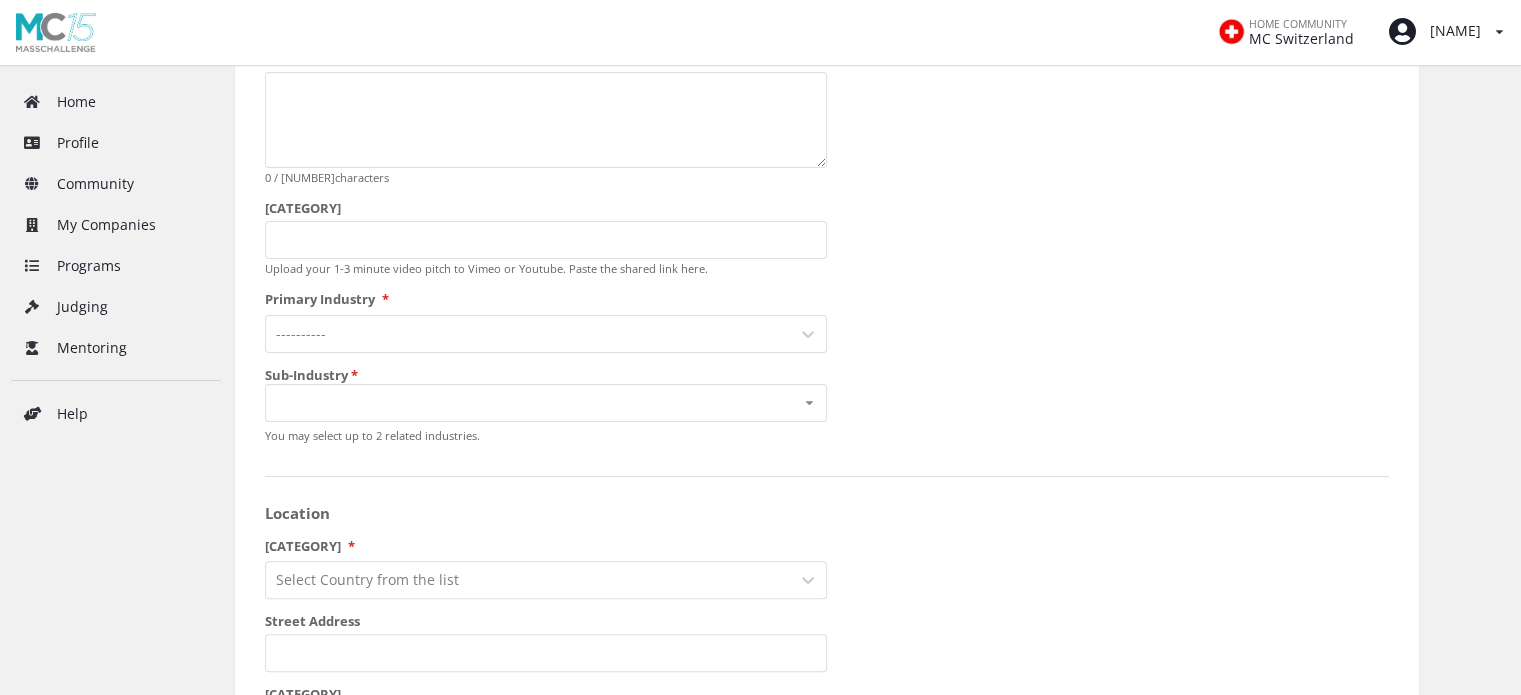 scroll, scrollTop: 524, scrollLeft: 0, axis: vertical 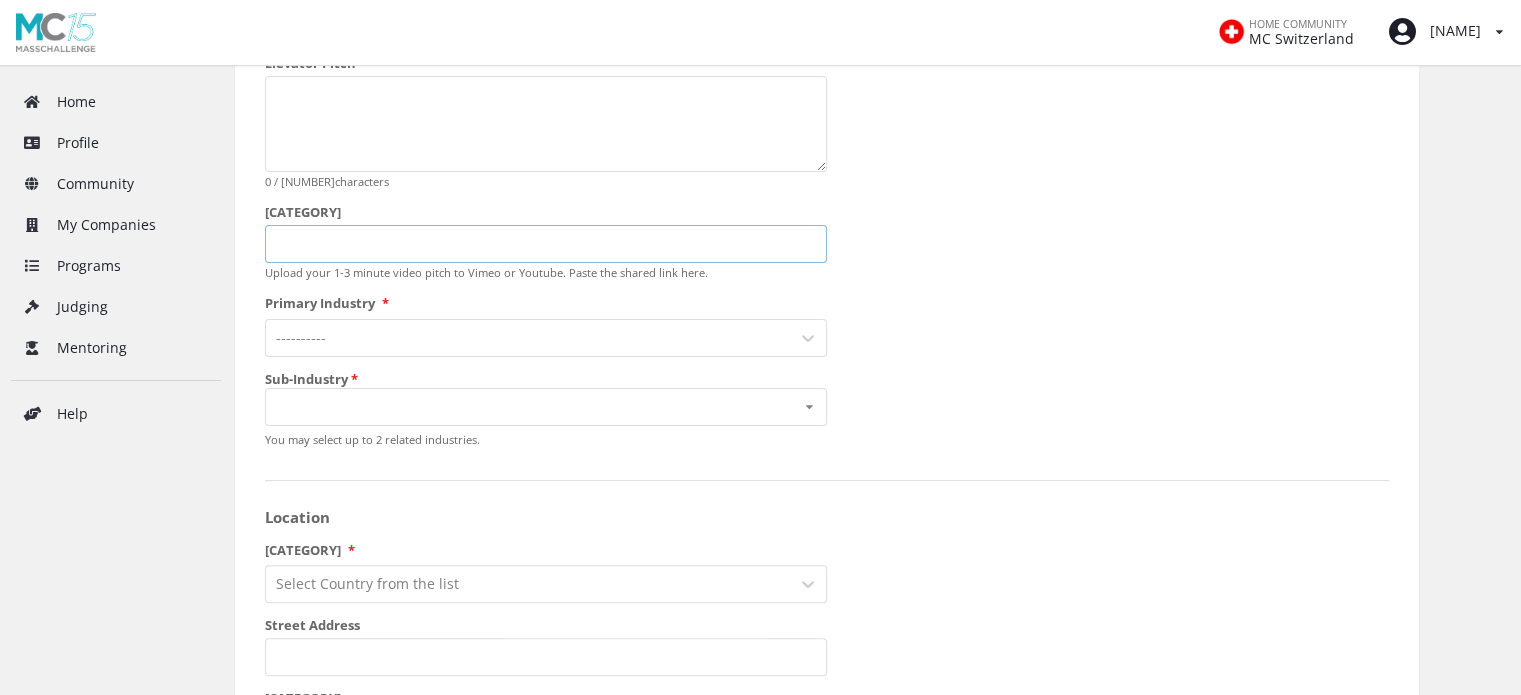 click on "••••• •••••••• ••••• •••" at bounding box center [546, 244] 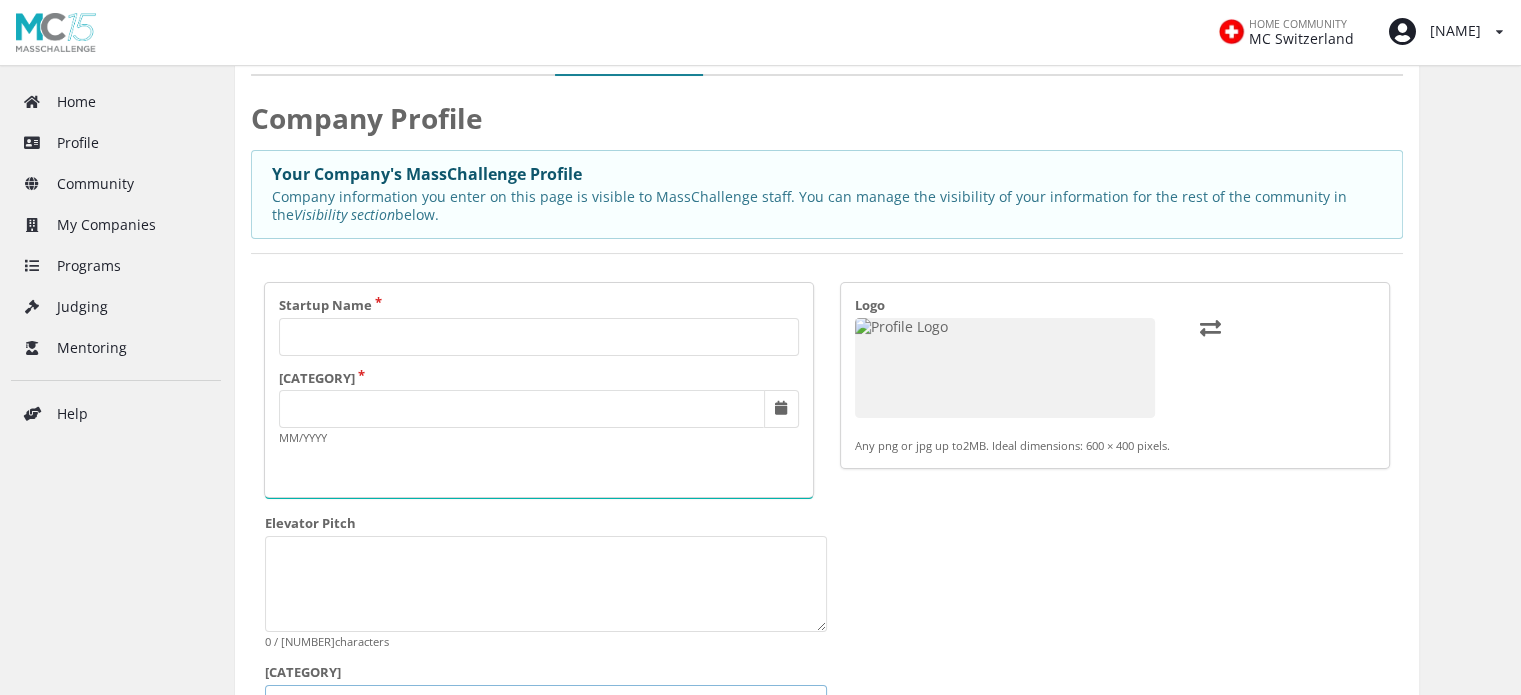 scroll, scrollTop: 56, scrollLeft: 0, axis: vertical 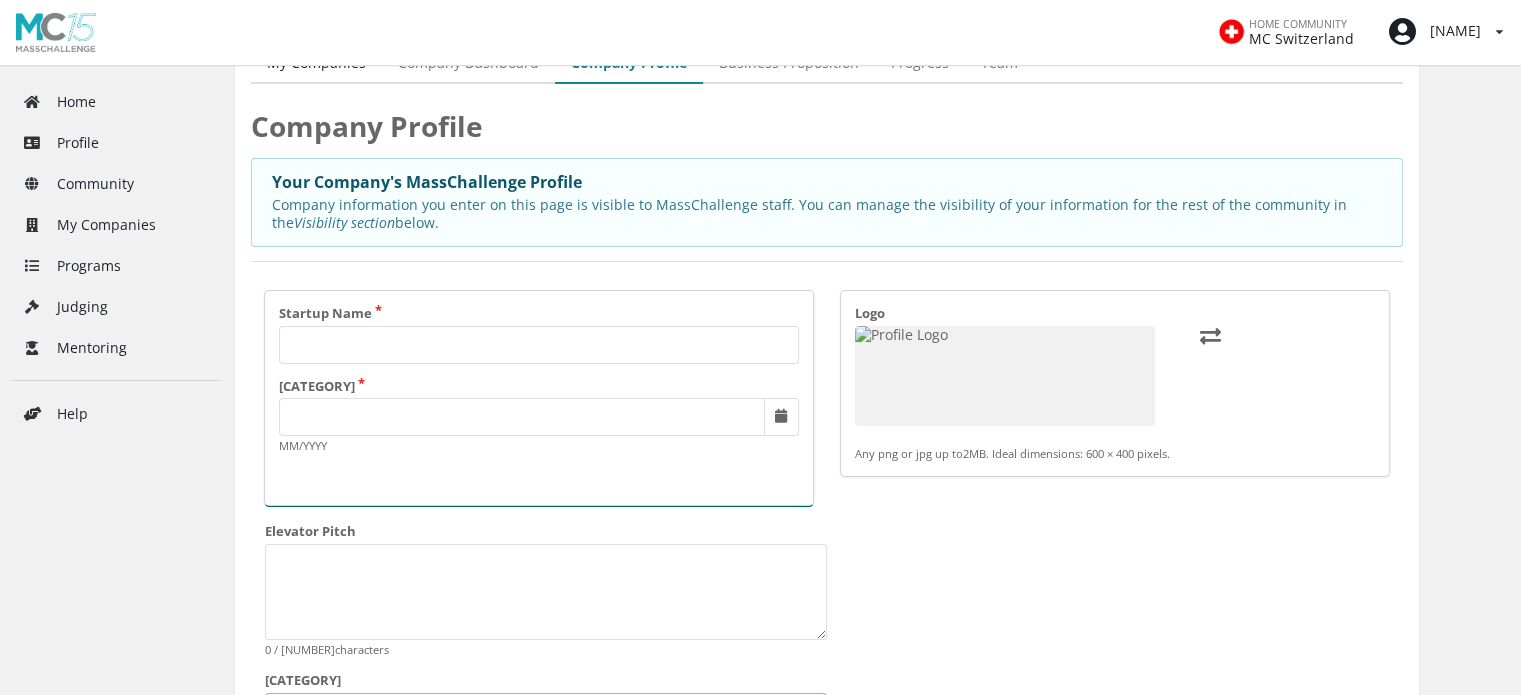 type on "https://youtu.be/XHqM1pc0P5E?si=uztvtxYeWhJo7W5N" 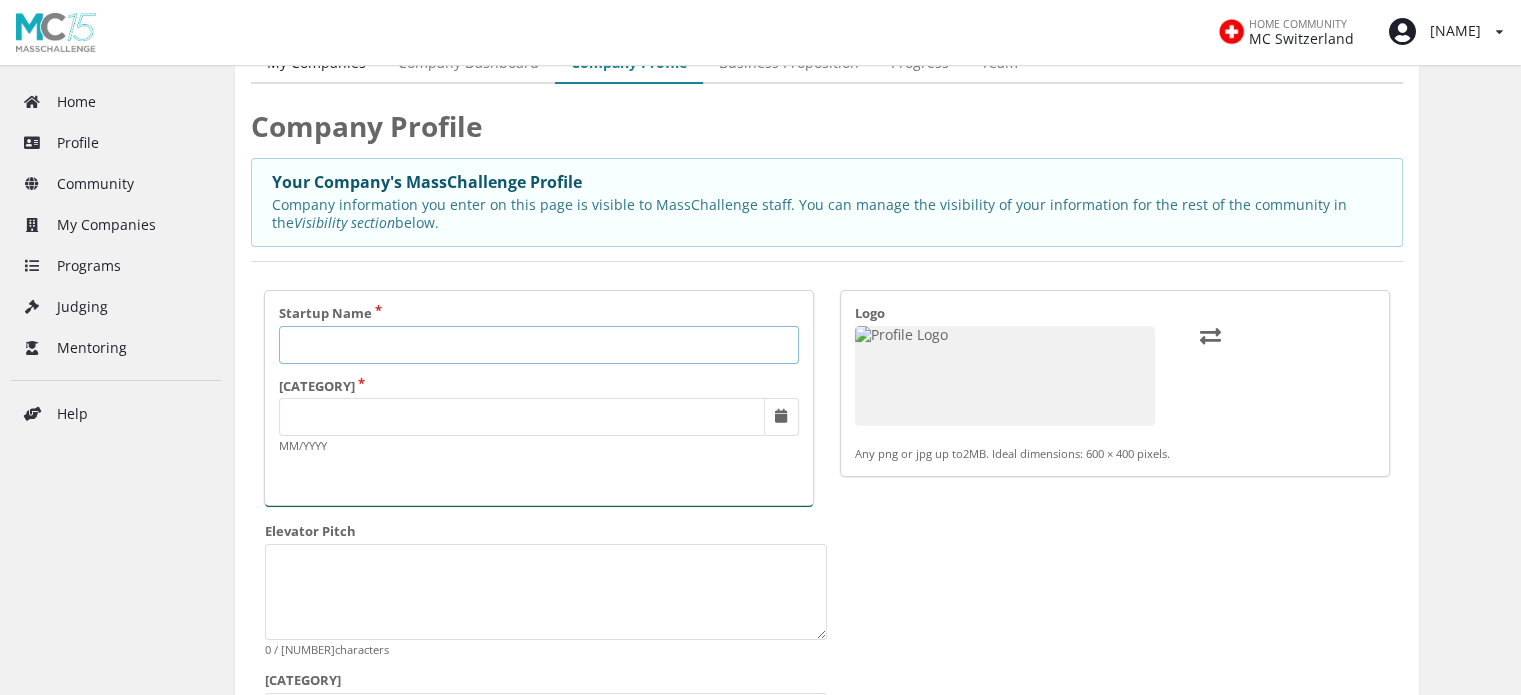 click on "Startup Name" at bounding box center [539, 345] 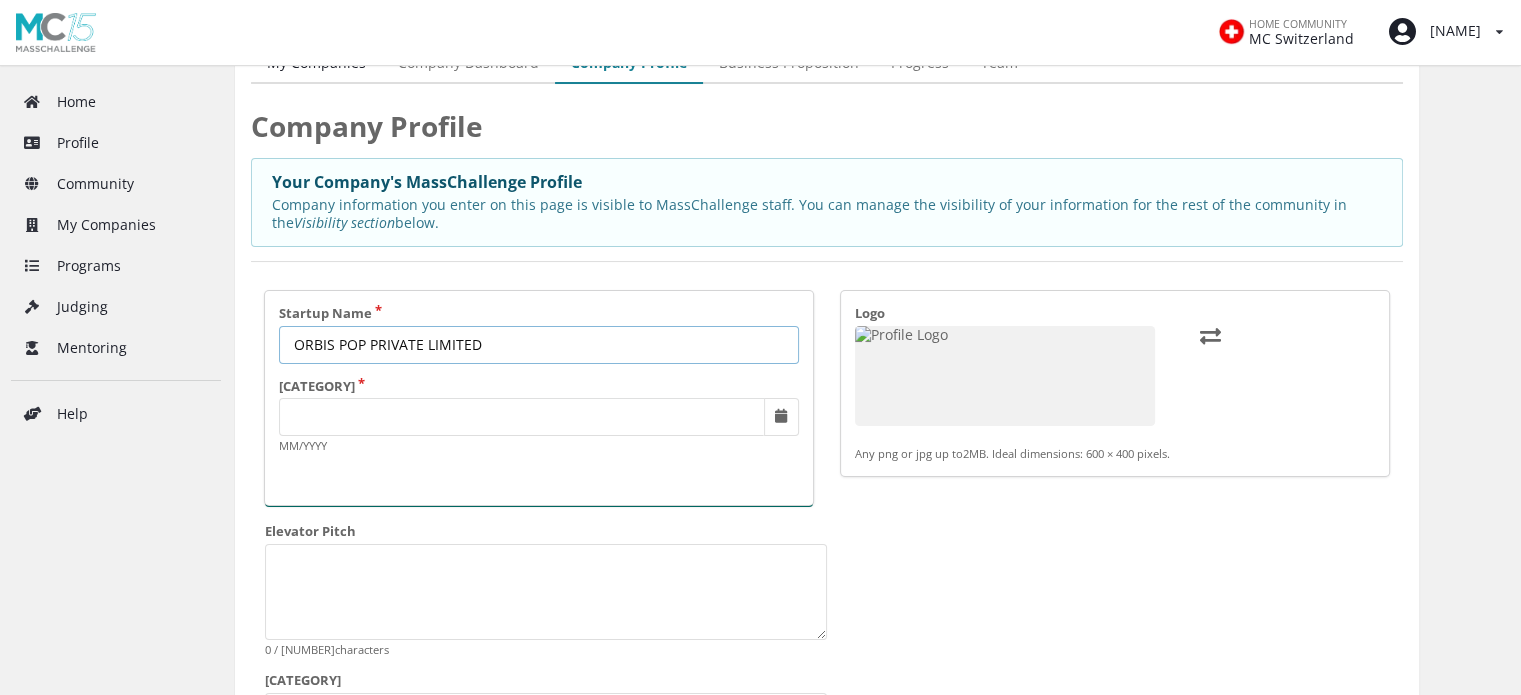 type on "[BRAND]" 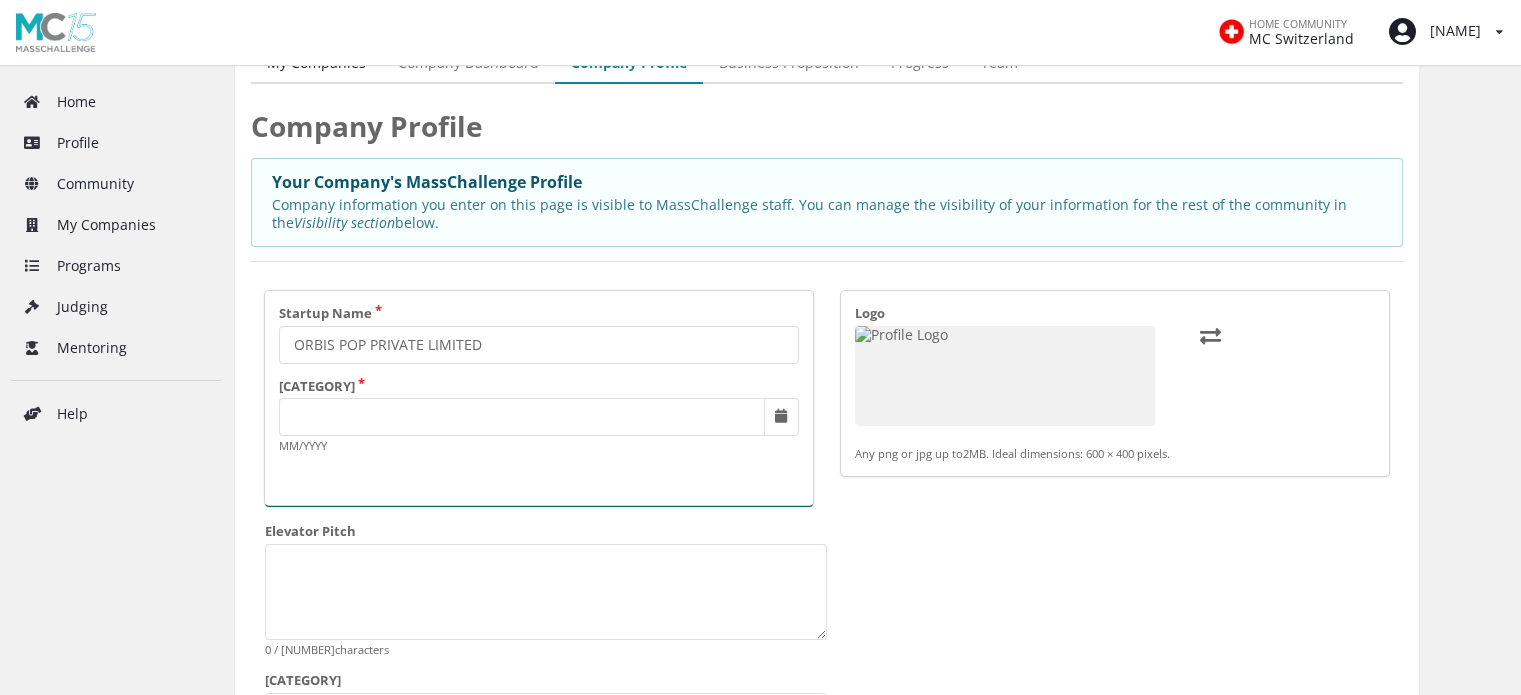 click at bounding box center (782, 417) 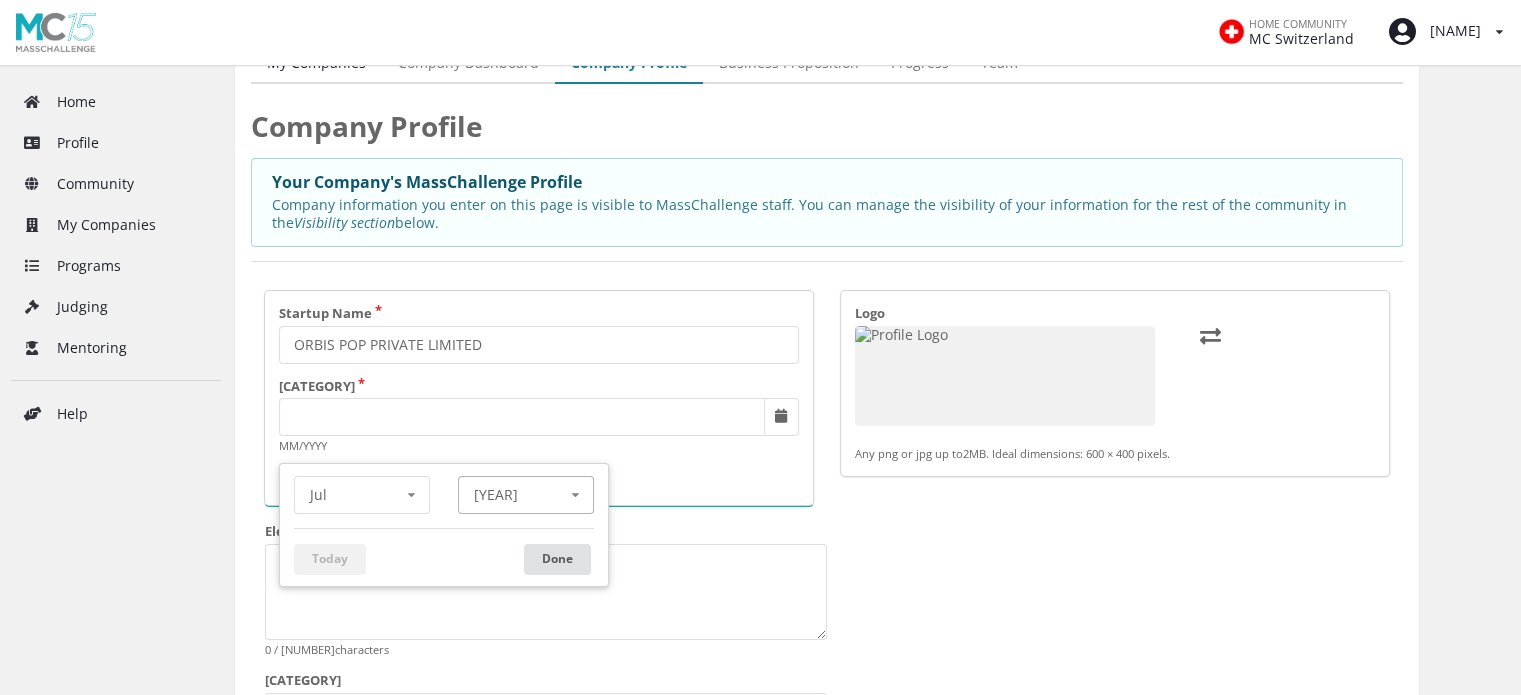 click at bounding box center (363, 495) 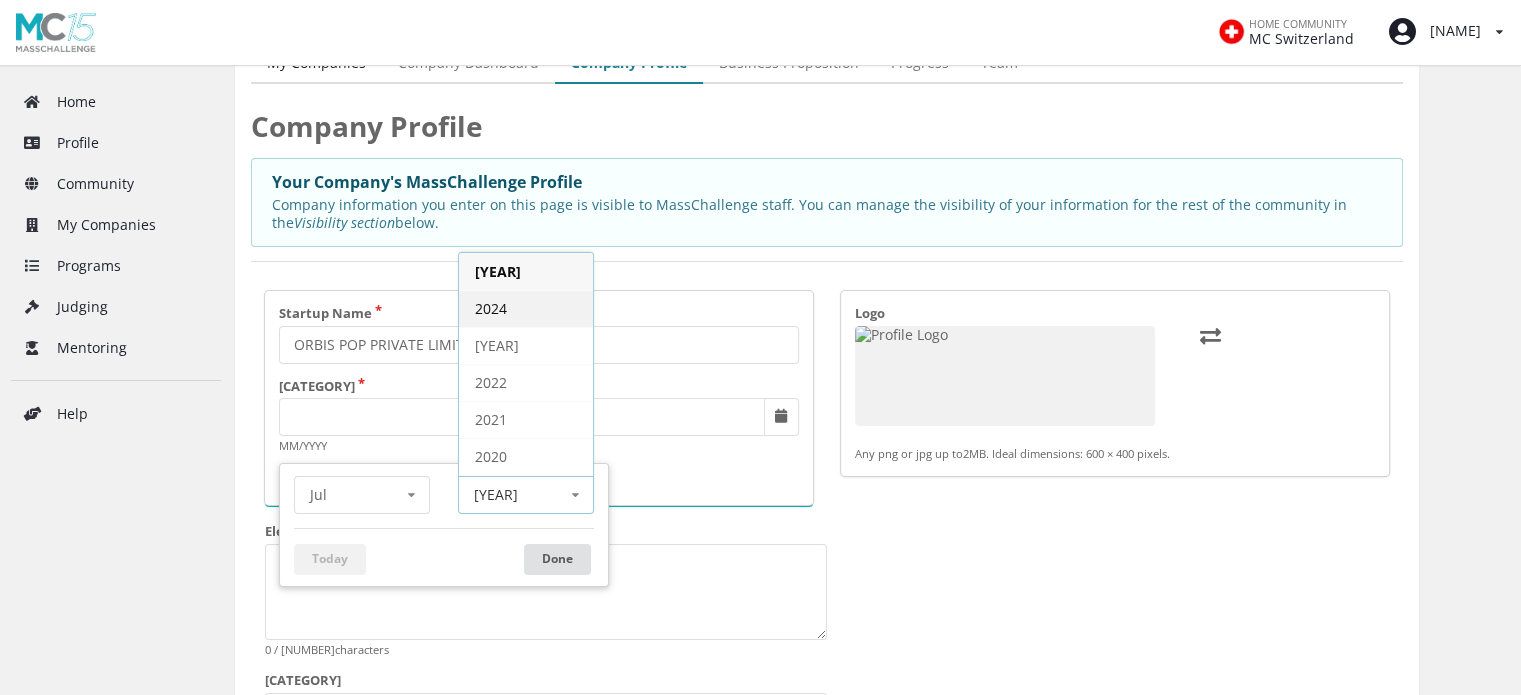 click on "••••" at bounding box center [526, 308] 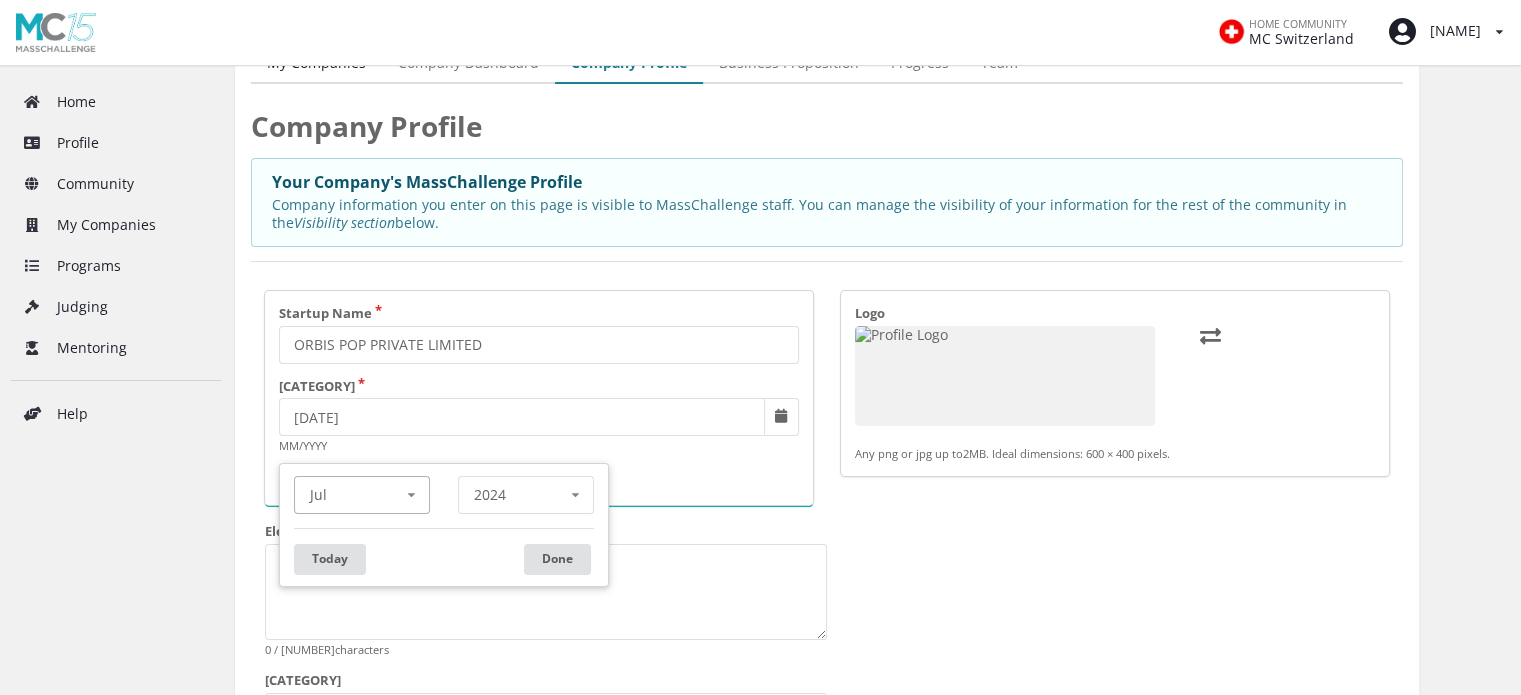 click at bounding box center (363, 495) 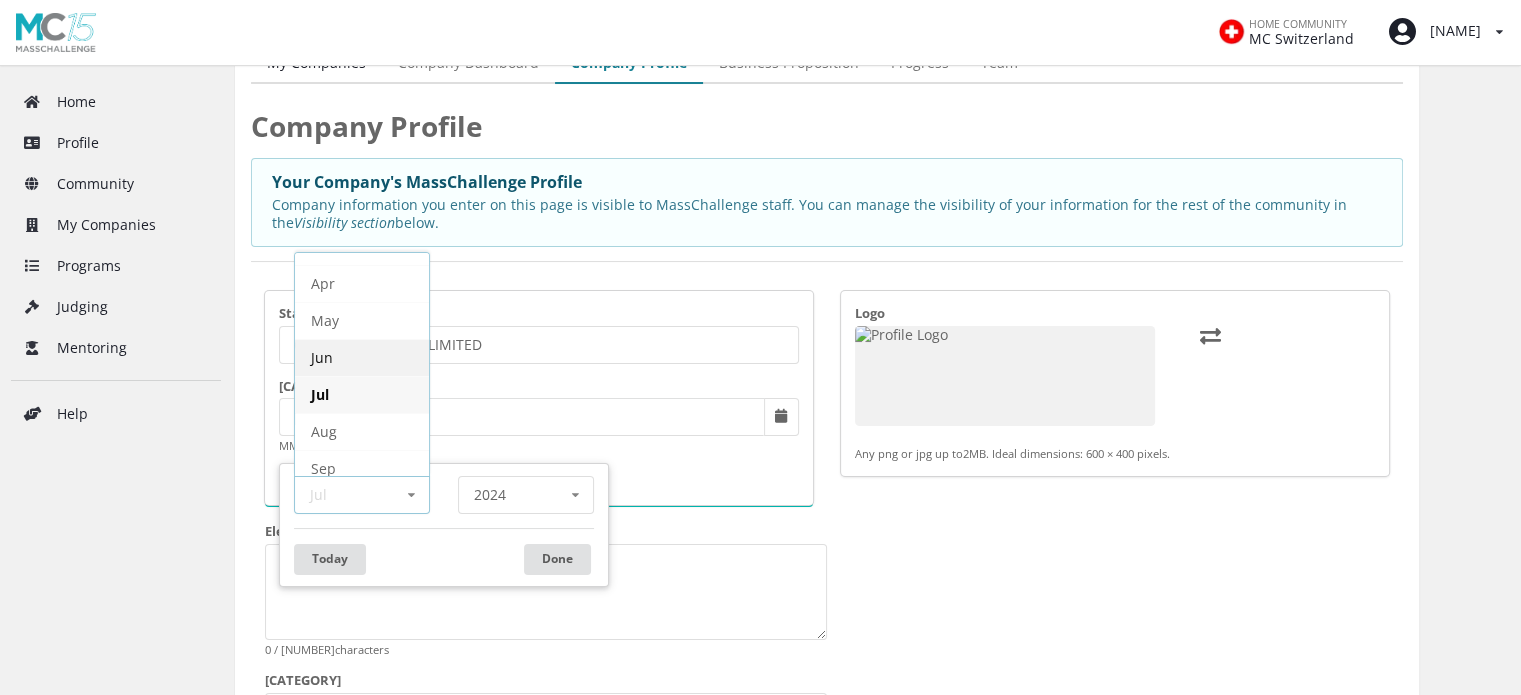 scroll, scrollTop: 103, scrollLeft: 0, axis: vertical 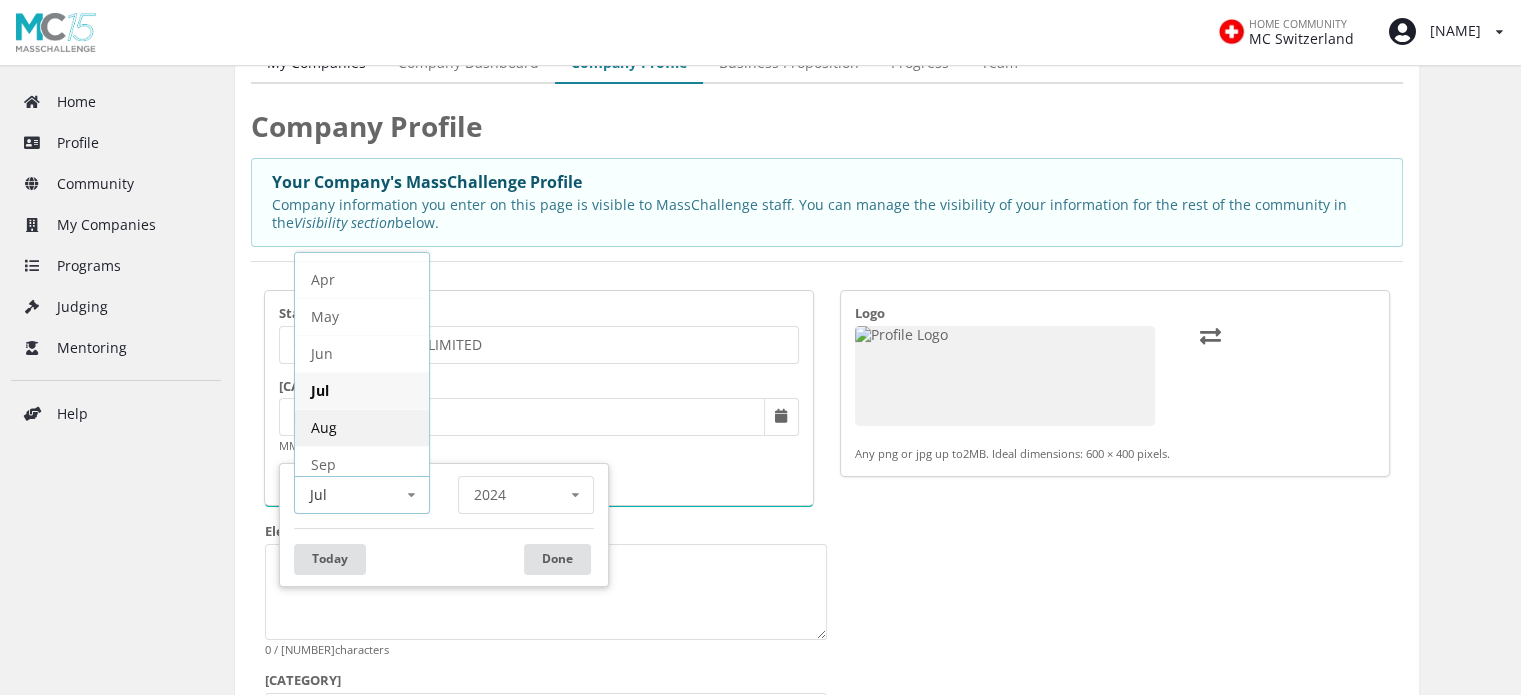 click on "[MONTH]" at bounding box center [362, 427] 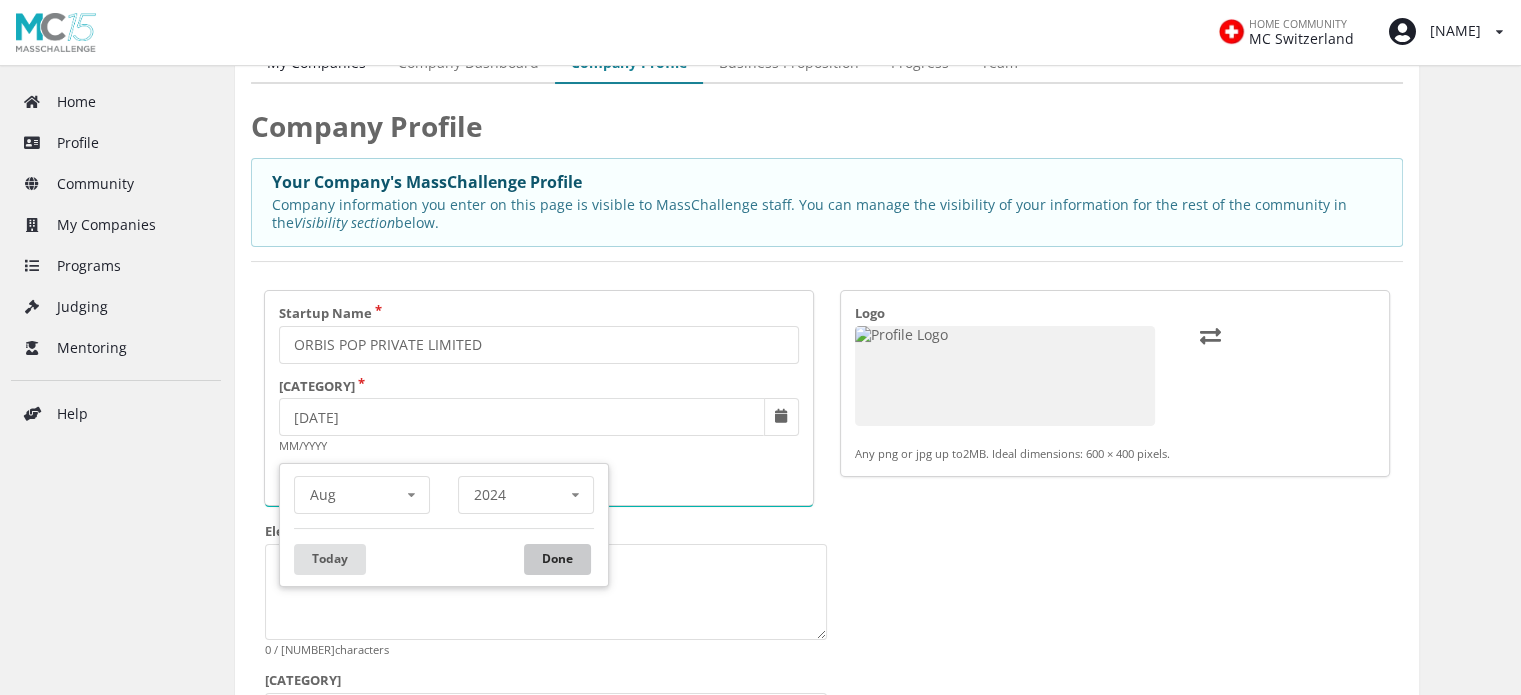 click on "Done" at bounding box center [557, 559] 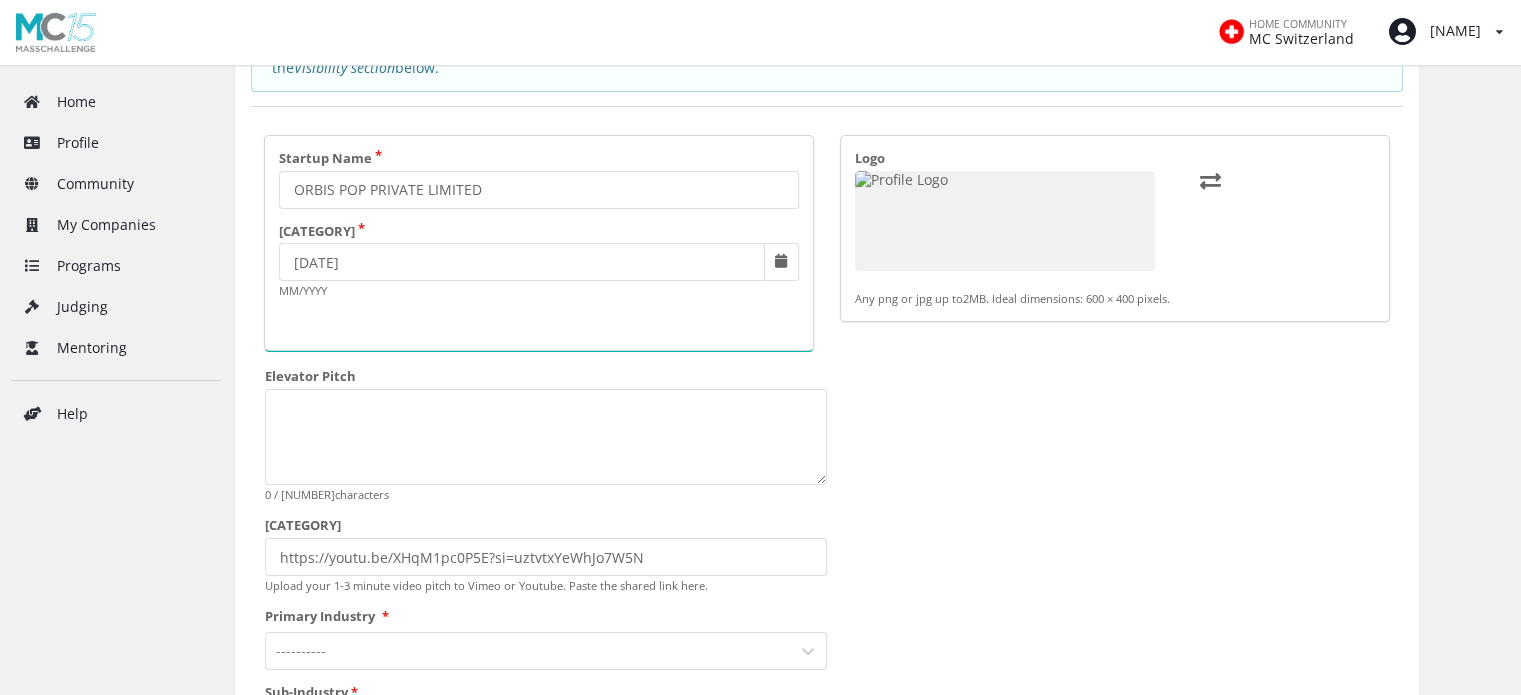 scroll, scrollTop: 212, scrollLeft: 0, axis: vertical 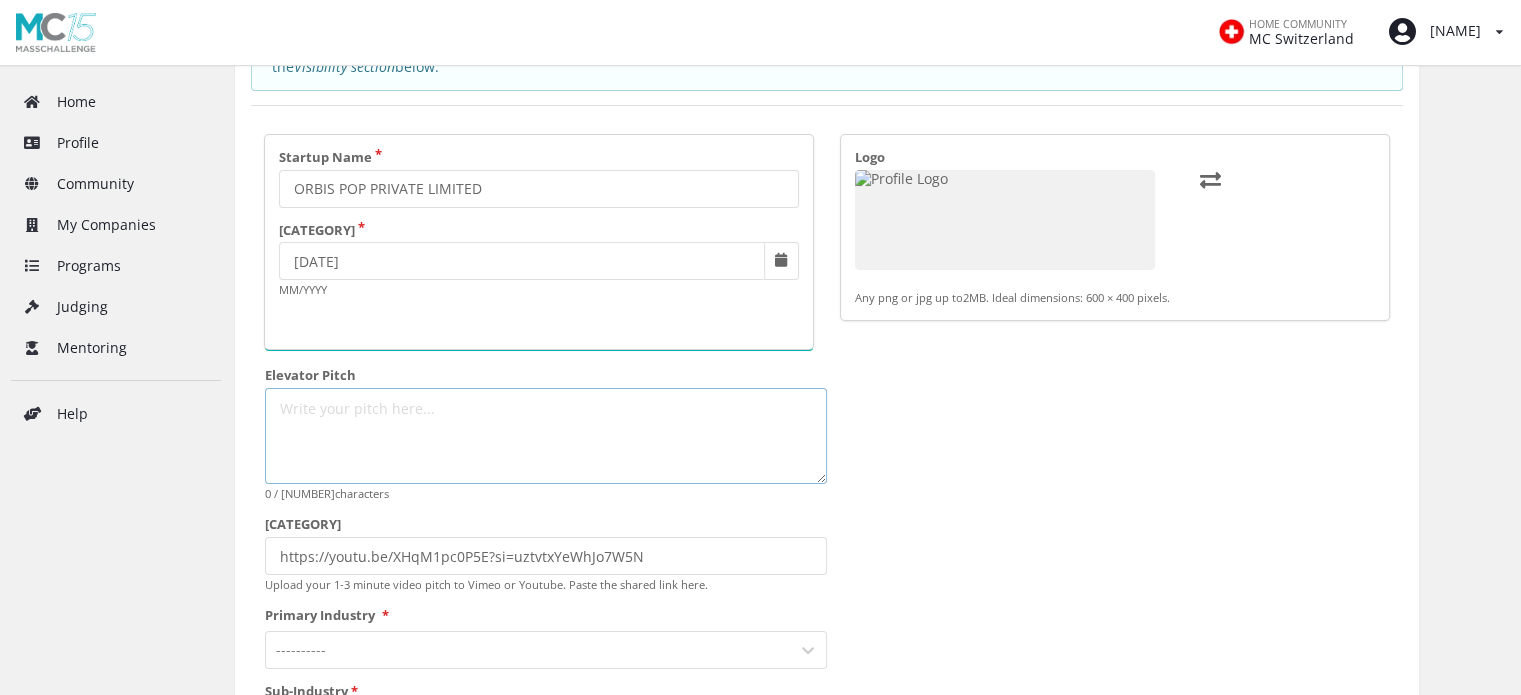 click on "•••••••• •••••" at bounding box center (546, 436) 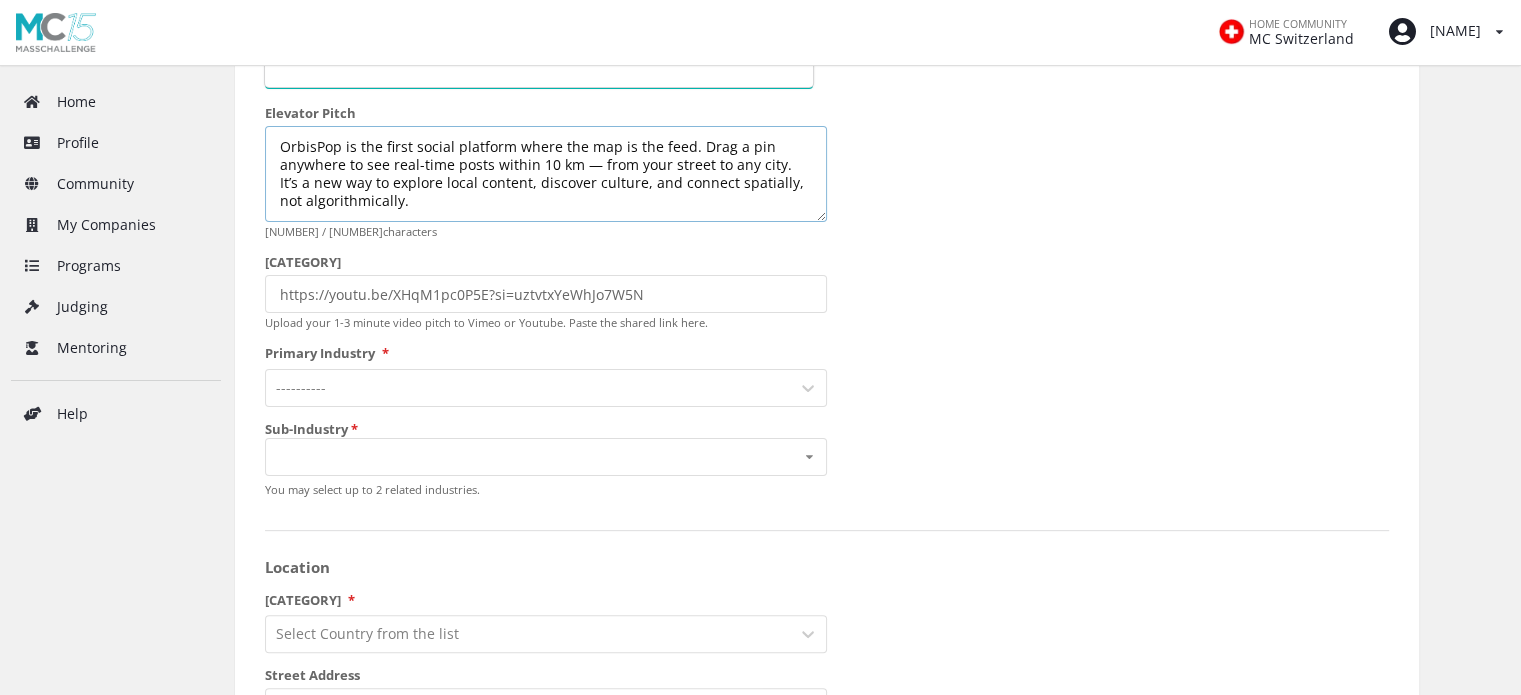scroll, scrollTop: 494, scrollLeft: 0, axis: vertical 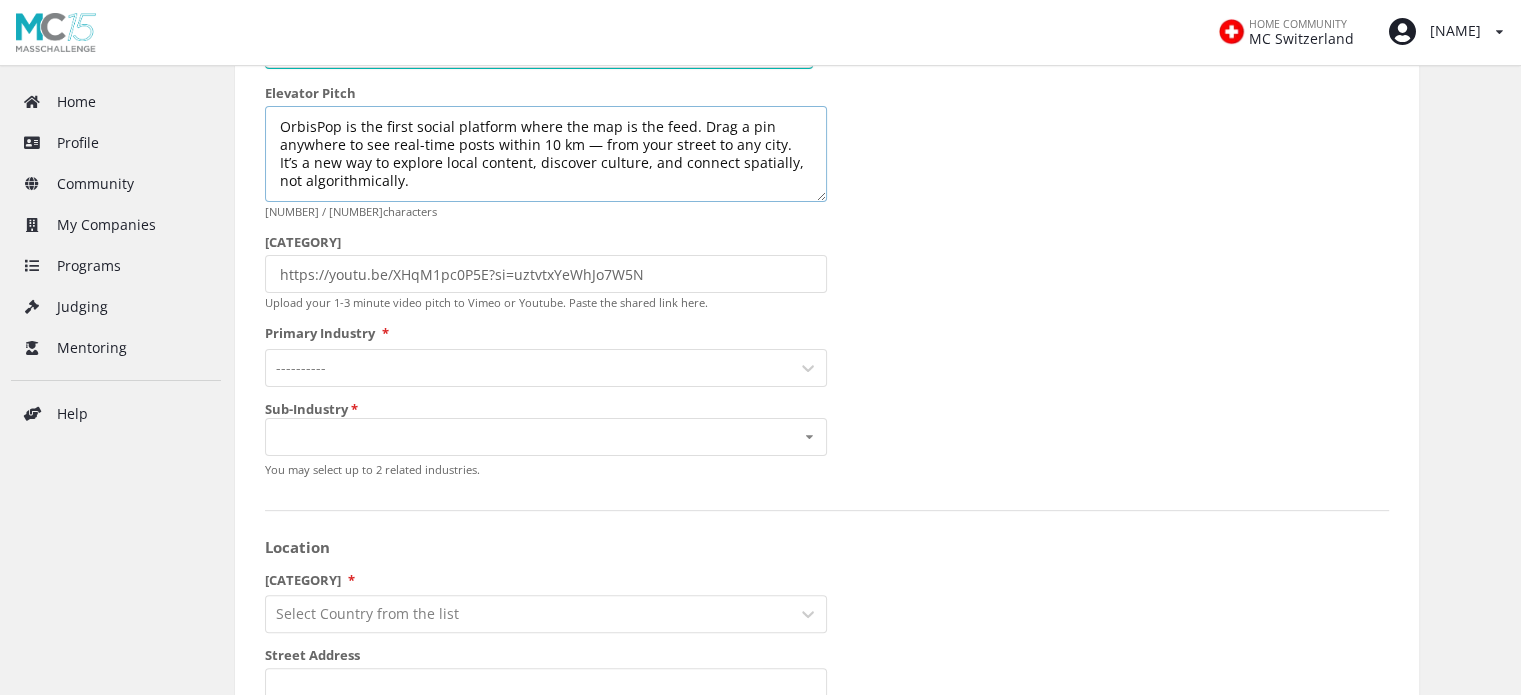 type on "OrbisPop is the first social platform where the map is the feed. Drag a pin anywhere to see real-time posts within 10 km — from your street to any city. It’s a new way to explore local content, discover culture, and connect spatially, not algorithmically." 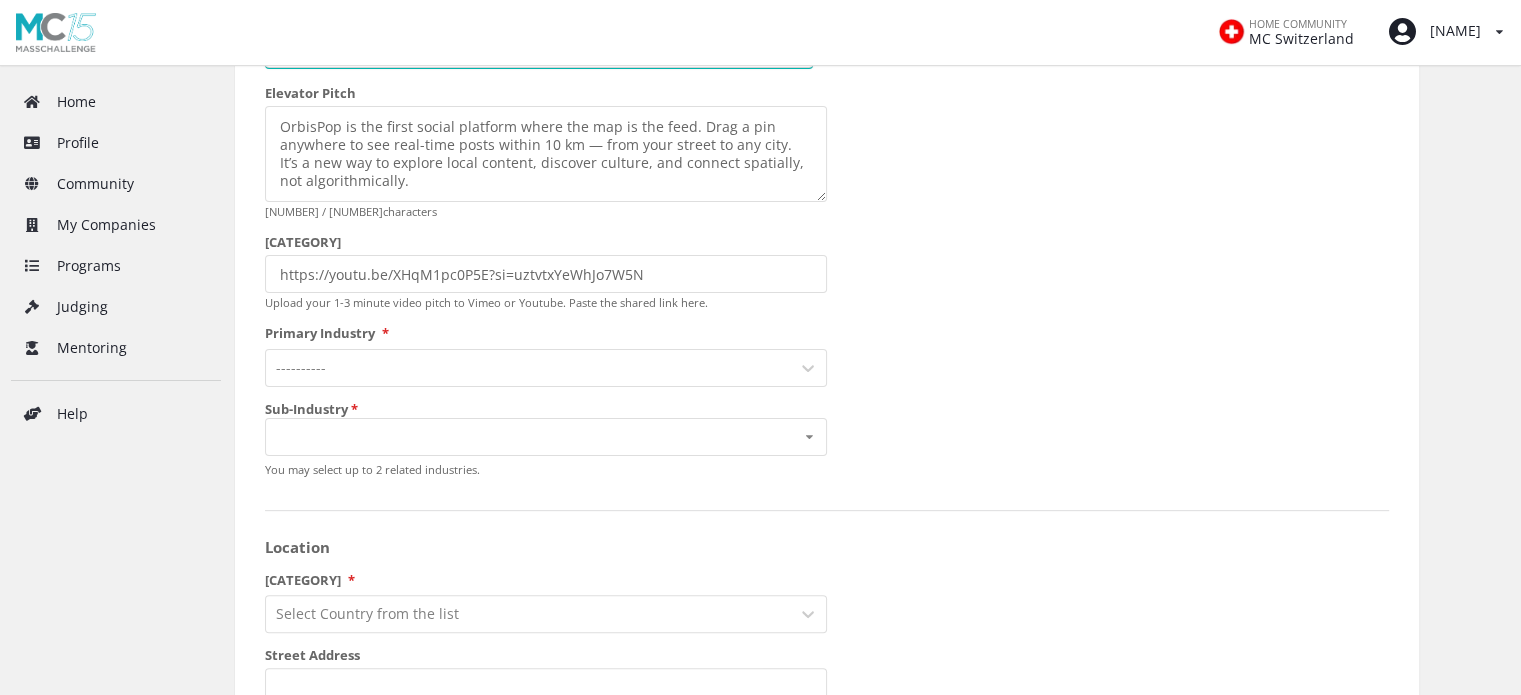 click at bounding box center (528, 368) 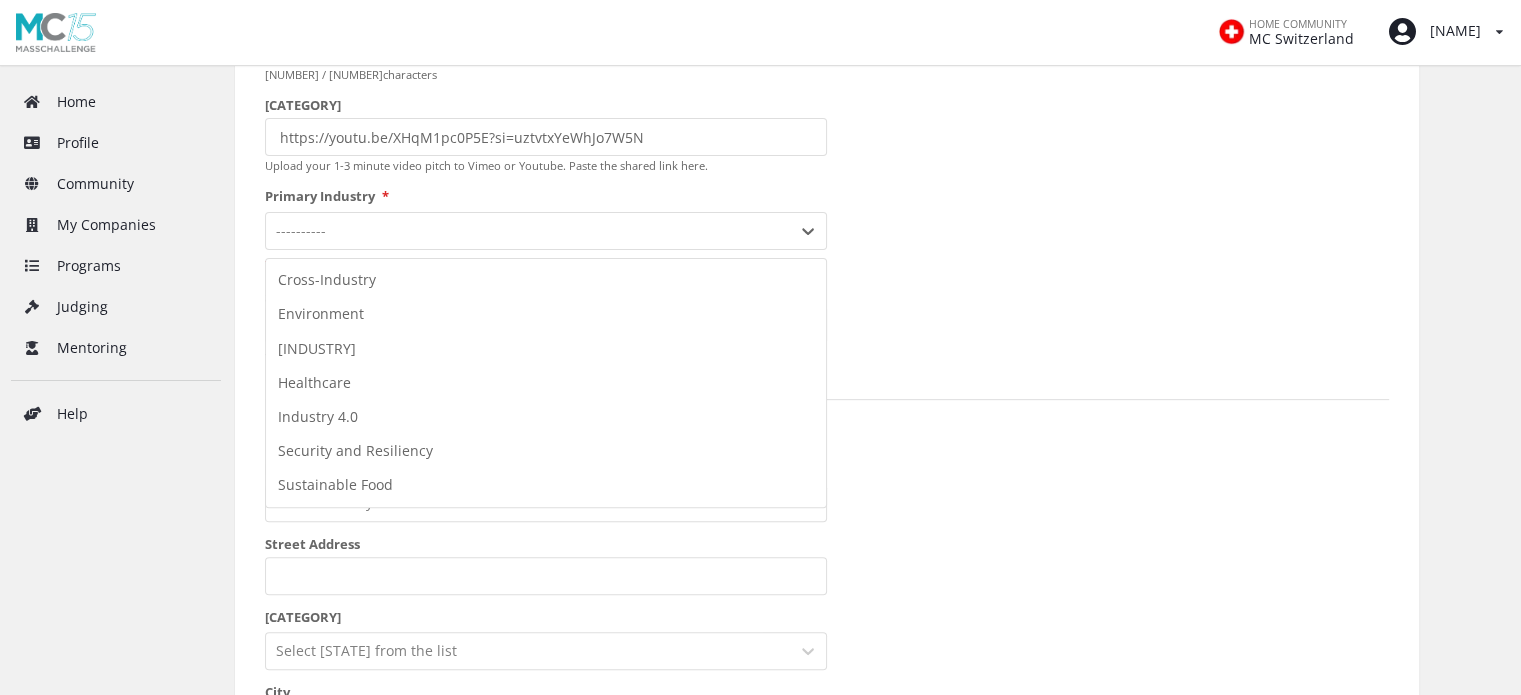 scroll, scrollTop: 638, scrollLeft: 0, axis: vertical 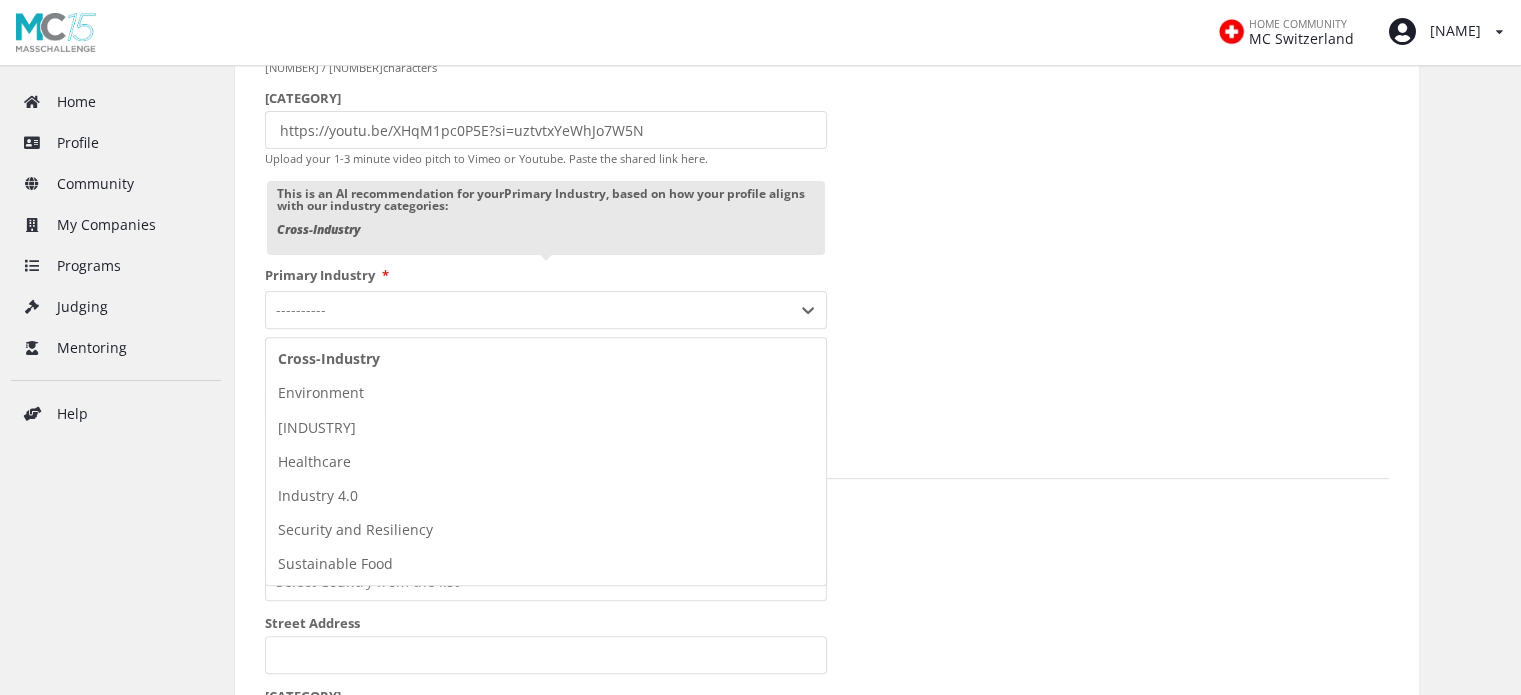 click on "Cross-Industry" at bounding box center (546, 359) 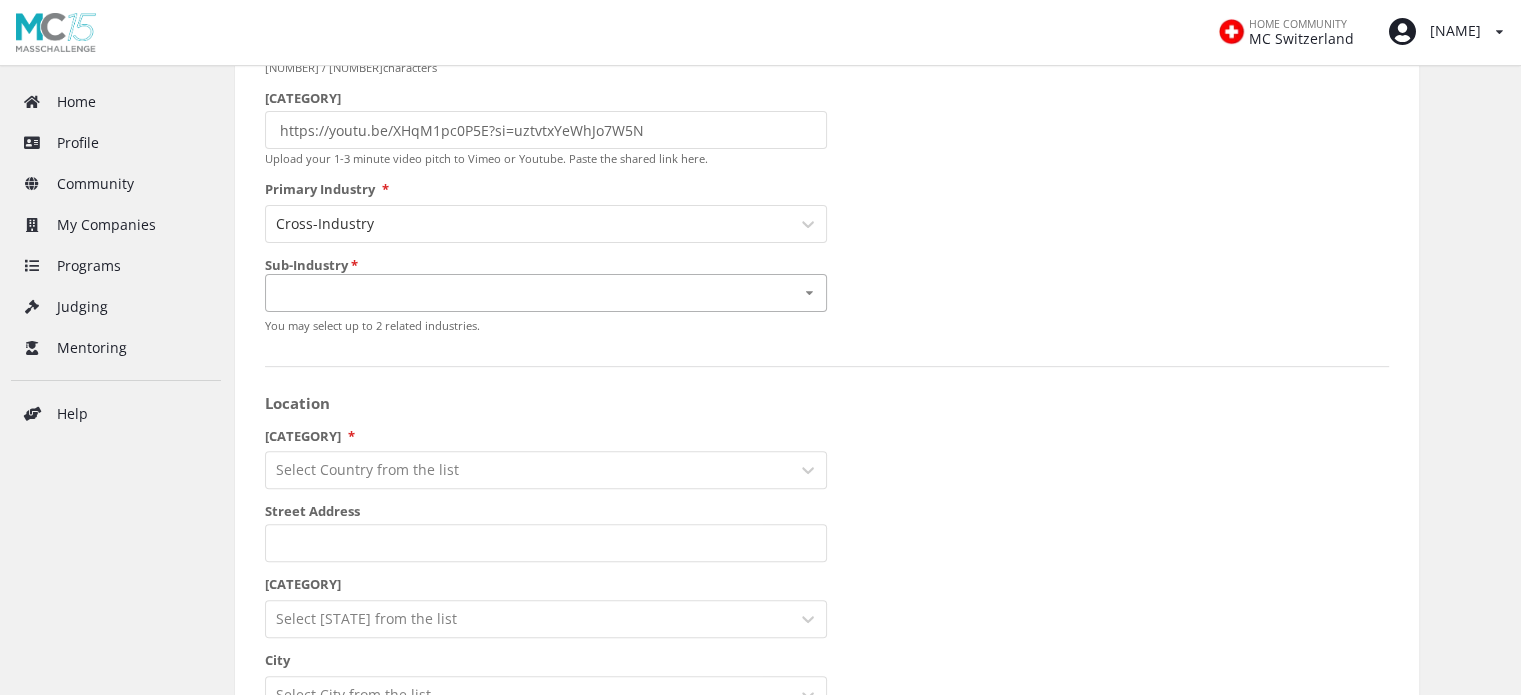 click on "[INDUSTRY]" at bounding box center (546, 293) 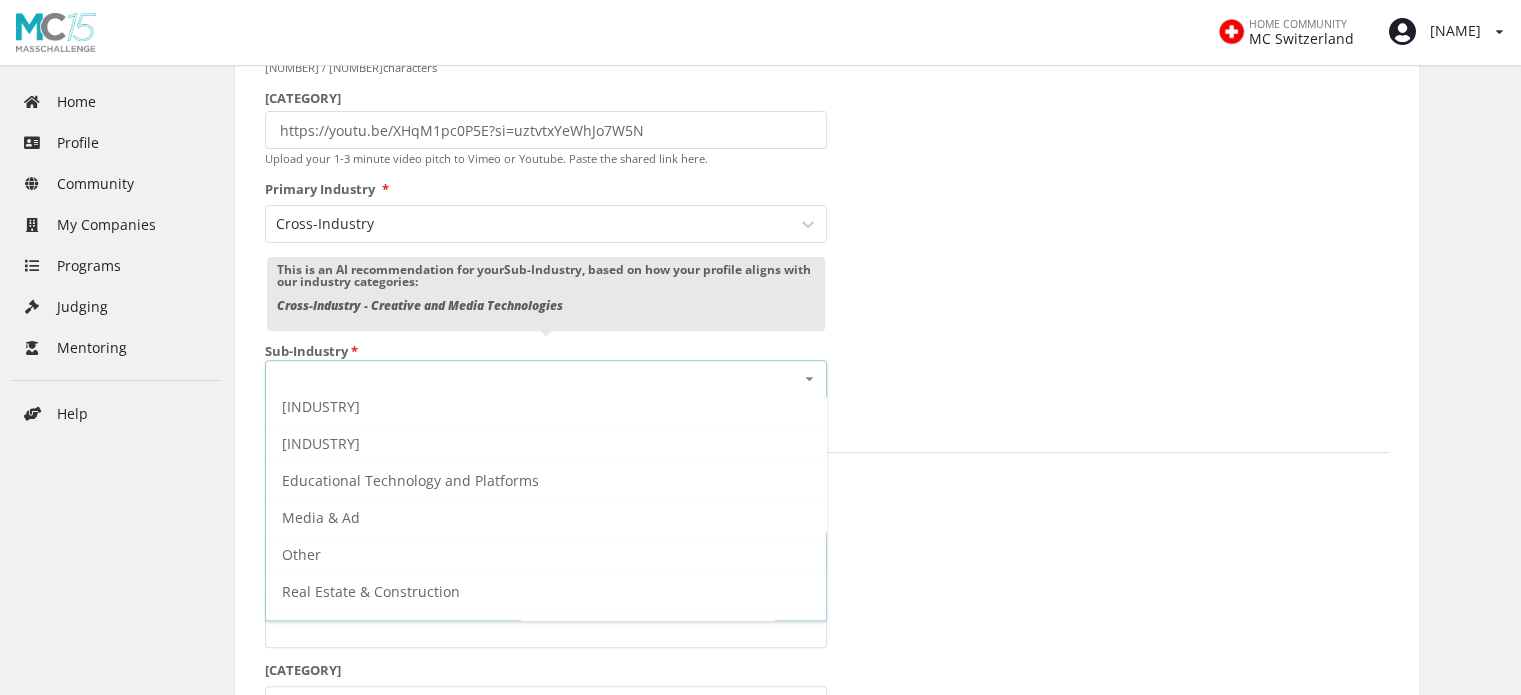 scroll, scrollTop: 130, scrollLeft: 0, axis: vertical 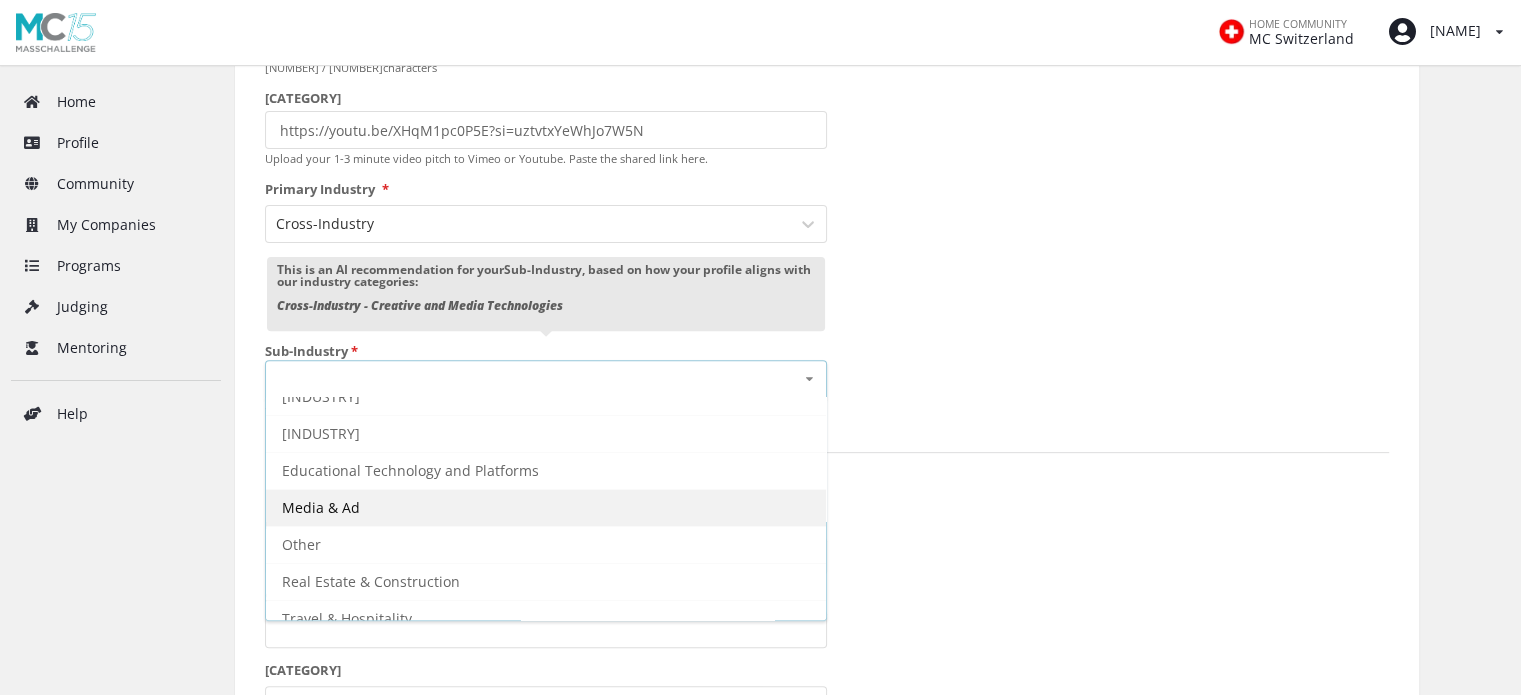 click on "[INDUSTRY]" at bounding box center (329, 285) 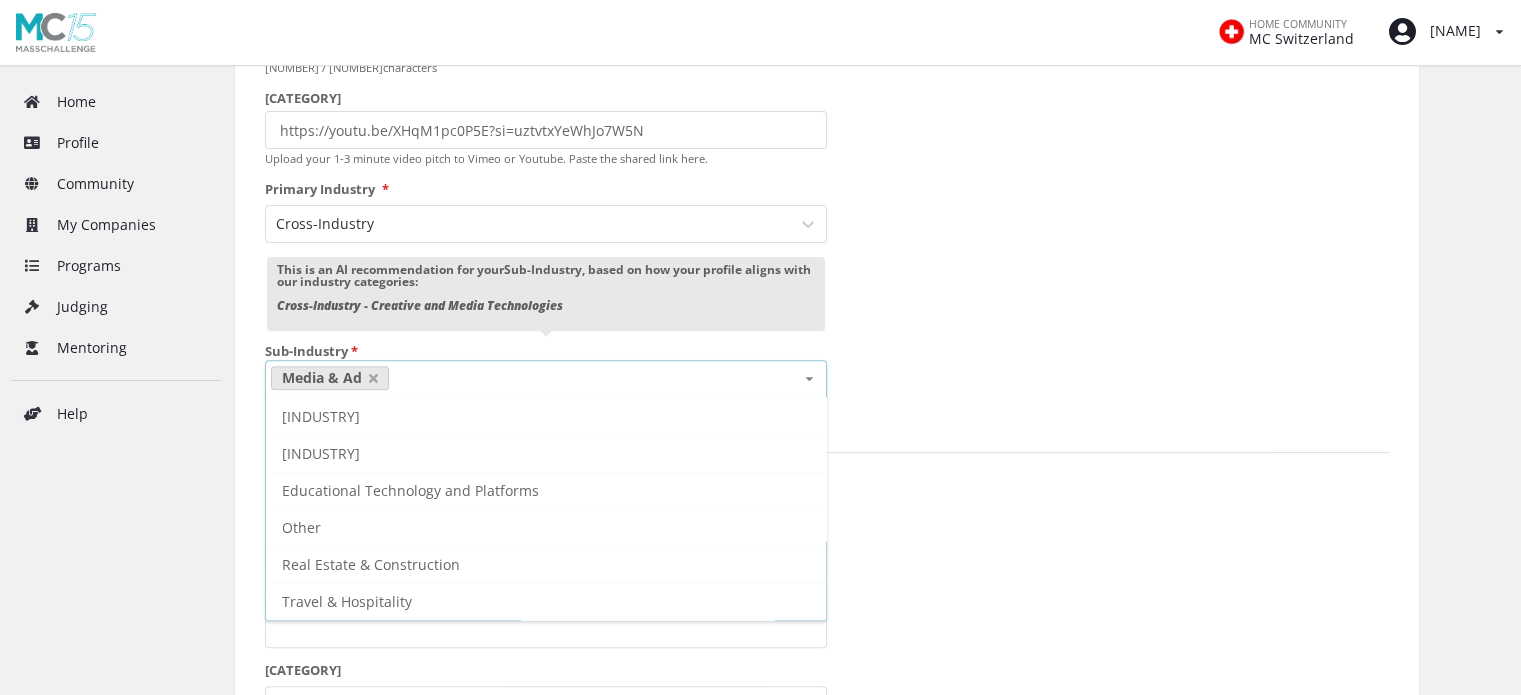 scroll, scrollTop: 107, scrollLeft: 0, axis: vertical 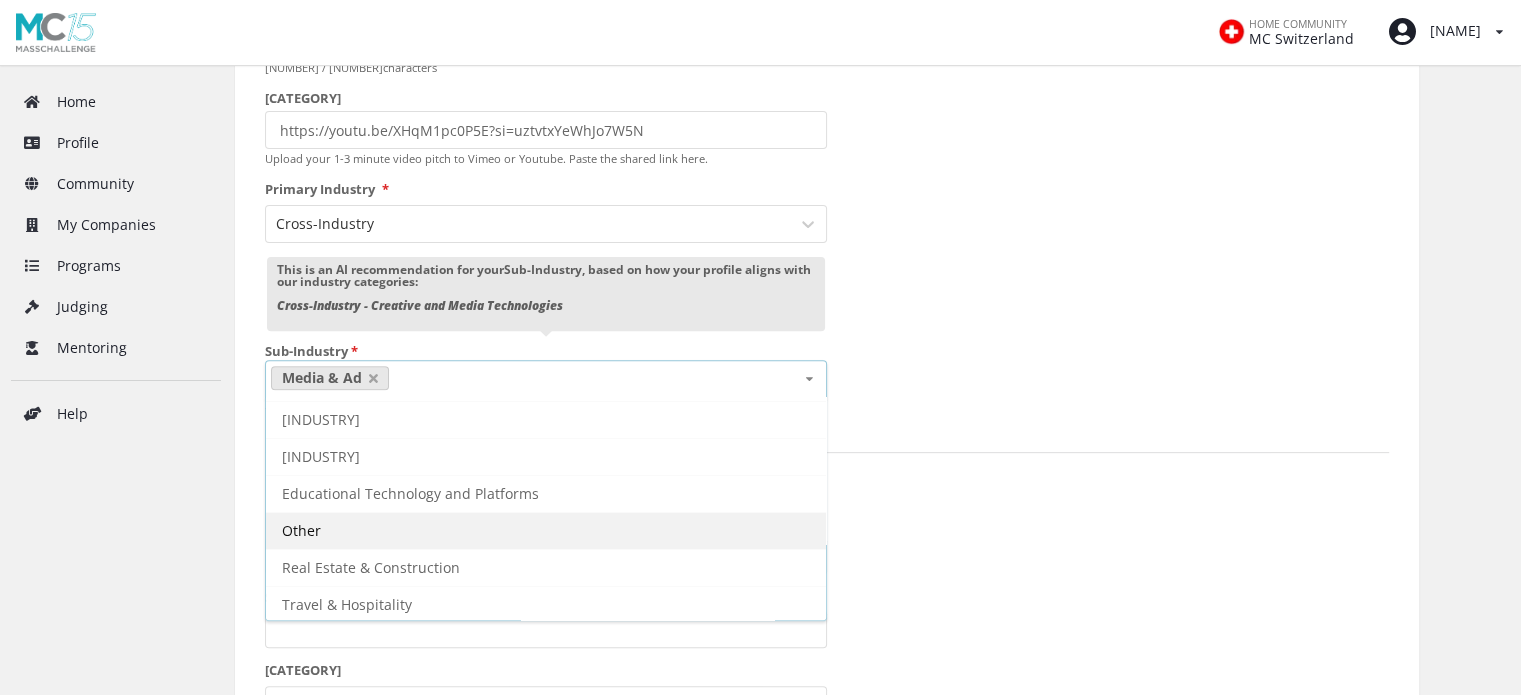 click on "•••••" at bounding box center [546, 530] 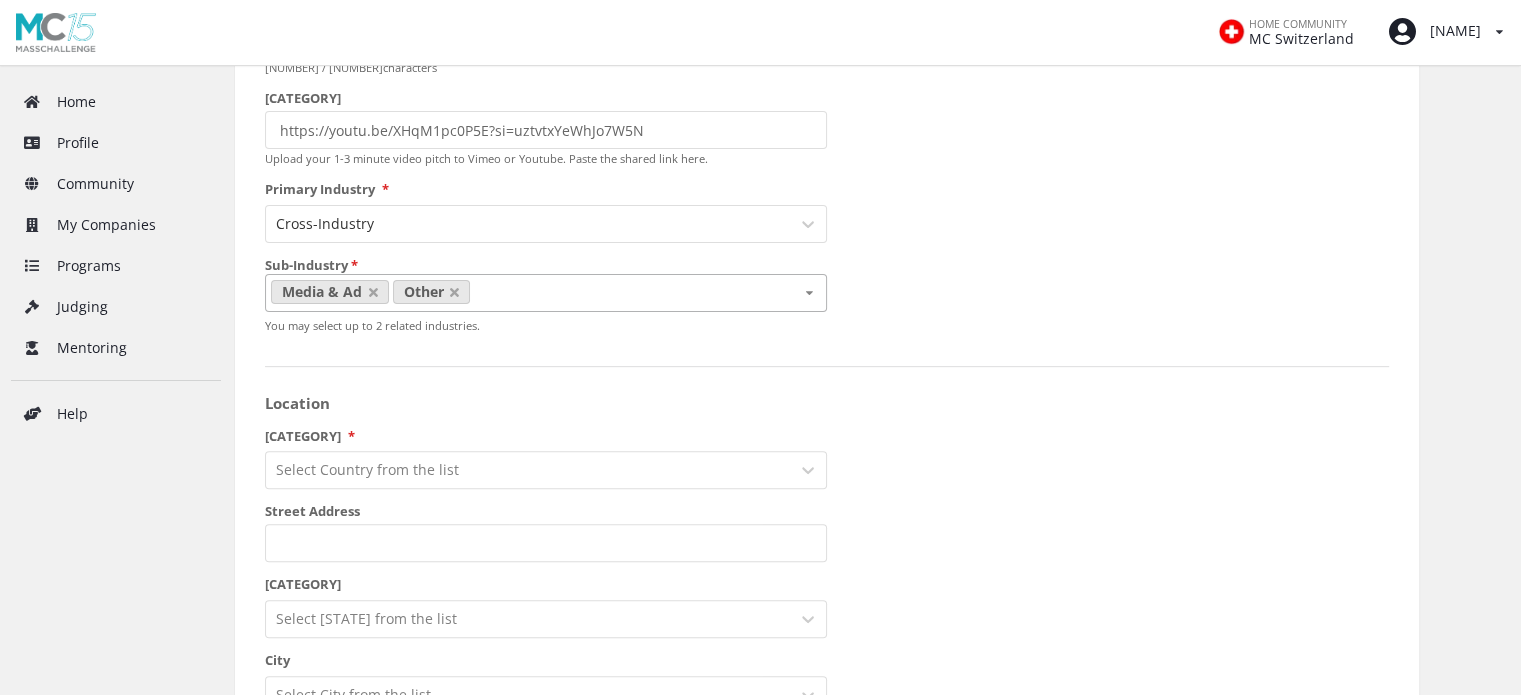 click on "Startup Name ORBIS POP PRIVATE LIMITED Year Founded 08/[MM]/[YYYY] Logo   Any png or jpg up to  2MB . Ideal dimensions: 600 × 400 pixels. Elevator Pitch OrbisPop is the first social platform where the map is the feed. Drag a pin anywhere to see real-time posts within 10 km — from your street to any city. It’s a new way to explore local content, discover culture, and connect spatially, not algorithmically. 255   /   300  characters Video Elevator Pitch URL https://youtu.be/XHqM1pc0P5E?si=uztvtxYeWhJo7W5N Upload your 1-3 minute video pitch to Vimeo or Youtube. Paste the shared link here. Primary Industry *   Cross-Industry Sub-Industry   * Media & Ad Other AI/Machine Learning Brand & Retail Consumer Goods and Services Creative and Media Technologies E-Commerce & Marketplaces Educational Technology and Platforms Real Estate & Construction Travel & Hospitality You may select up to 2 related industries. Location Country Of Primary Operations:  *   Select Country from the list Street Address   City   Public" at bounding box center (827, 699) 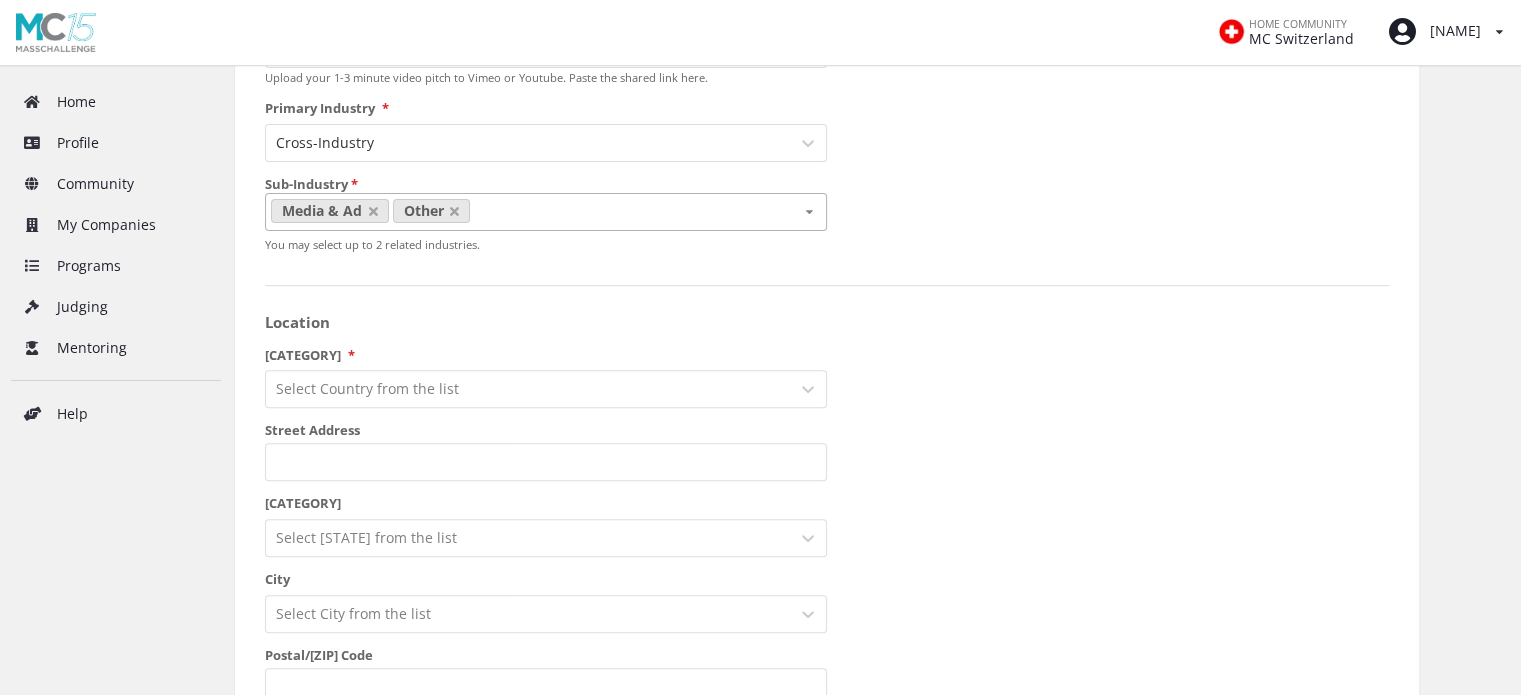 scroll, scrollTop: 792, scrollLeft: 0, axis: vertical 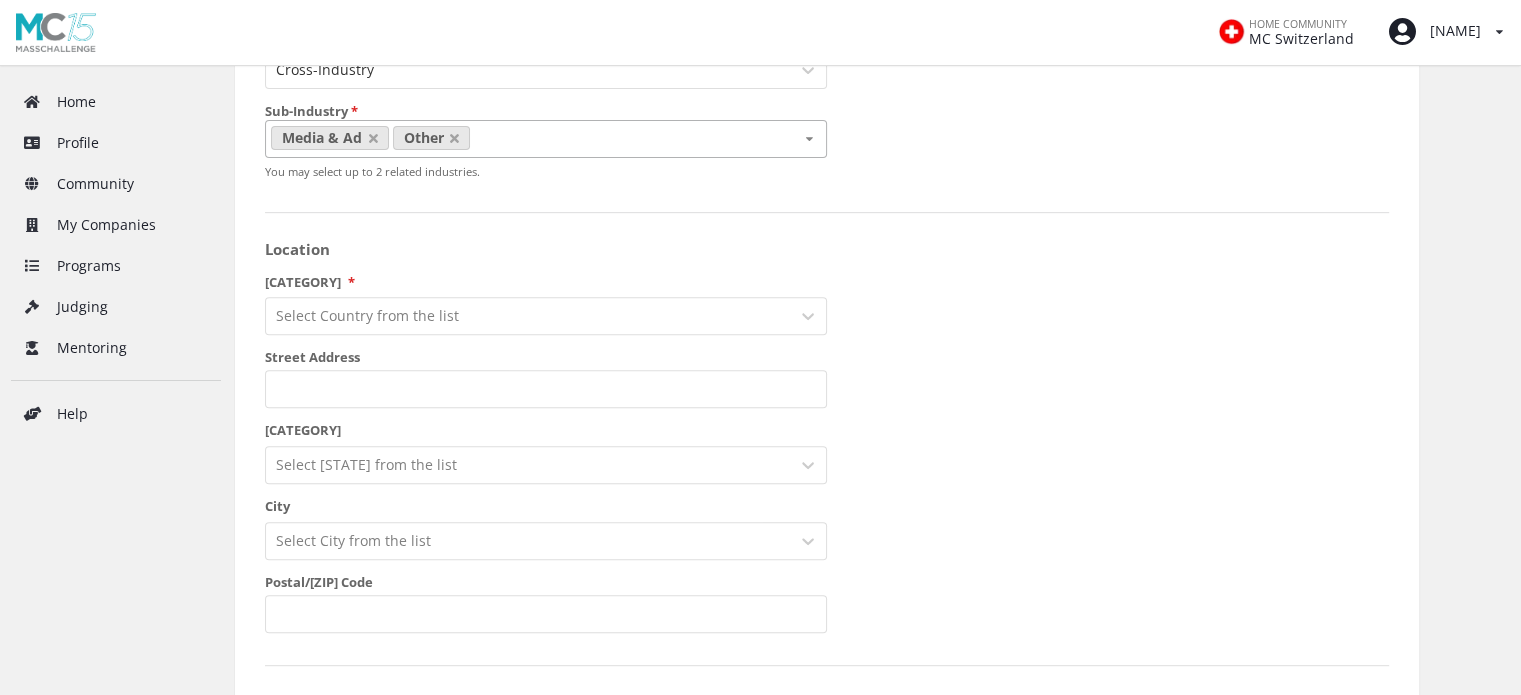click on "•••••• ••••••• •••• ••• ••••" at bounding box center (546, 316) 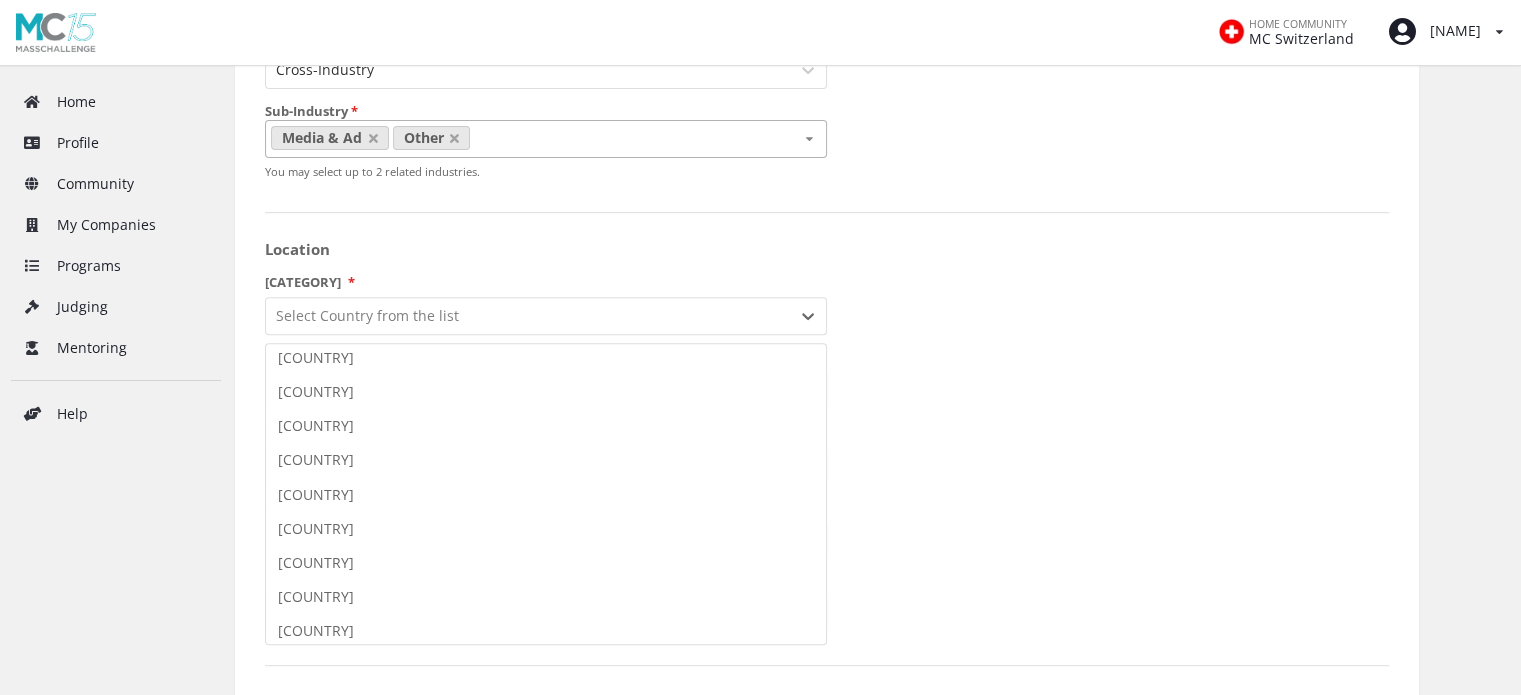 scroll, scrollTop: 3356, scrollLeft: 0, axis: vertical 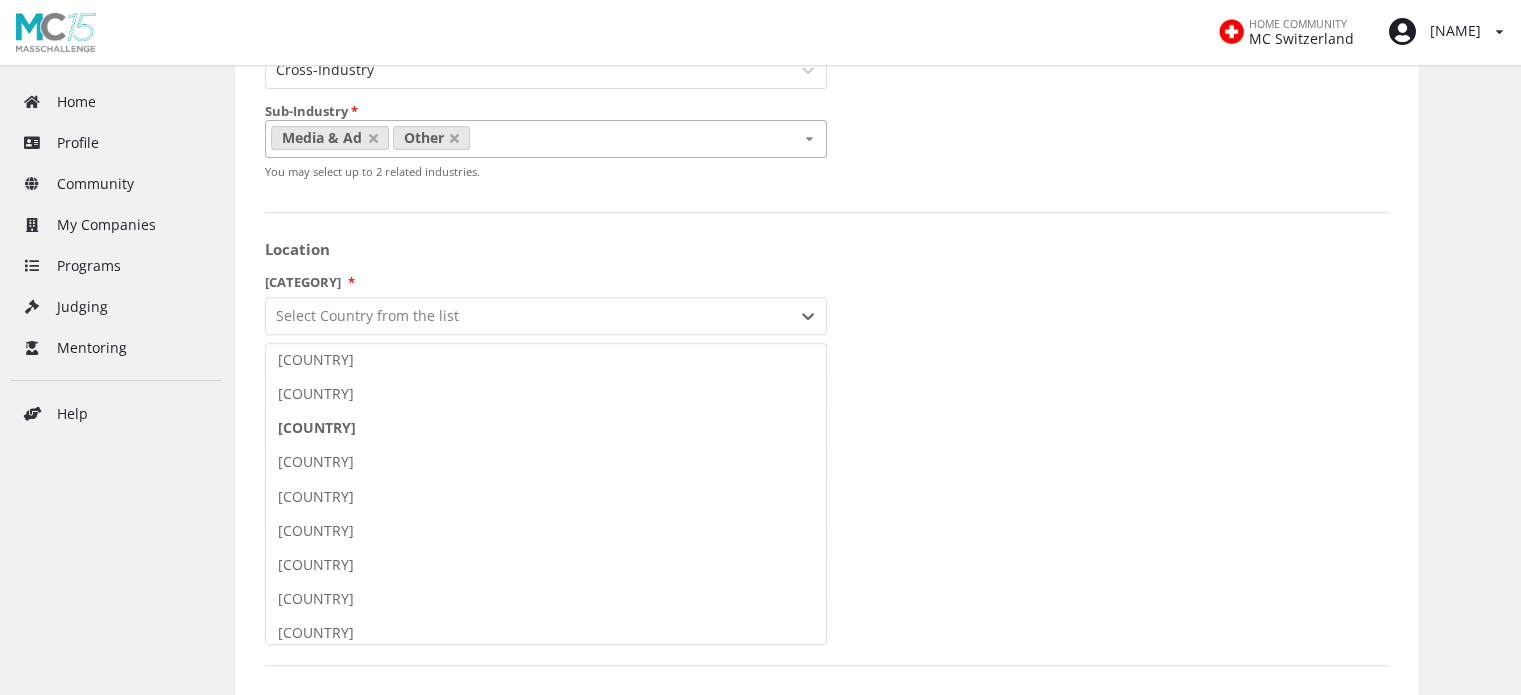 click on "•••••" at bounding box center (546, 428) 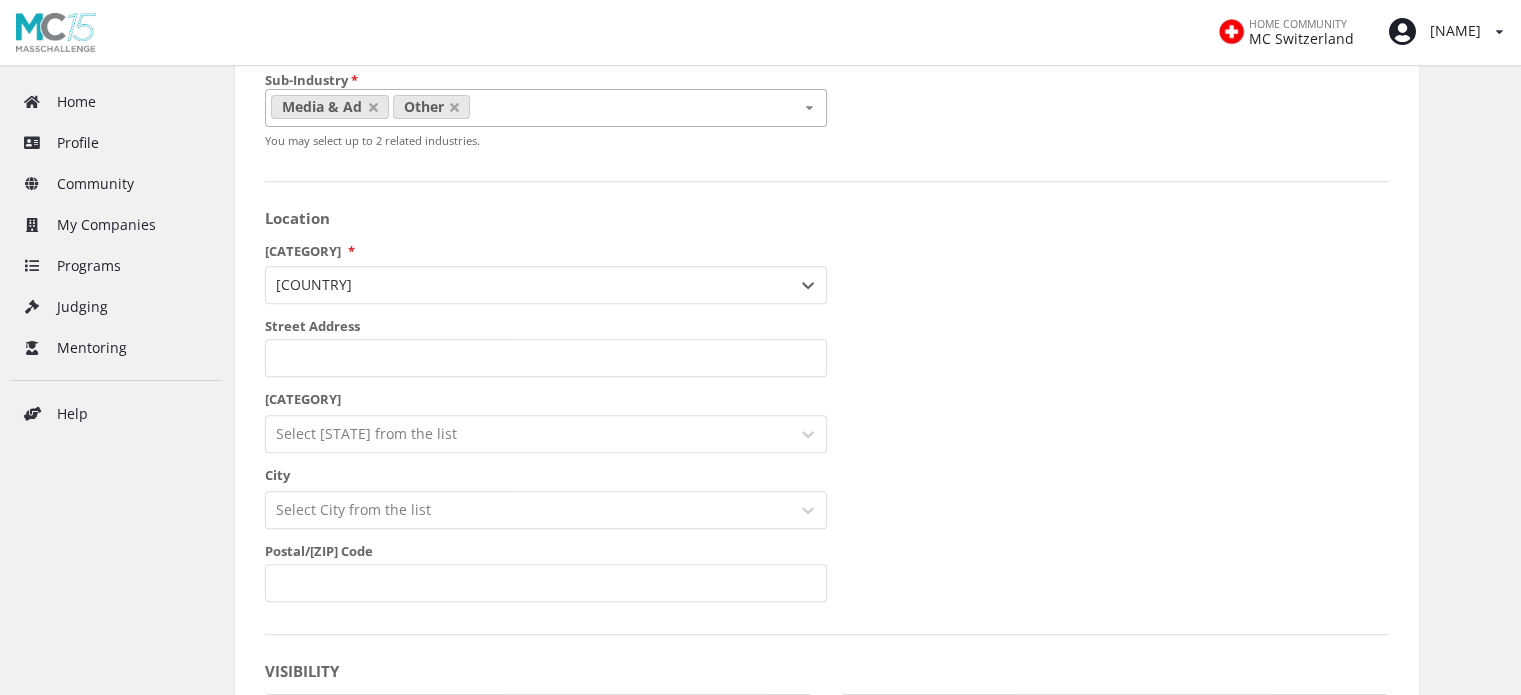 scroll, scrollTop: 825, scrollLeft: 0, axis: vertical 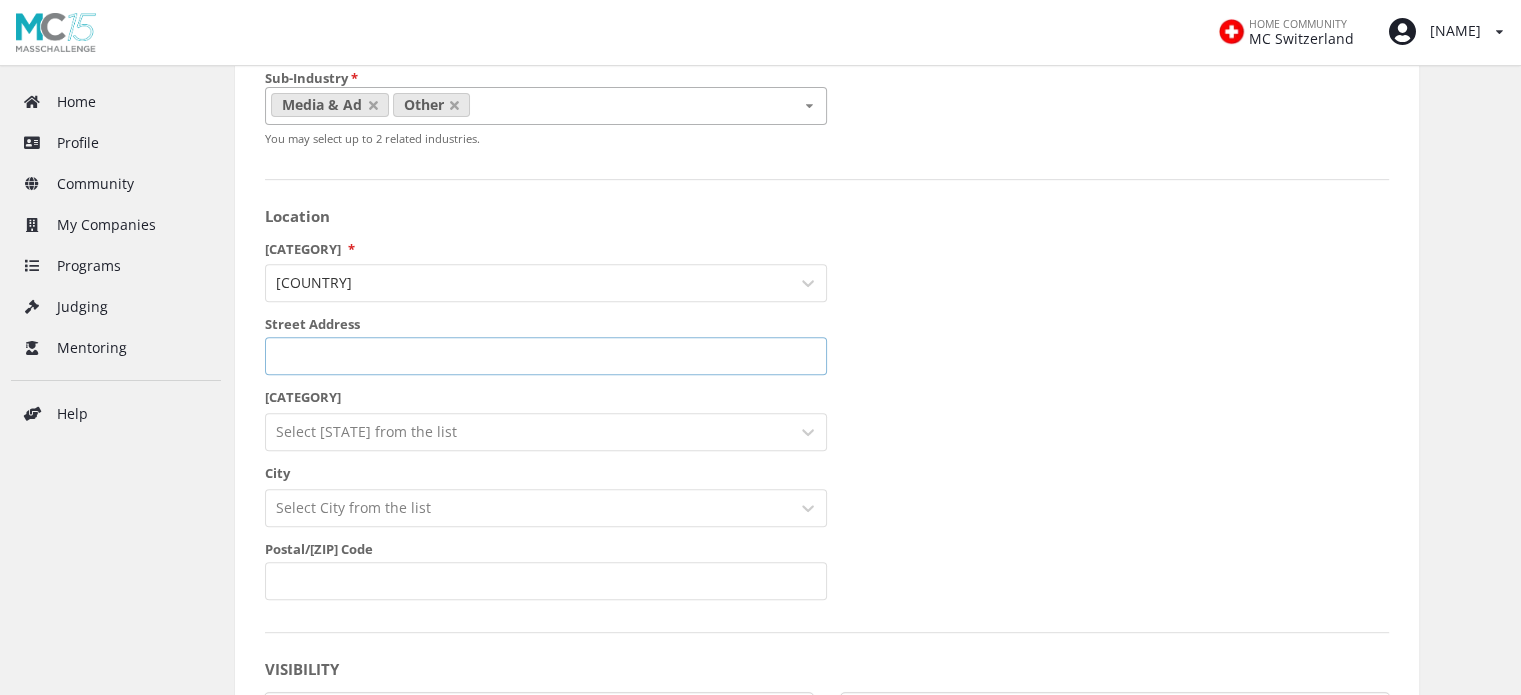 click on "[STREET_ADDRESS]" at bounding box center [546, 356] 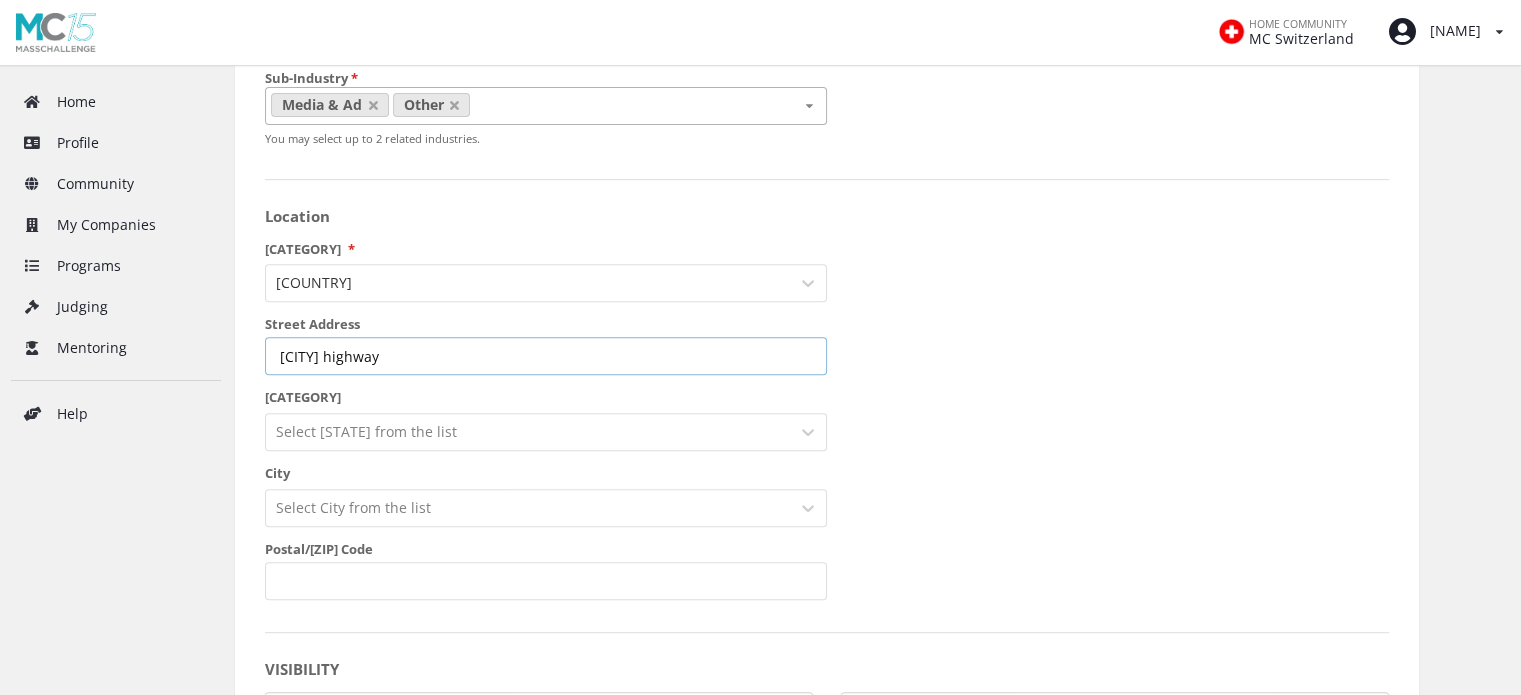 type on "•••••••• •••••••• •••••••" 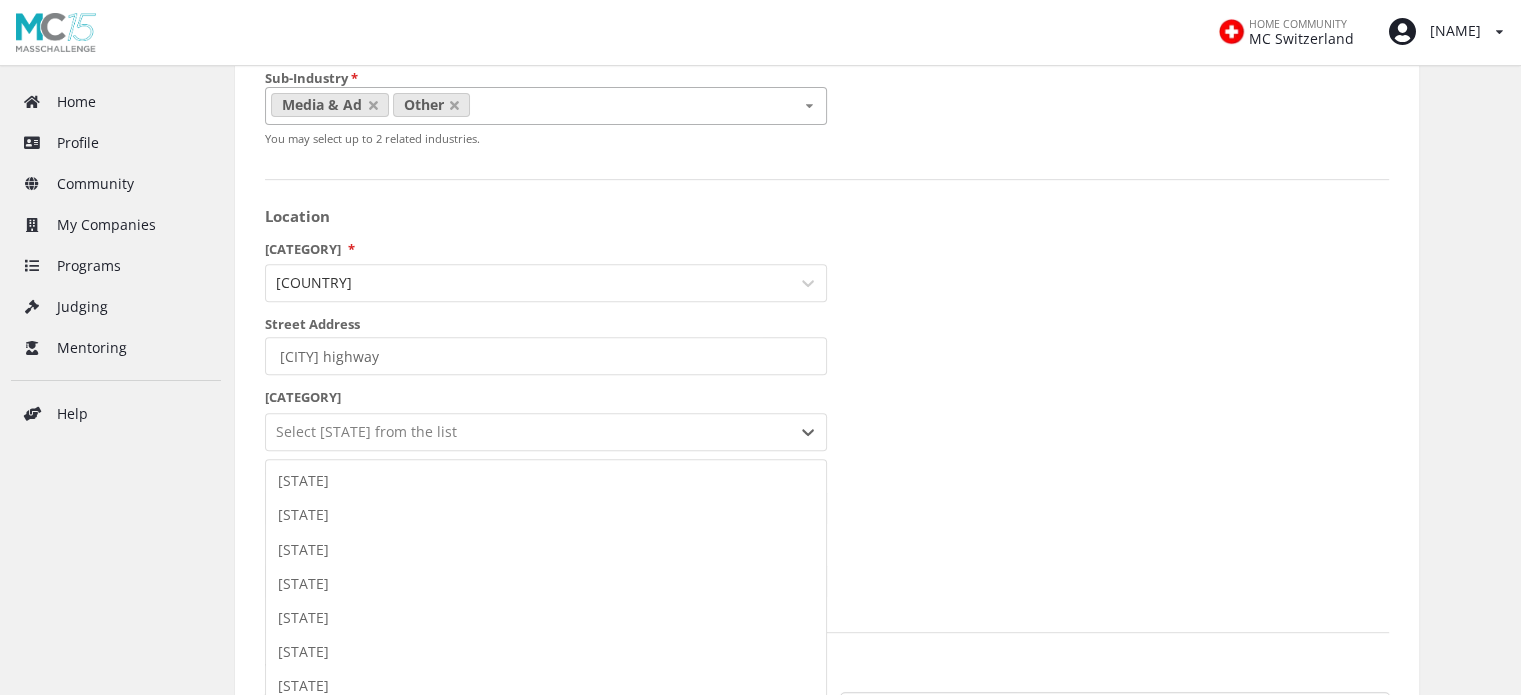 scroll, scrollTop: 940, scrollLeft: 0, axis: vertical 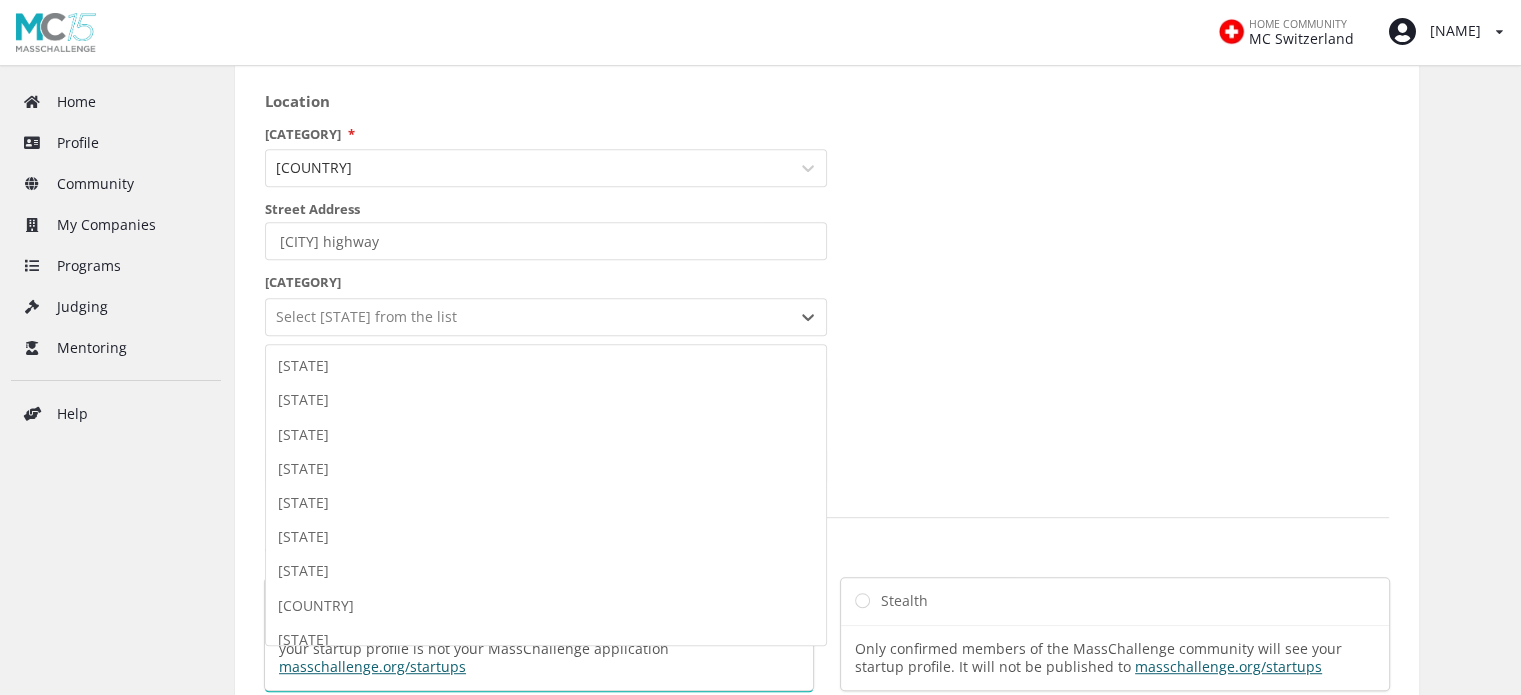 click on "•• ••••••• •••••••••• ••• •• ••• •••• •• •••••• •••••••• ••••• ••••• •• •••••• ••• ••••••••• ••••••• ••••••• ••••• •••••• •• •••• ••• ••••• ••••• ••• •• •••••• ••• •••••• ••• •••• ••• ••••• •••••• ••••••••••••••••••••• •••• ••• •••• ••••••• ••• ••••••• ••••••• •••••• ••••••• ••••••••• ••••••• ••••• ••••• •••••••••• •••••••••••• ••••• ••• ••••• •••••• ••• ••••• ••• ••• ••••• ••• ••••••• ••••••• •••••••• ••••••• ••••• ••• ••••••• ••••••••• ••••••••• •••••• •••••• ••••••••••• •••••• ••••••• ••••••••••• ••••••• ••••••••• ••••••• •••••••• •••••• •••••••••• •••••• ••••••••• •••••• ••••• •••• ••••••••• ••••••• ••••• ••••••• ••••••••••• •••• ••••••" at bounding box center [546, 317] 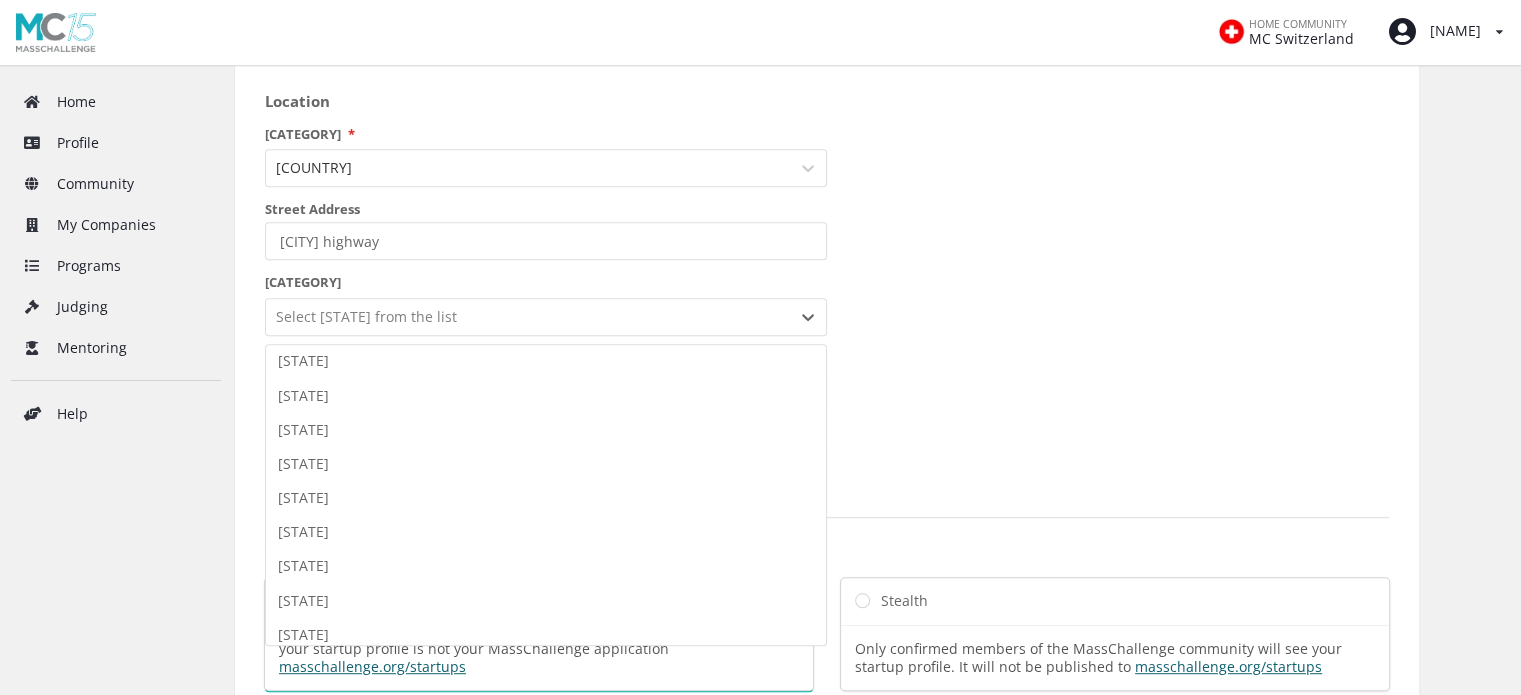 scroll, scrollTop: 376, scrollLeft: 0, axis: vertical 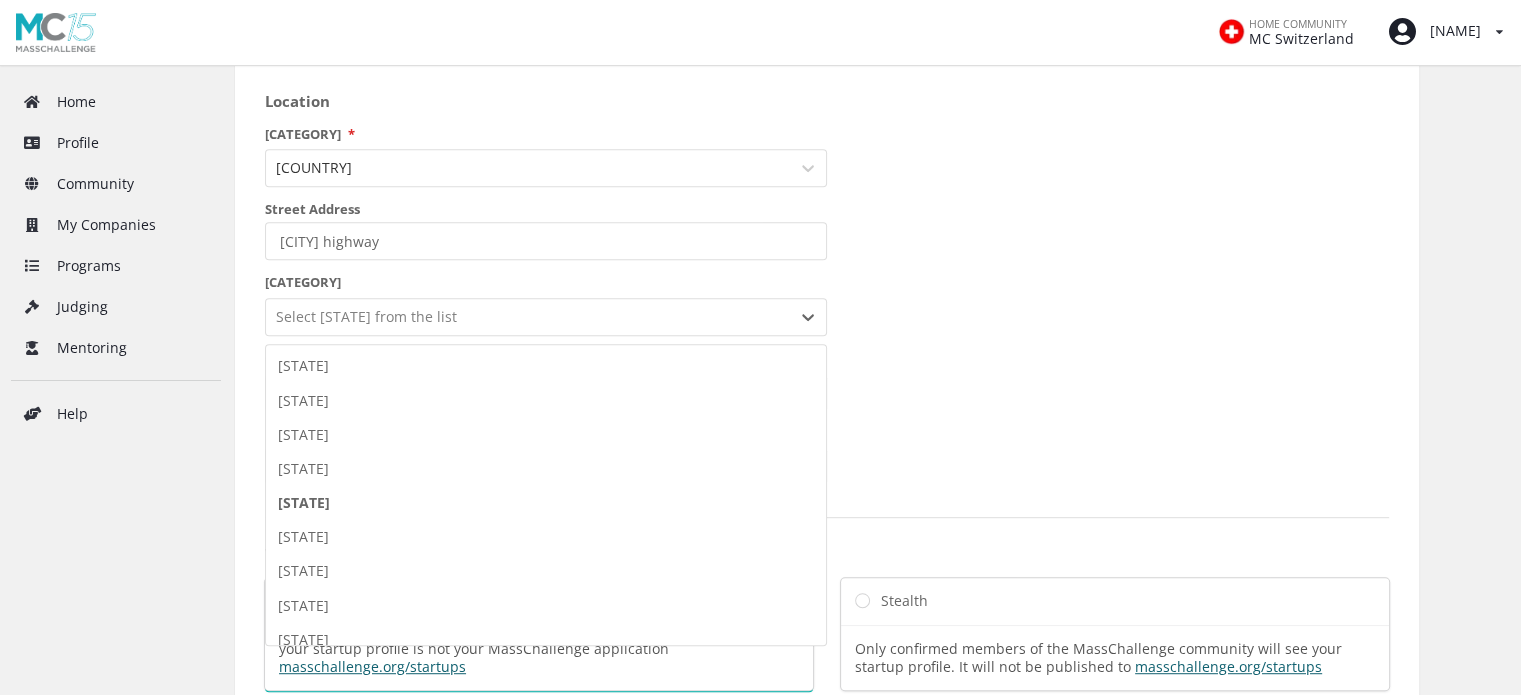 click on "[STATE]" at bounding box center [546, 503] 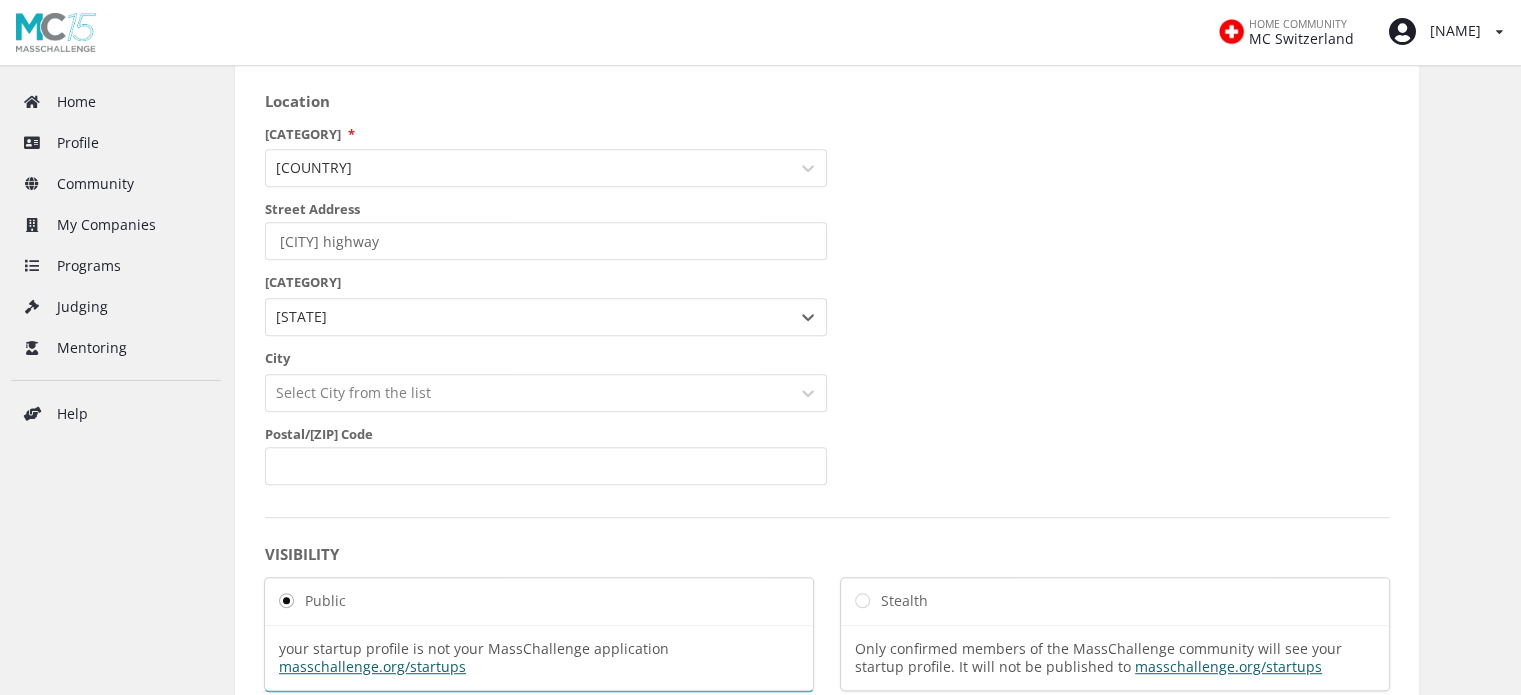 scroll, scrollTop: 1016, scrollLeft: 0, axis: vertical 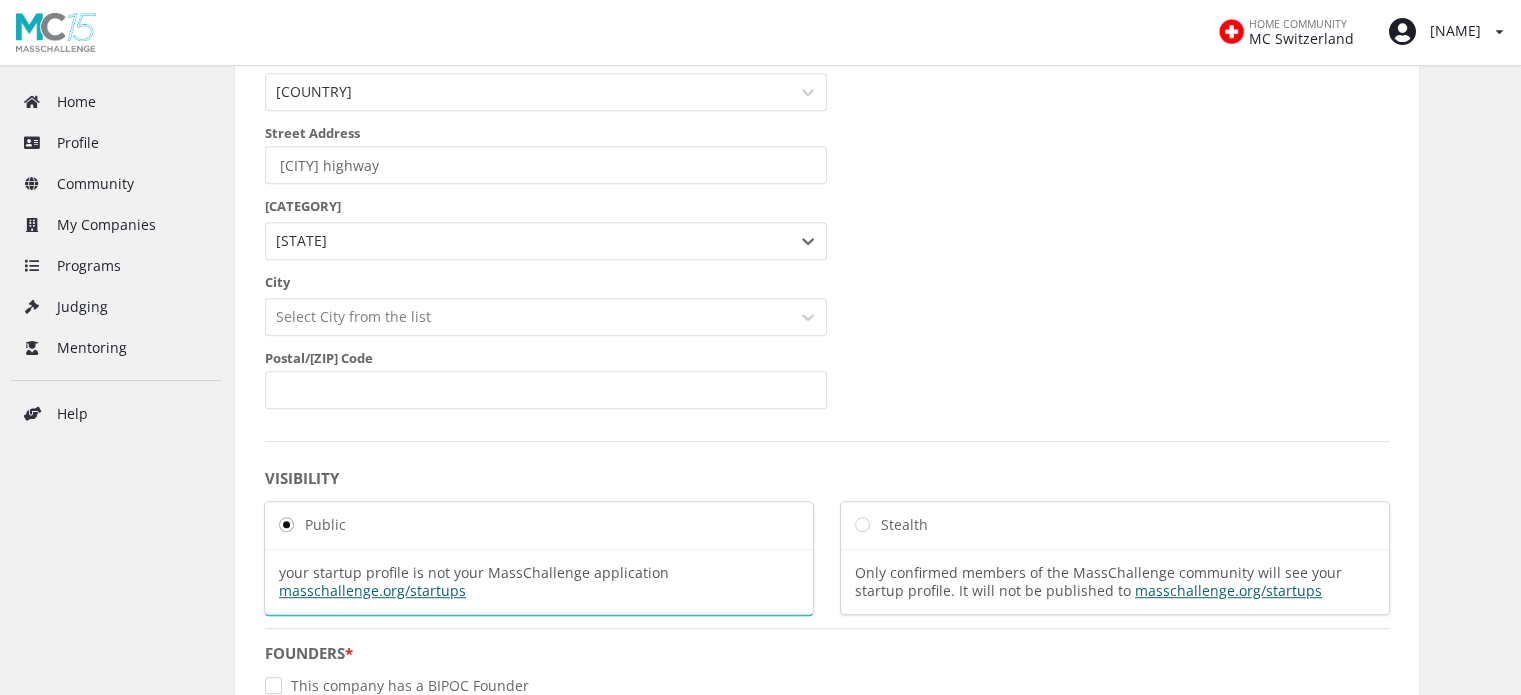 click on "Select City from the list" at bounding box center [546, 317] 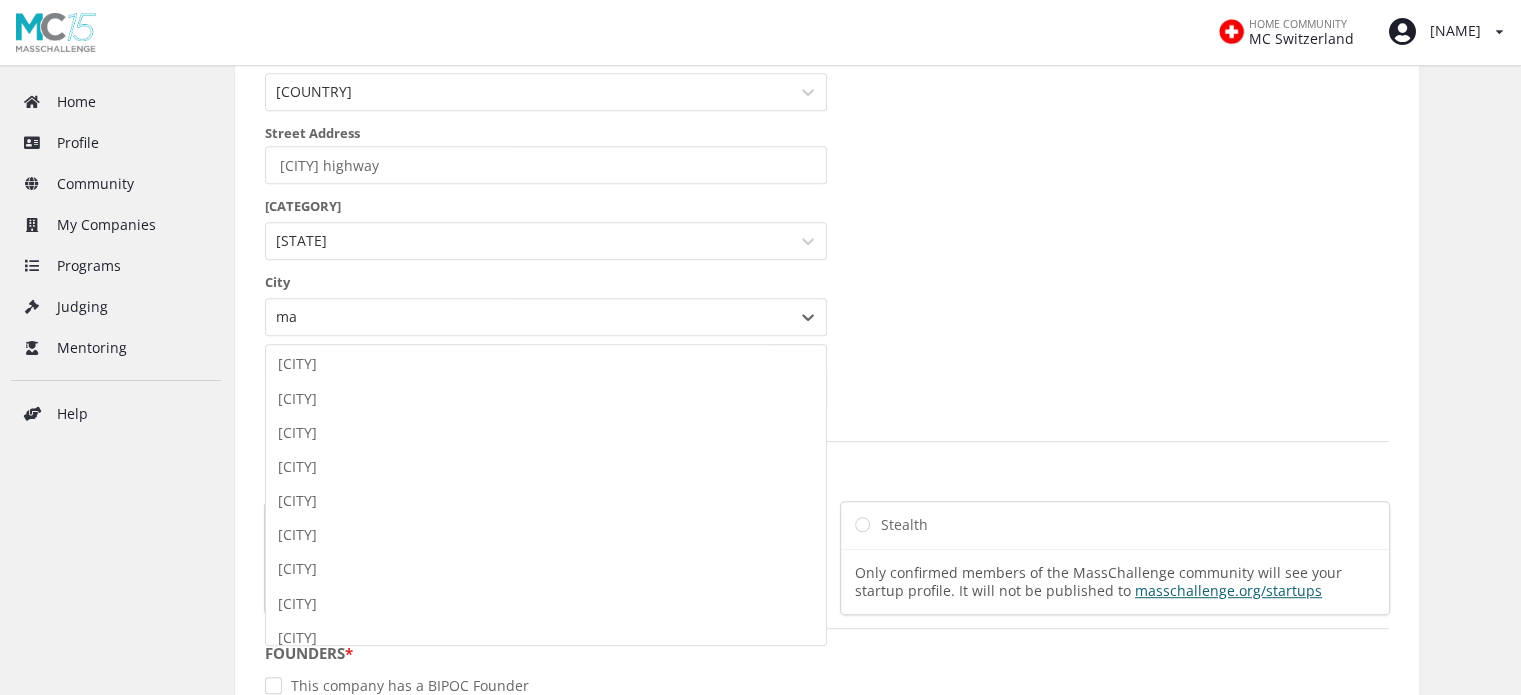 scroll, scrollTop: 0, scrollLeft: 0, axis: both 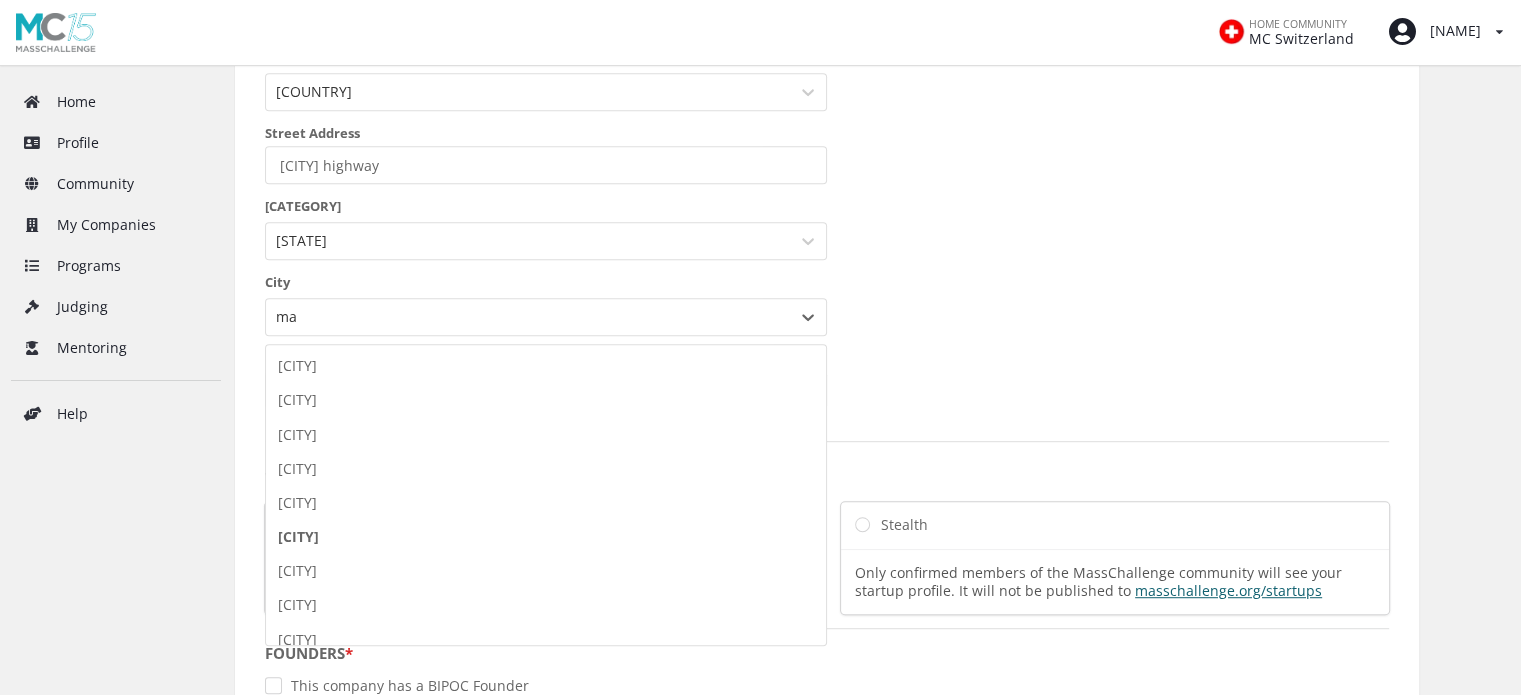 click on "••••••••" at bounding box center (546, 537) 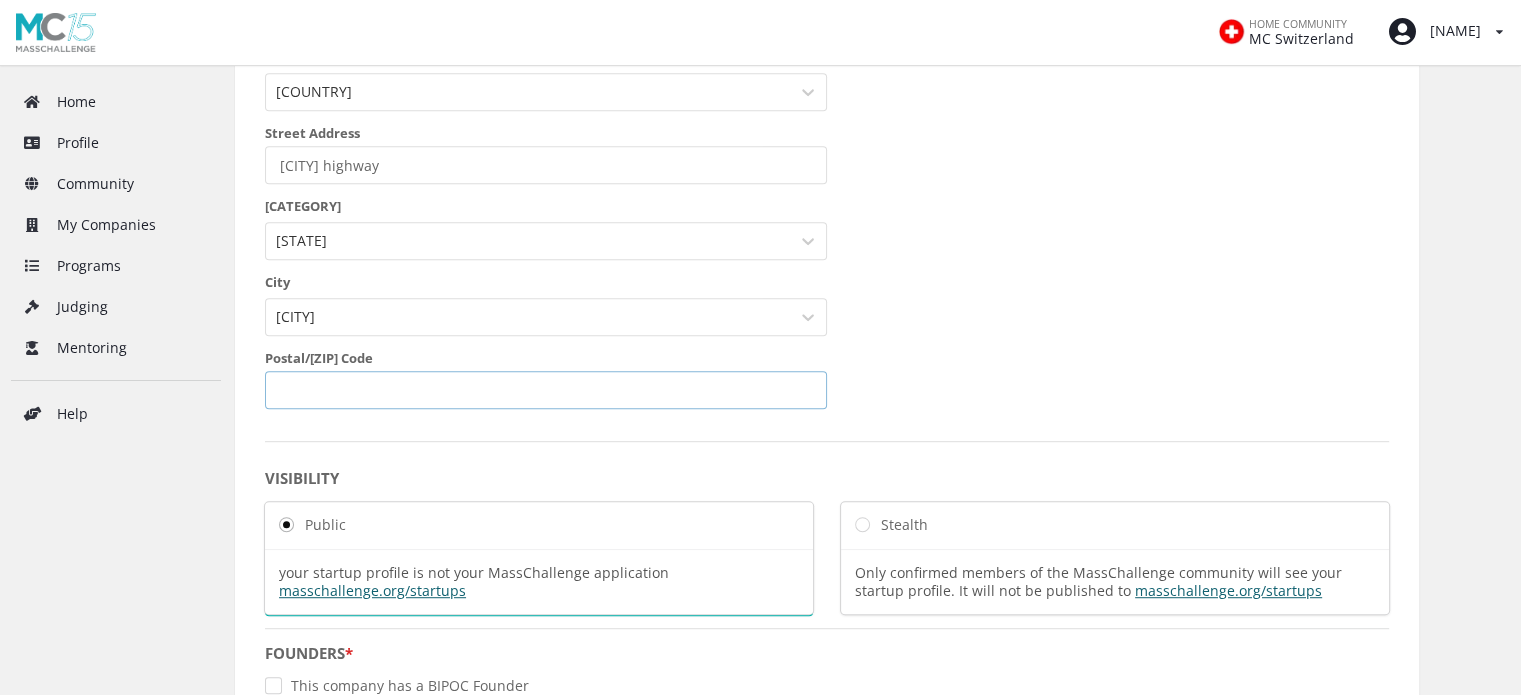 click on "Postal/Zip Code" at bounding box center (546, 390) 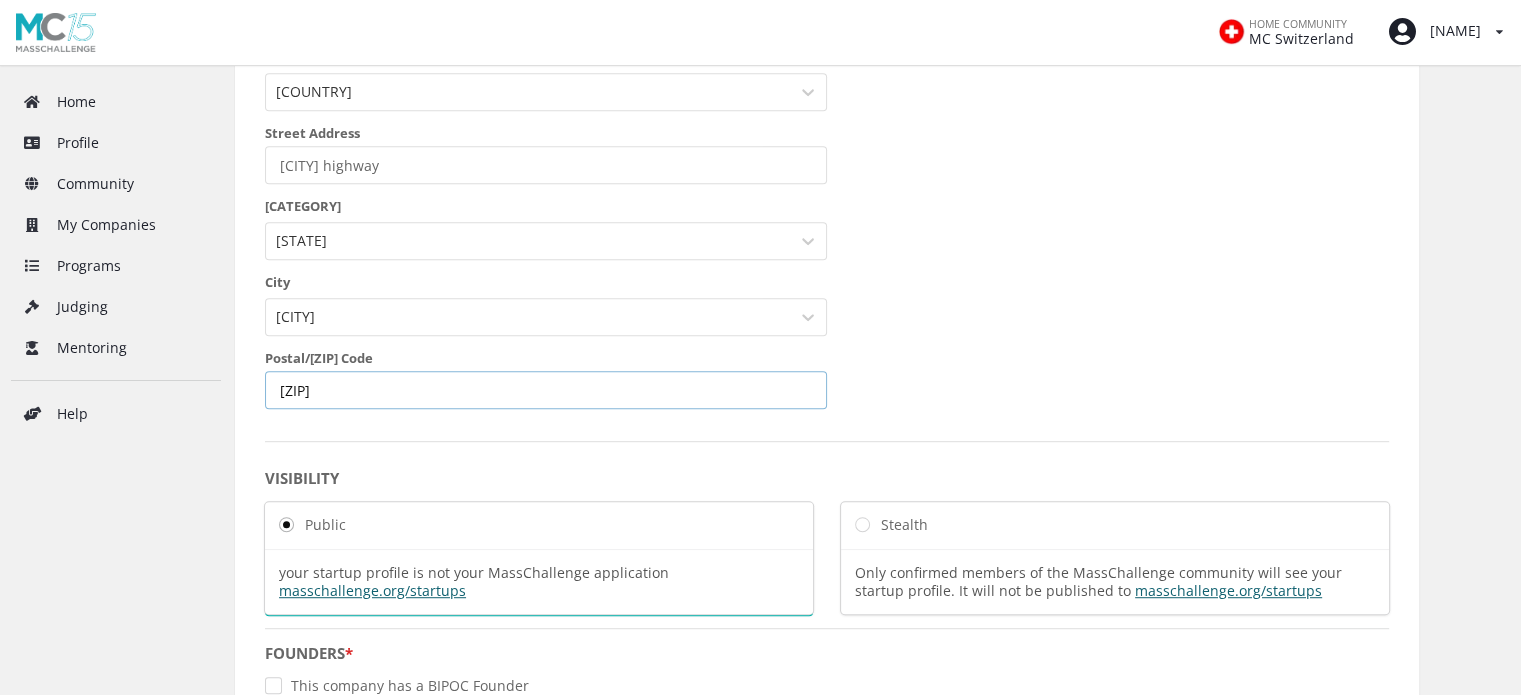 scroll, scrollTop: 0, scrollLeft: 0, axis: both 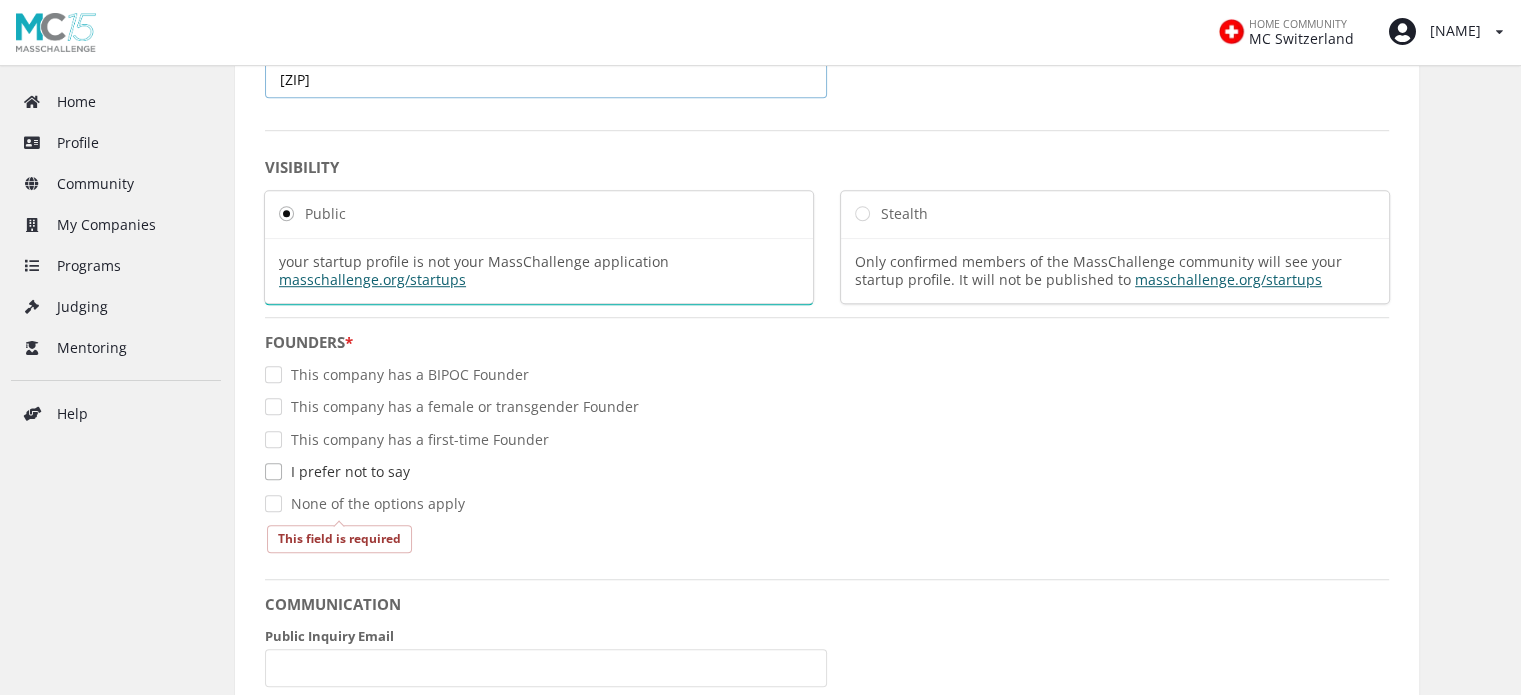 click on "I prefer not to say" at bounding box center (337, 471) 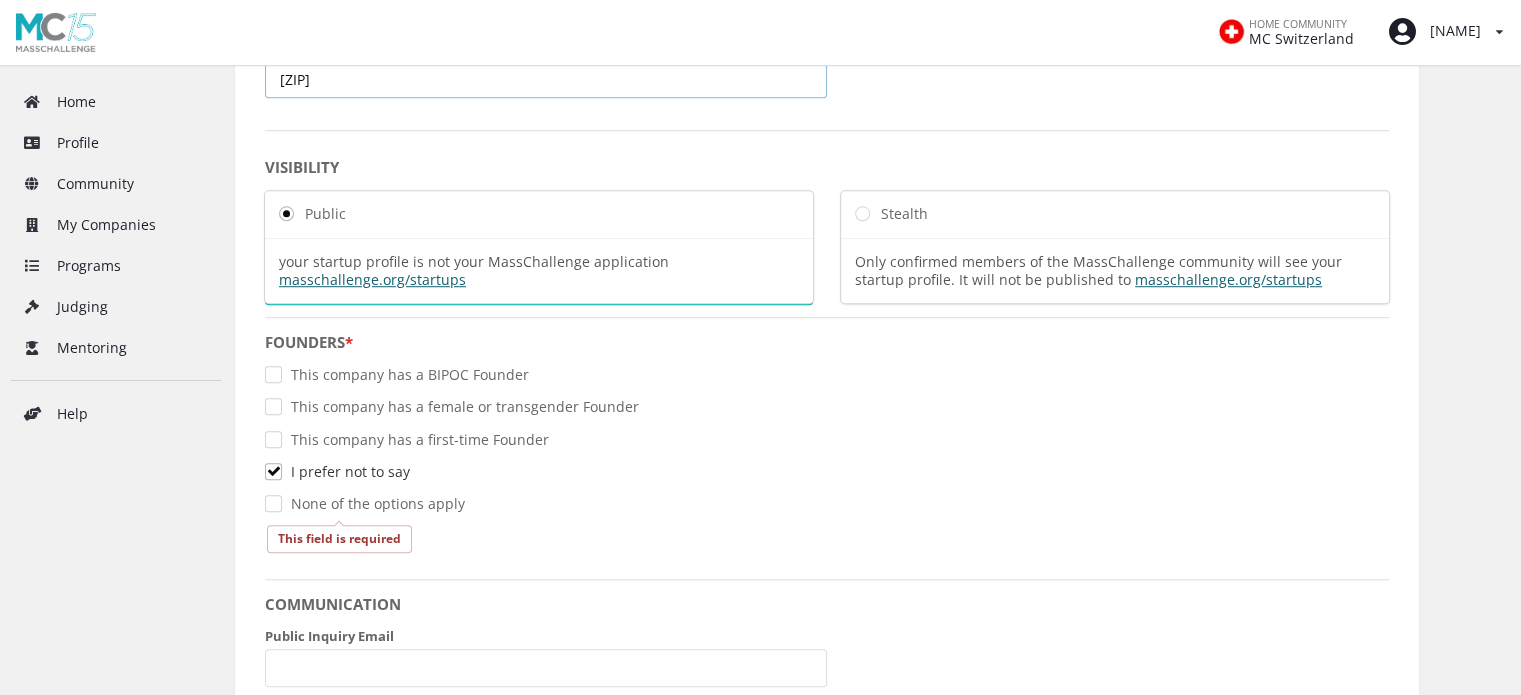 checkbox on "true" 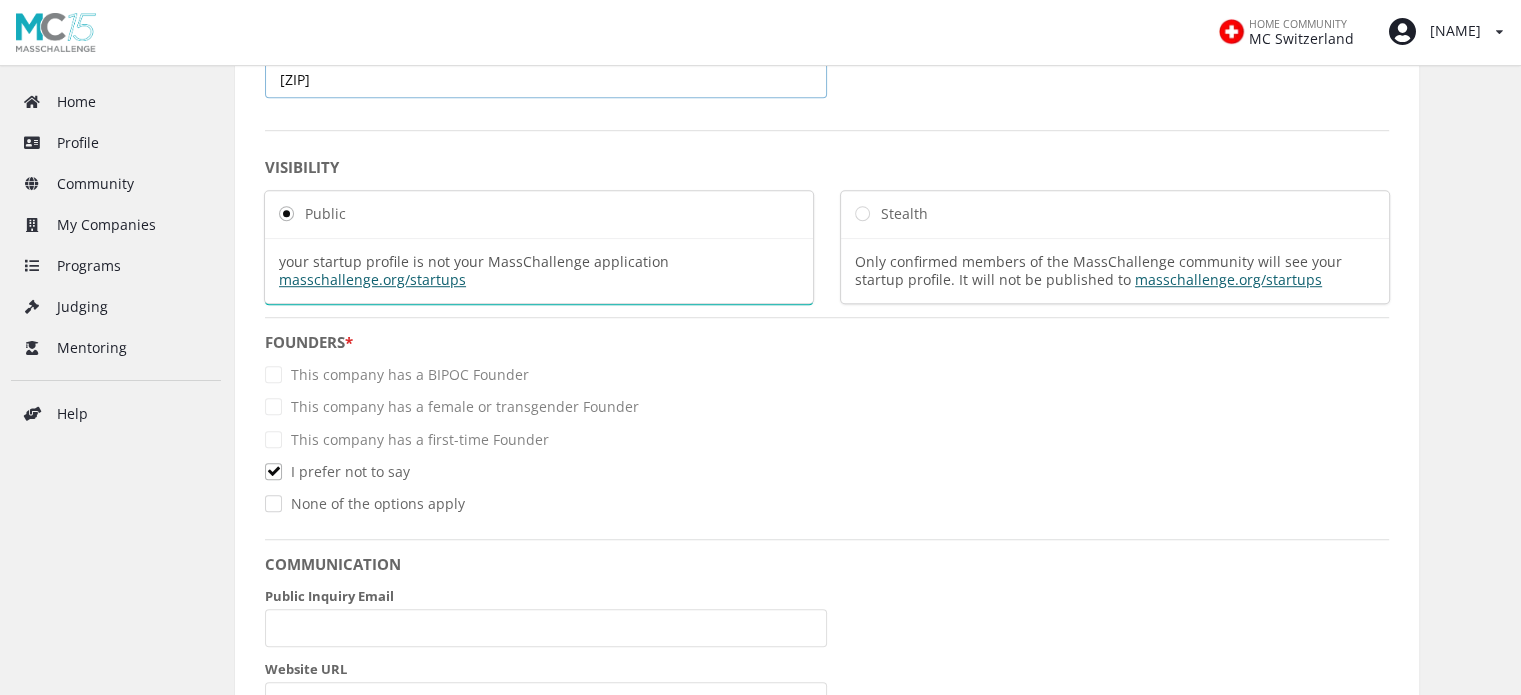 scroll, scrollTop: 1502, scrollLeft: 0, axis: vertical 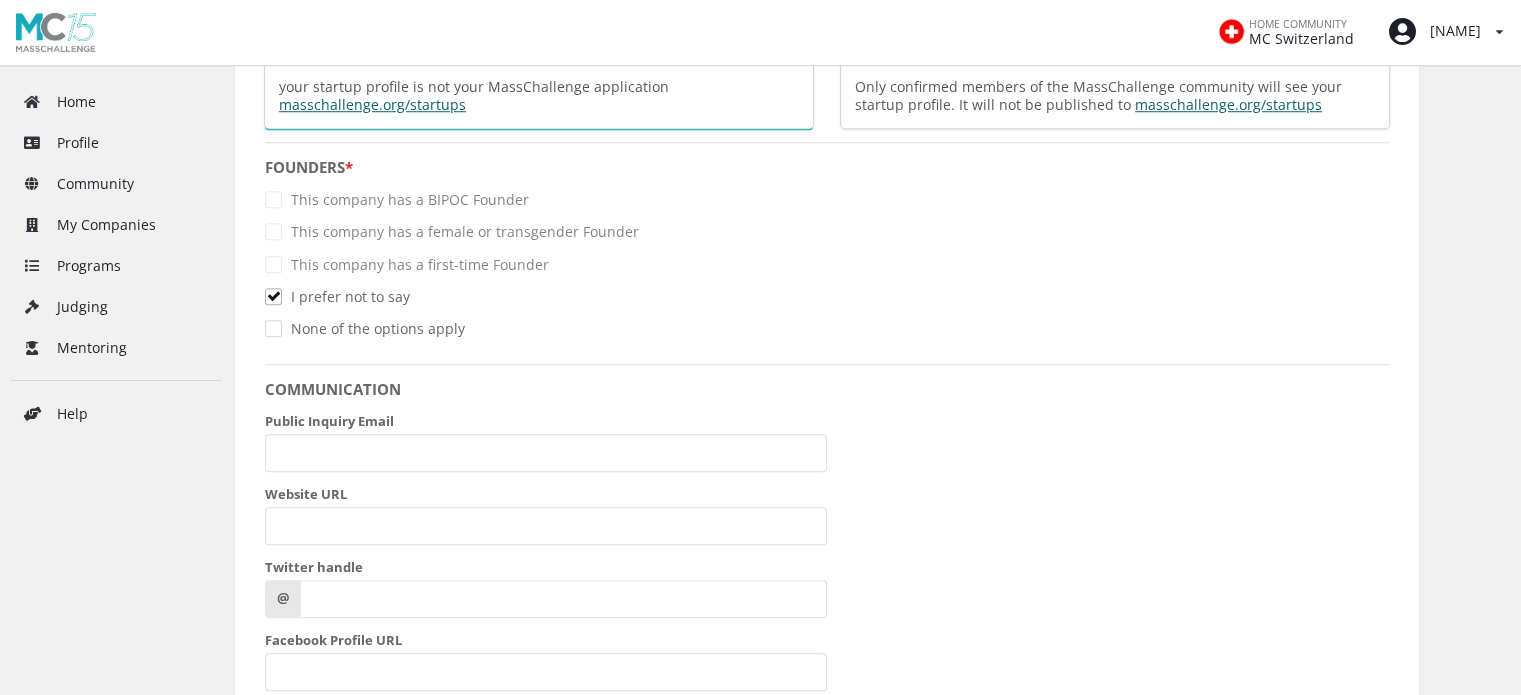 type on "[POSTAL_CODE]" 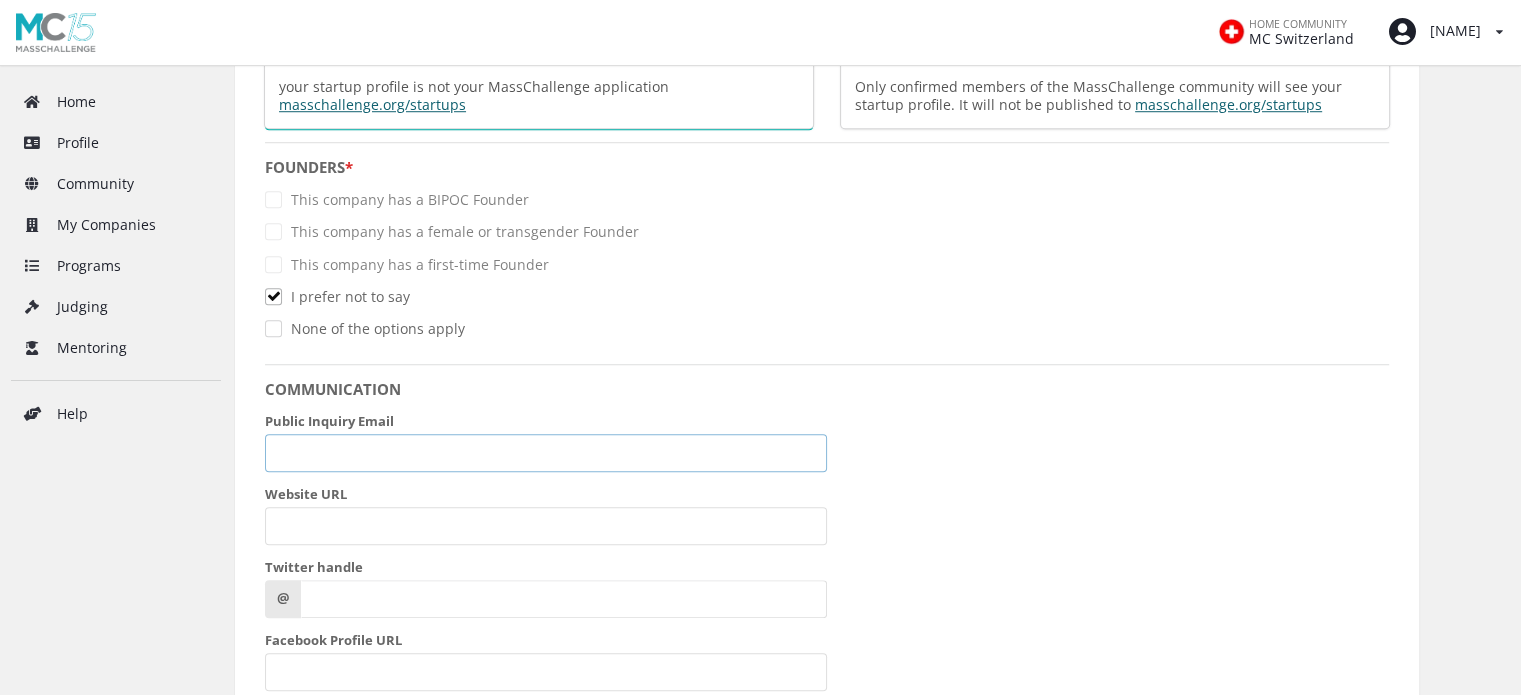 scroll, scrollTop: 0, scrollLeft: 0, axis: both 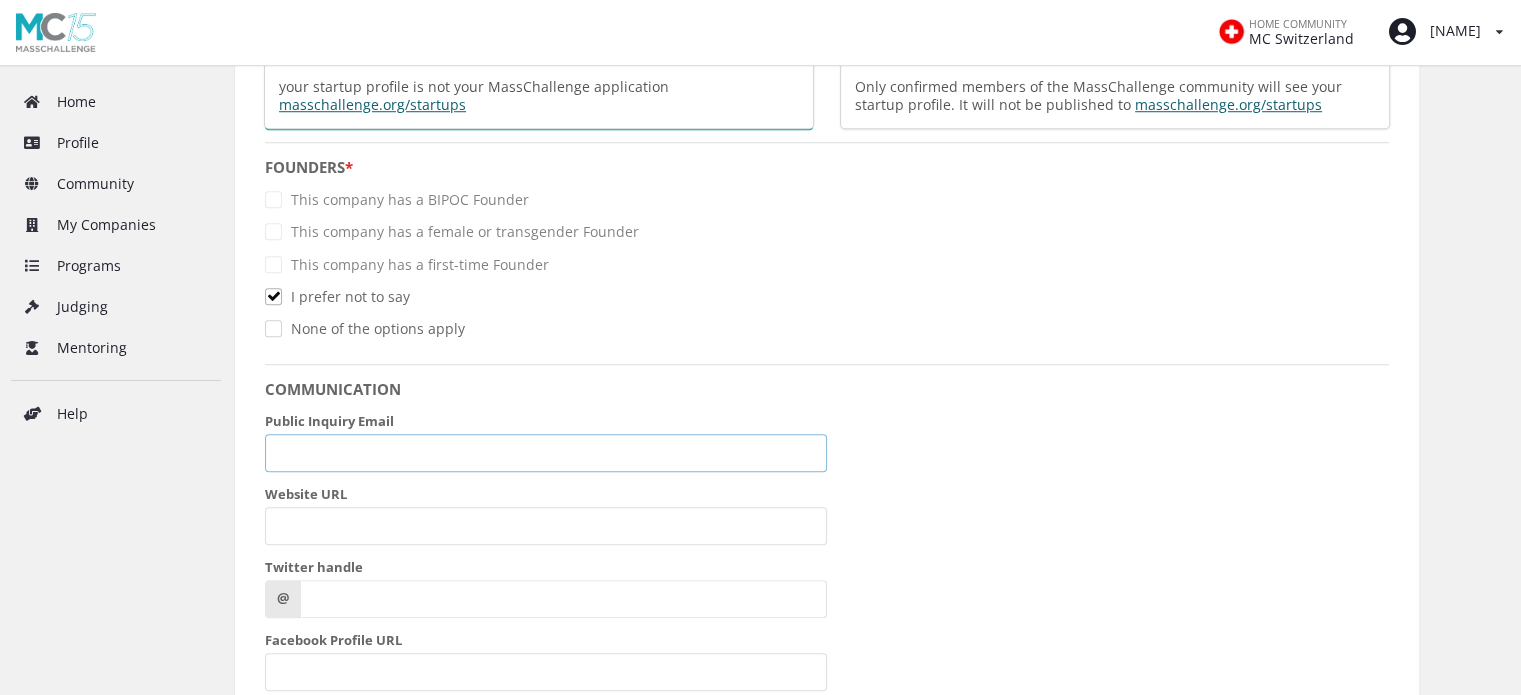click on "Public Inquiry Email" at bounding box center [546, 453] 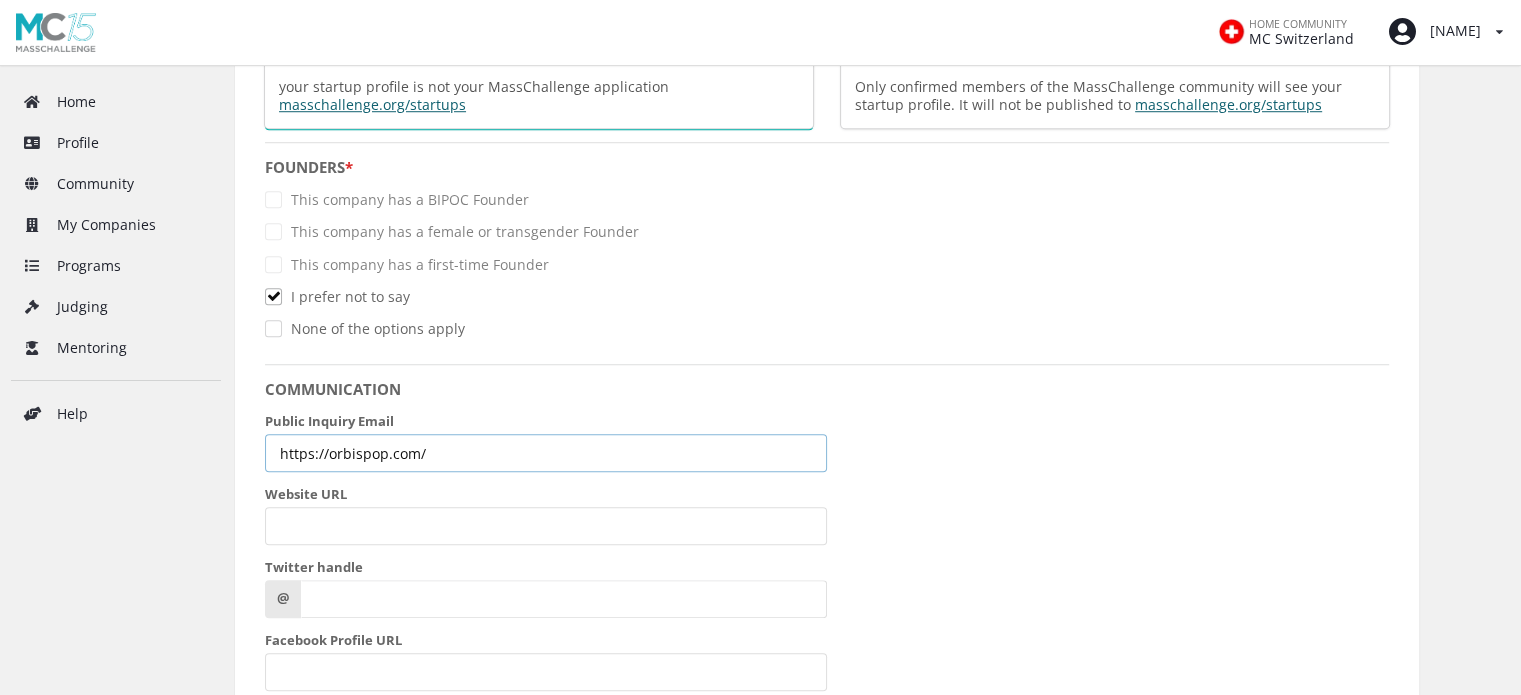 scroll, scrollTop: 0, scrollLeft: 0, axis: both 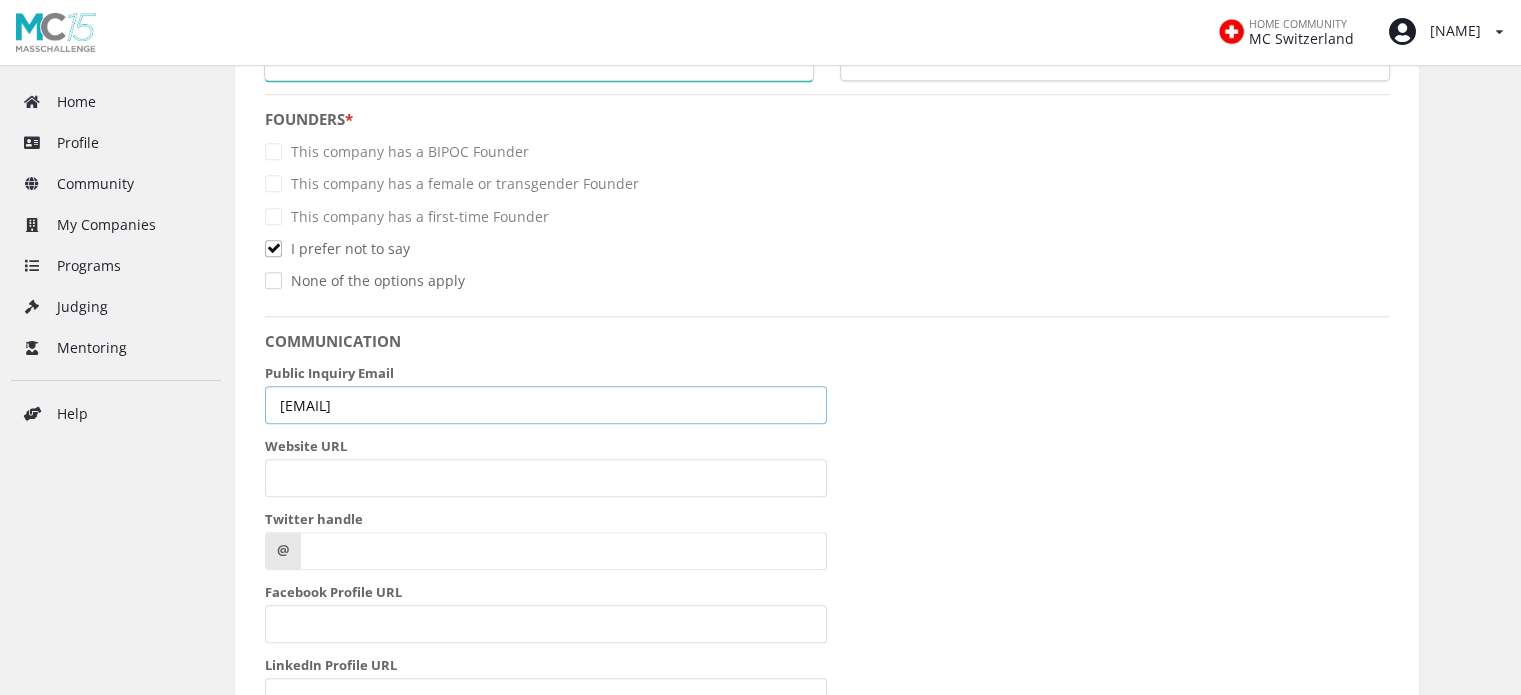 type on "[EMAIL]" 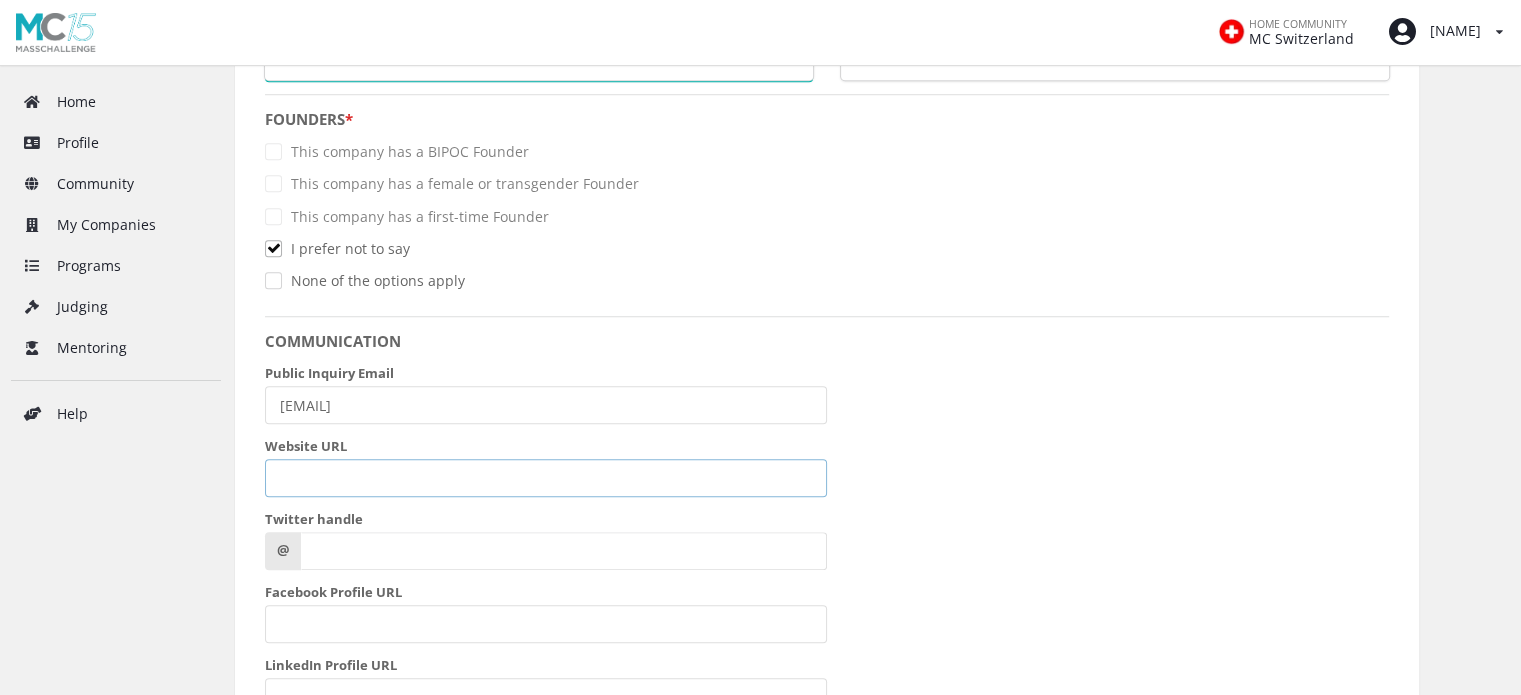 click on "••••••• •••" at bounding box center [546, 478] 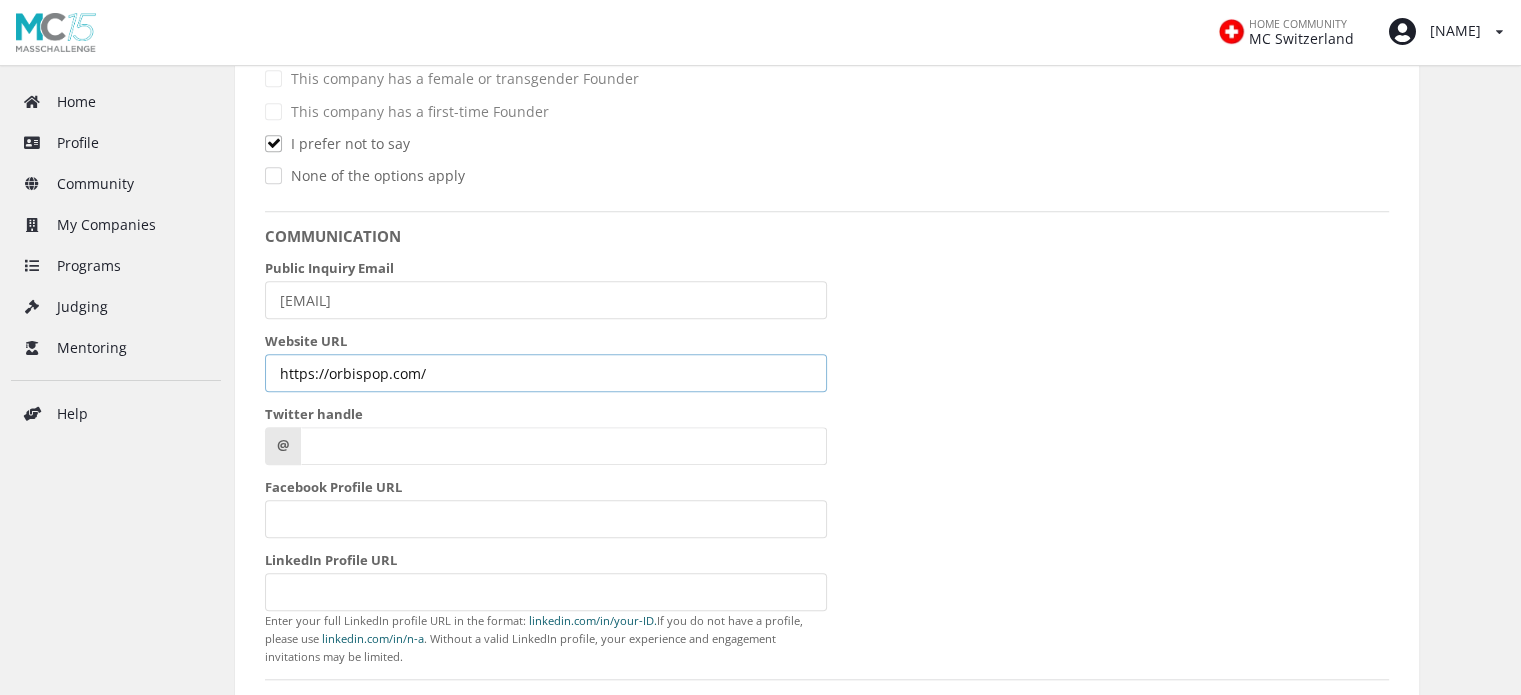 scroll, scrollTop: 1657, scrollLeft: 0, axis: vertical 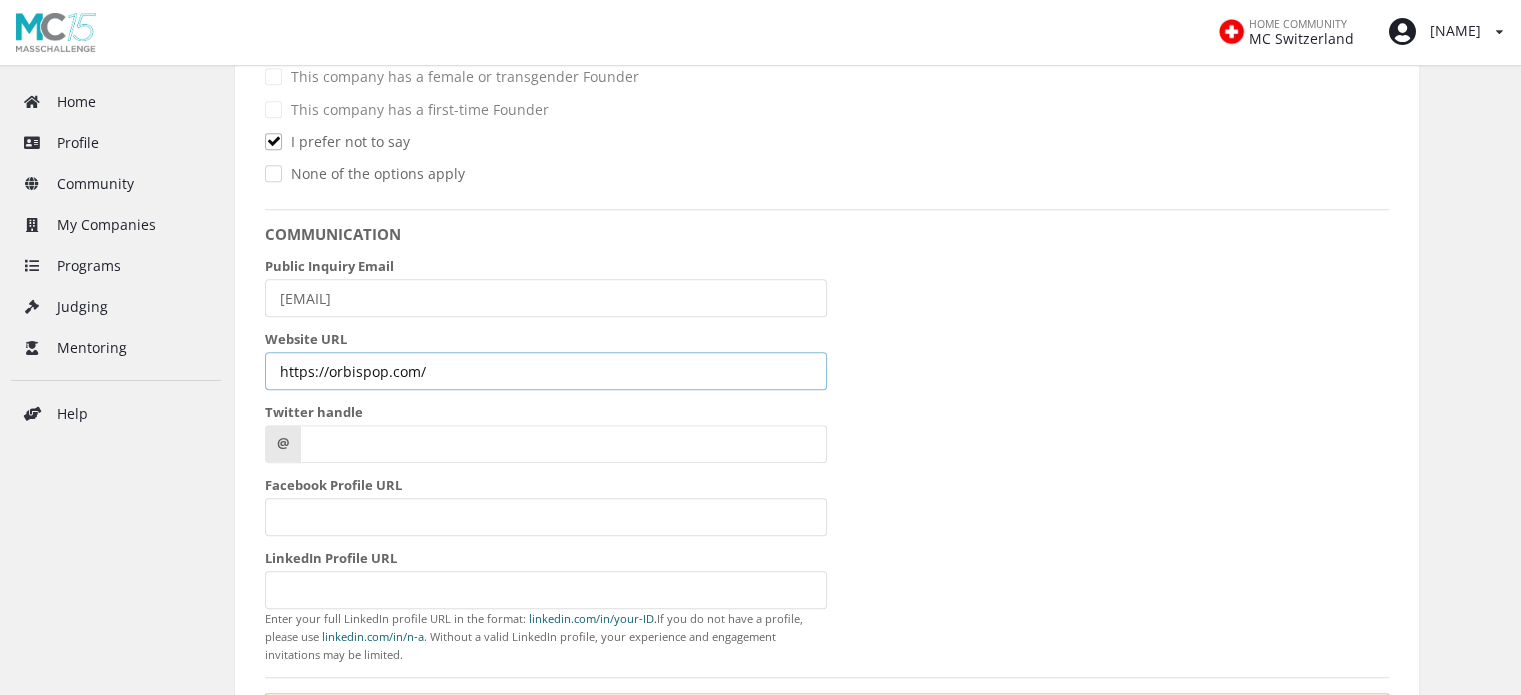 type on "[URL]" 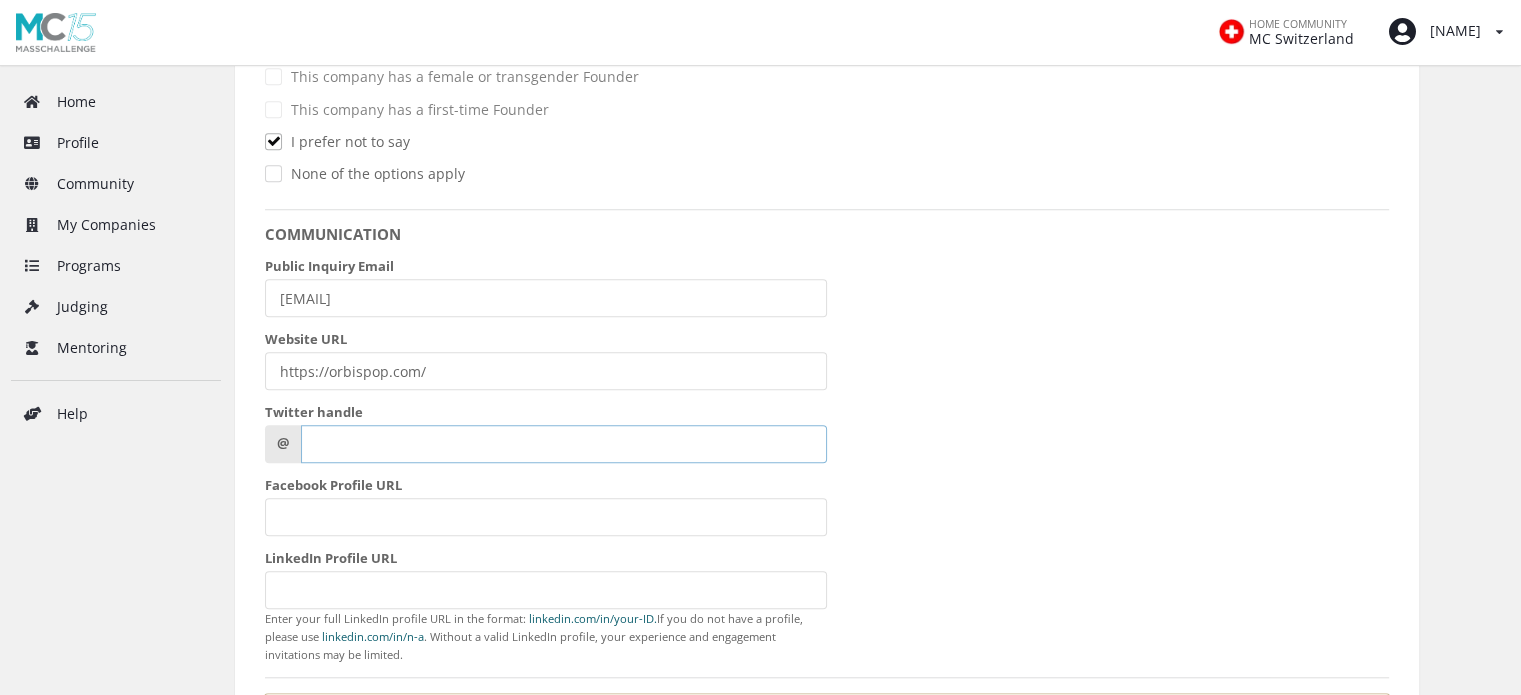 click on "Twitter handle" at bounding box center (564, 444) 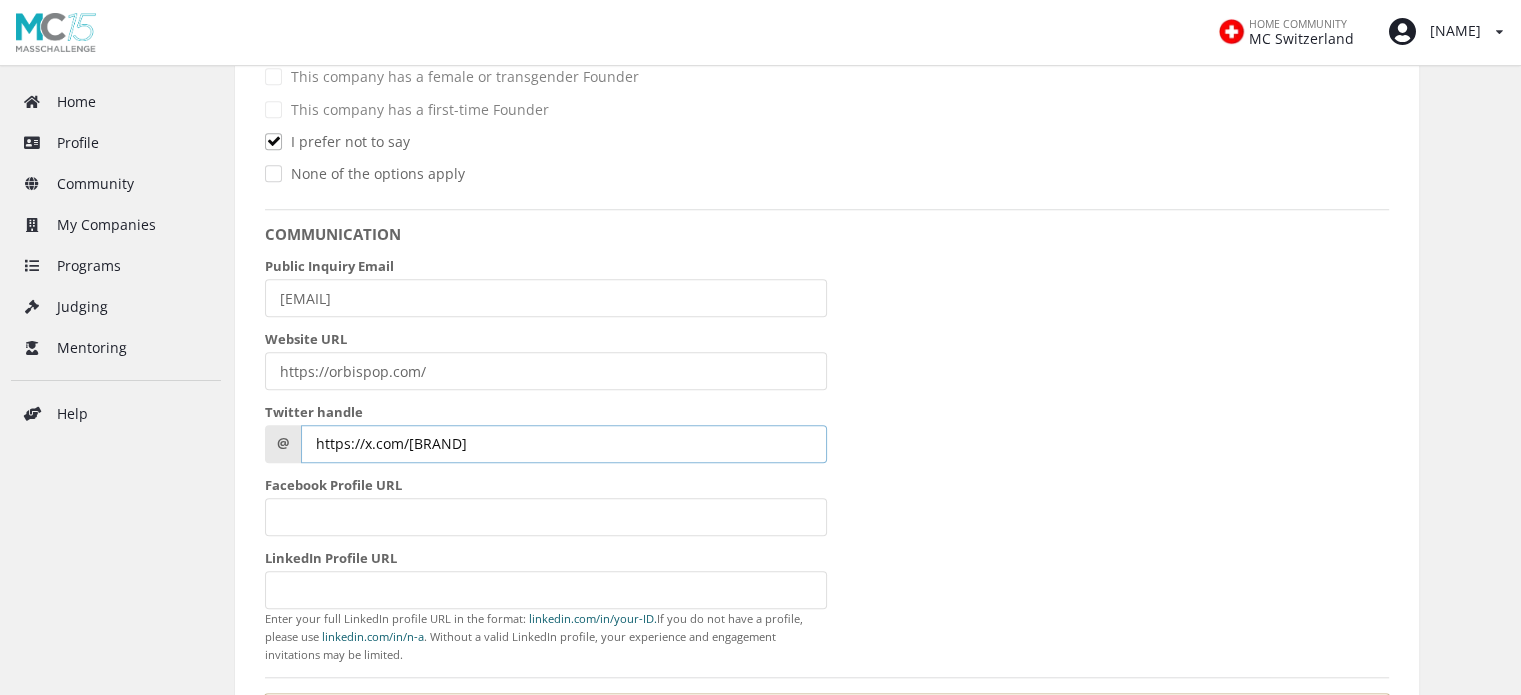 type on "https://x.com/OrbisPop?t=UukK5vtKaQIgz_LvmTPP_w&s=08" 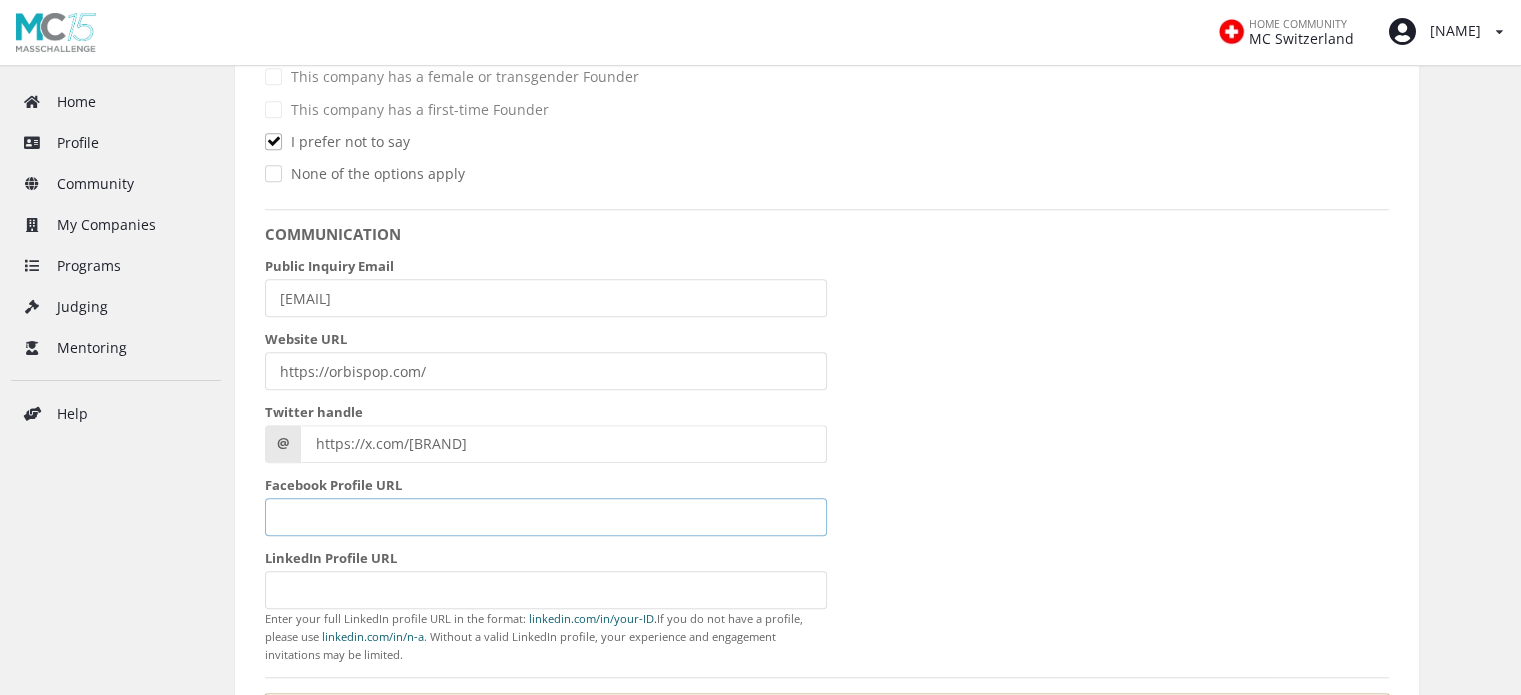 click on "[URL]" at bounding box center [546, 517] 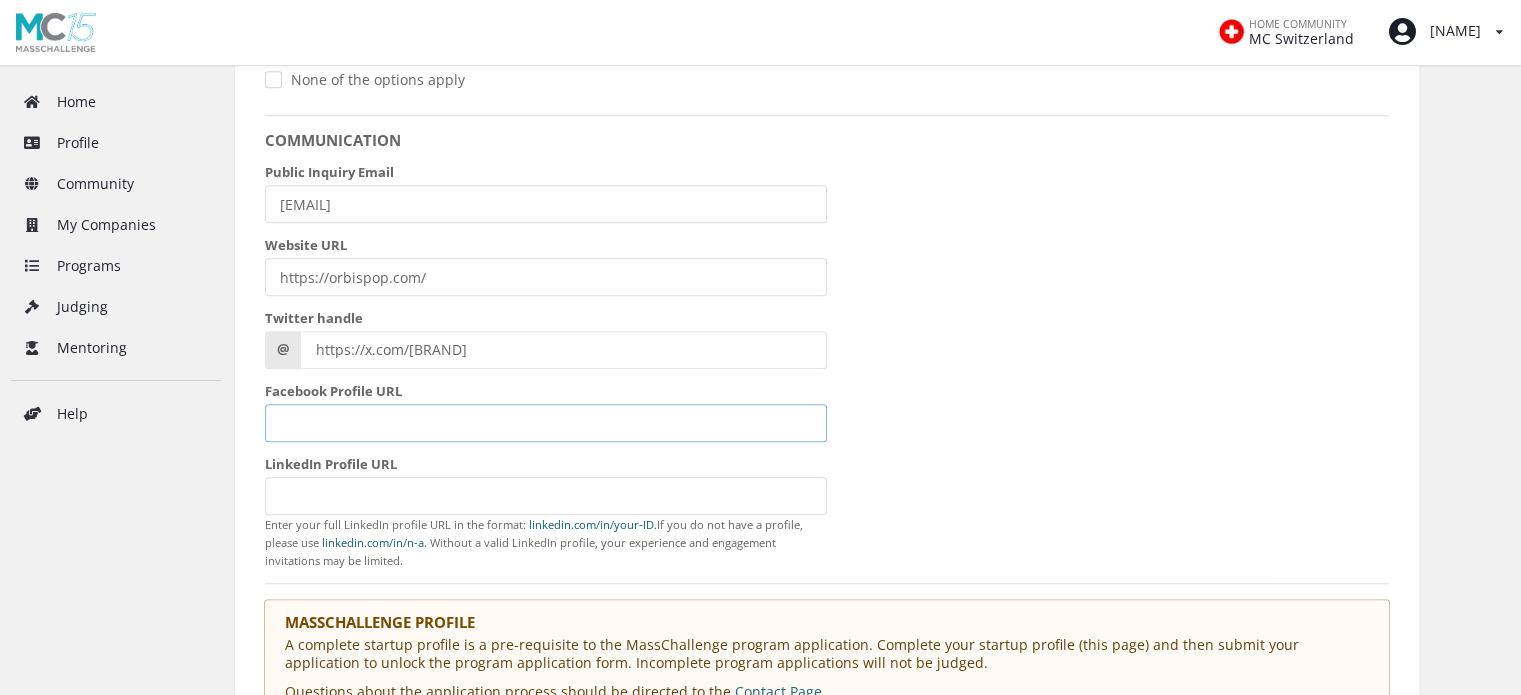 scroll, scrollTop: 1762, scrollLeft: 0, axis: vertical 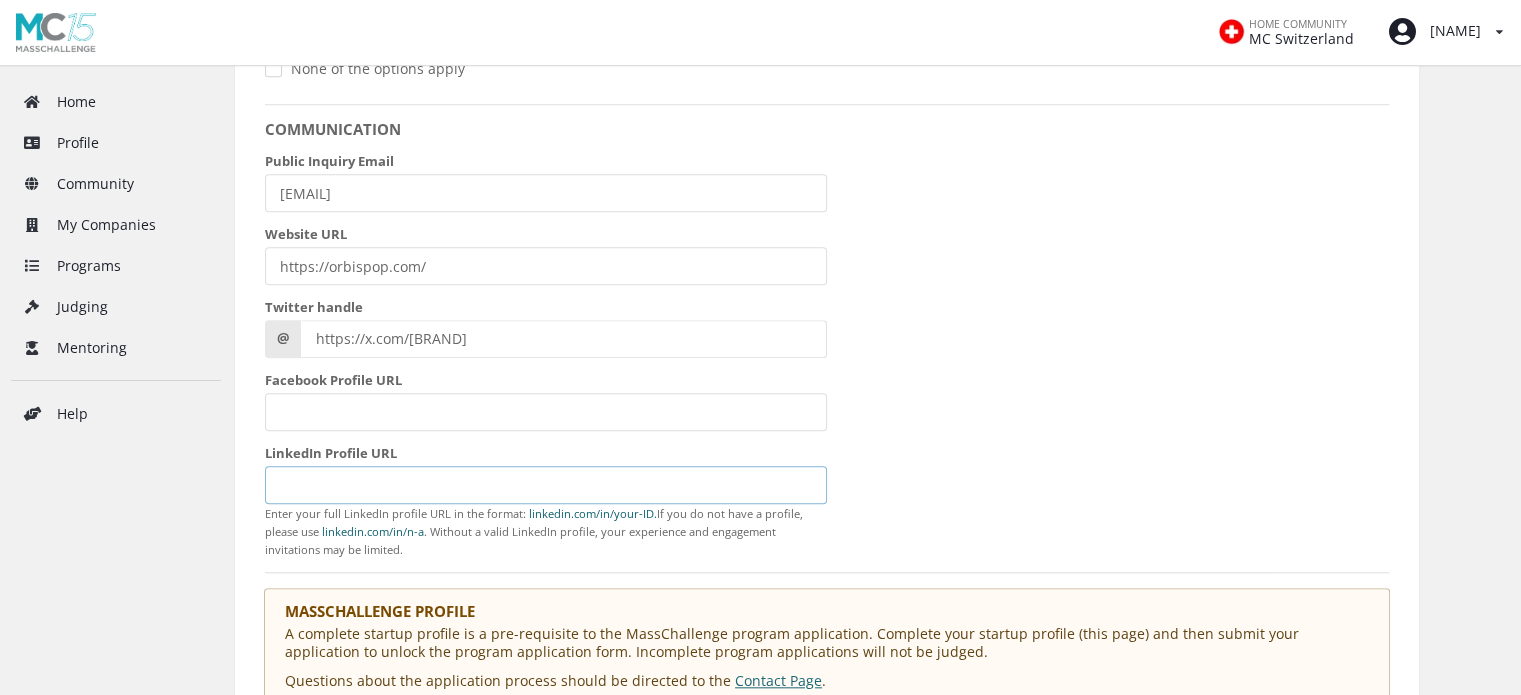 click on "[URL]" at bounding box center [546, 485] 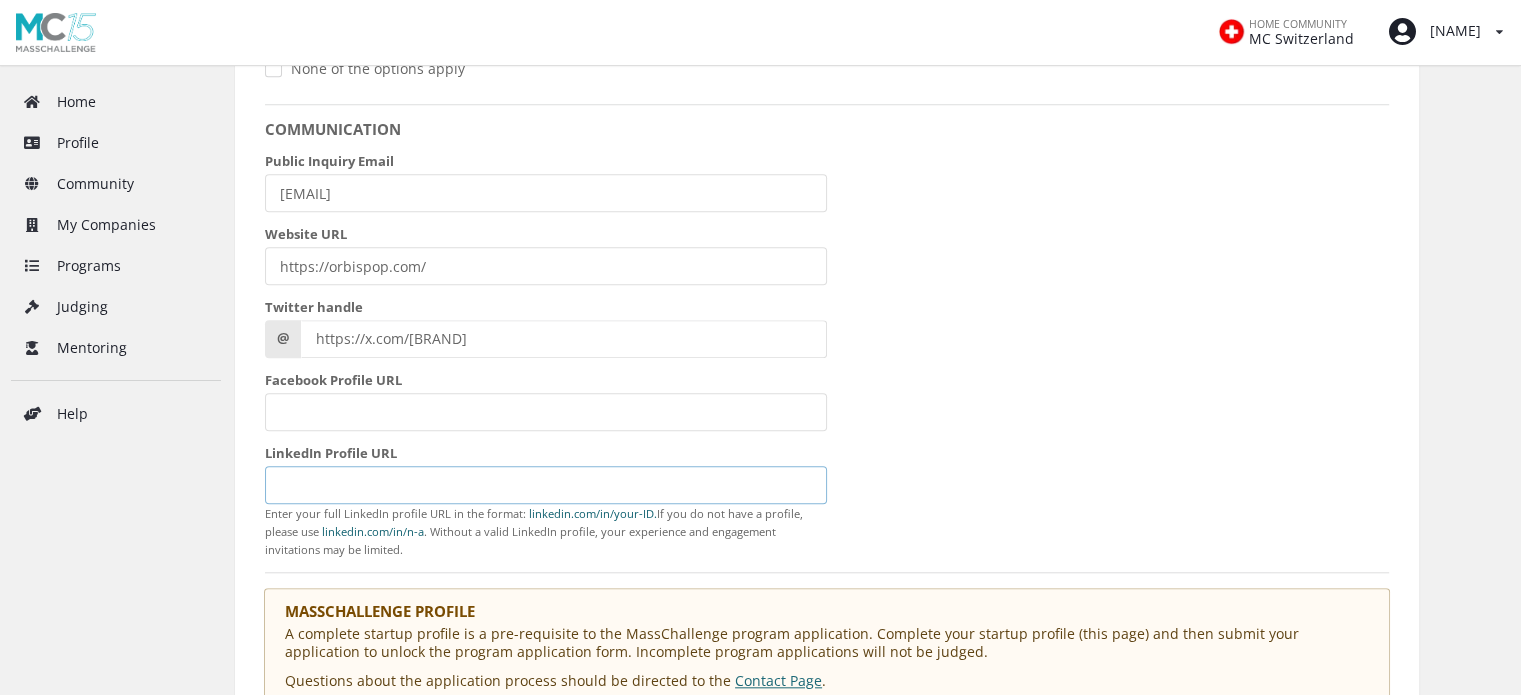 paste on "https://www.linkedin.com/company/orbis-pop-private-limited/" 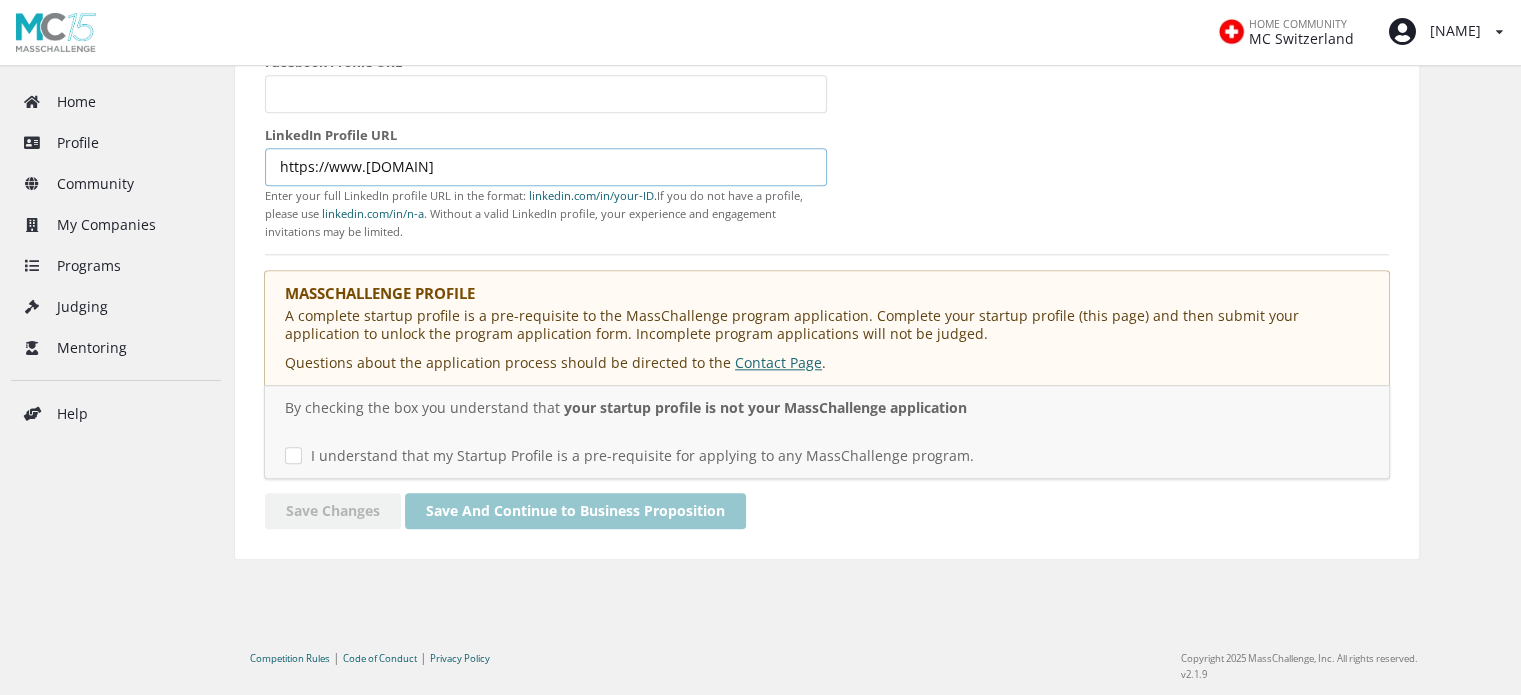 scroll, scrollTop: 2081, scrollLeft: 0, axis: vertical 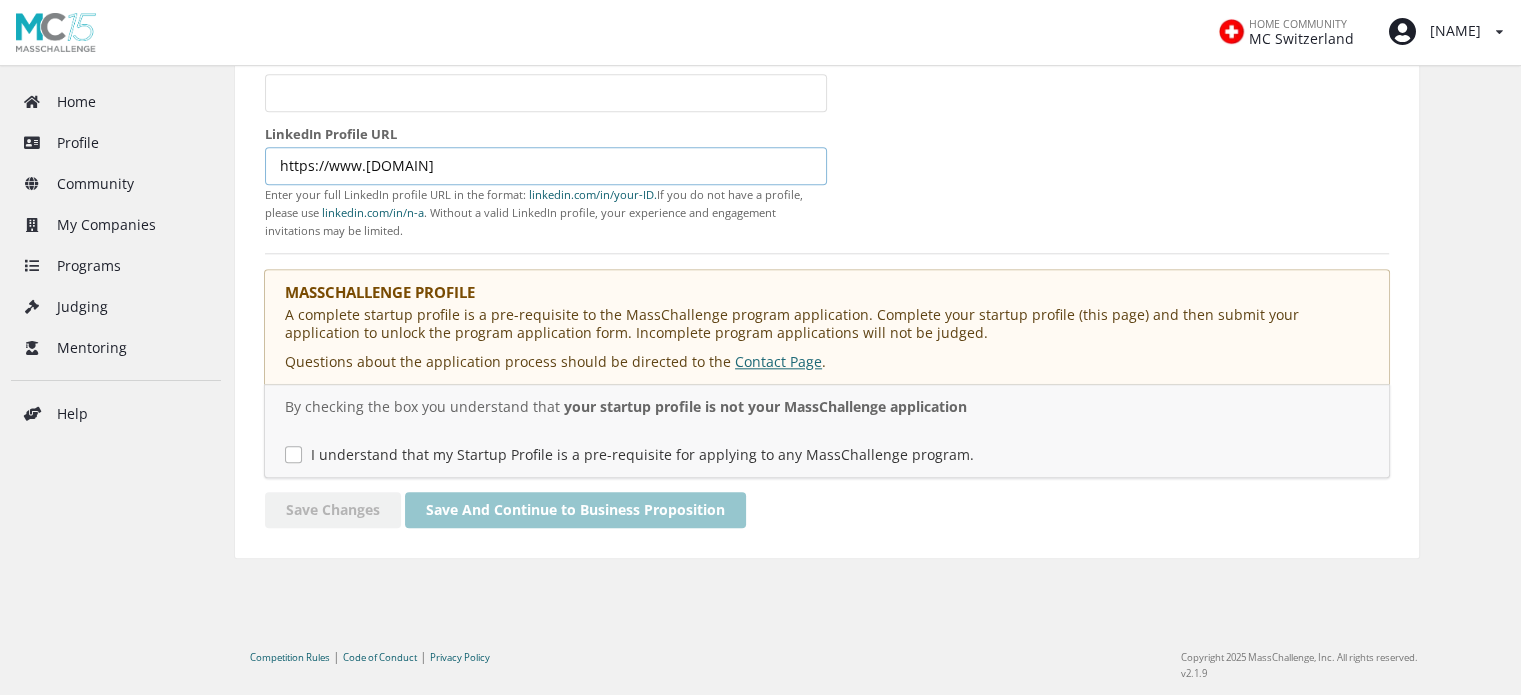 click on "I understand that my Startup Profile is a pre-requisite for applying to any MassChallenge program." at bounding box center [629, 447] 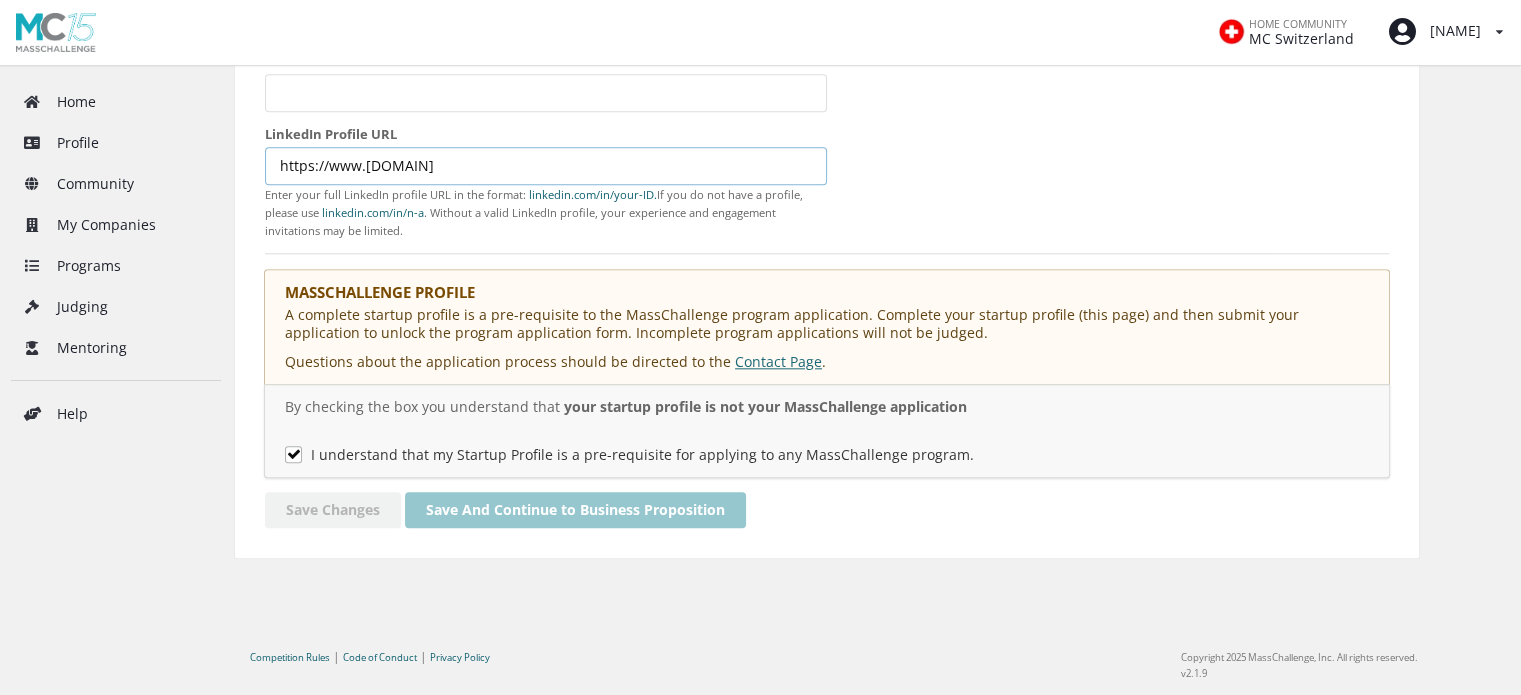 checkbox on "true" 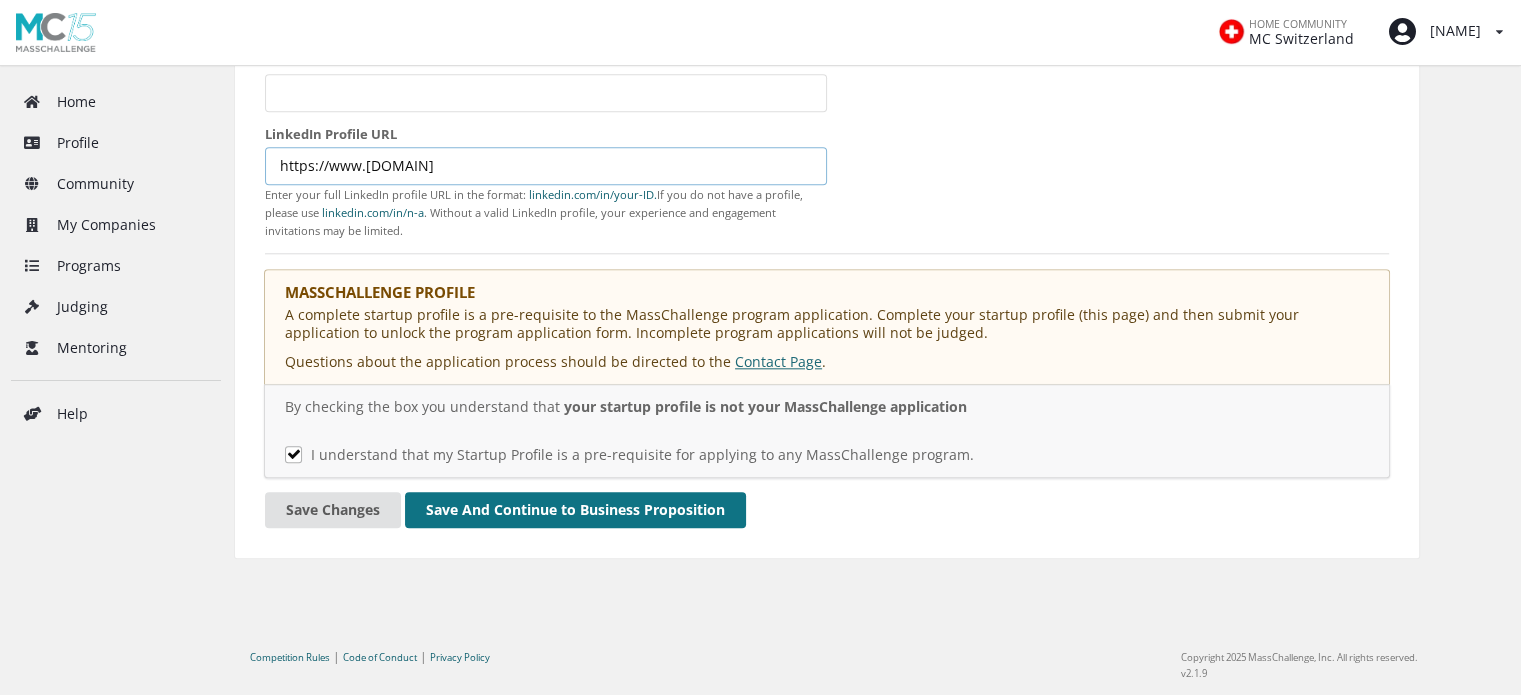 type on "https://www.linkedin.com/company/orbis-pop-private-limited/" 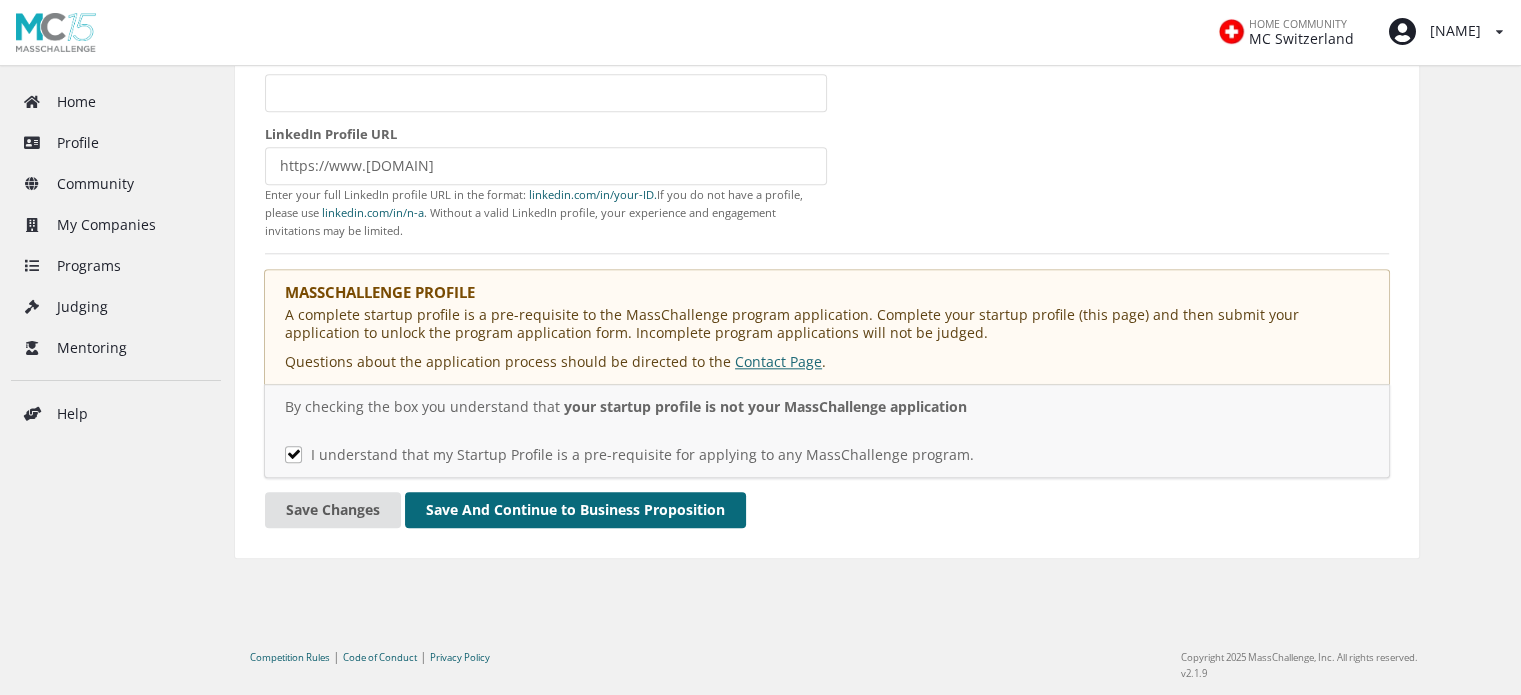 click on "•••• ••• •••••••• •• •••••••• •••••••••••" at bounding box center [526, 503] 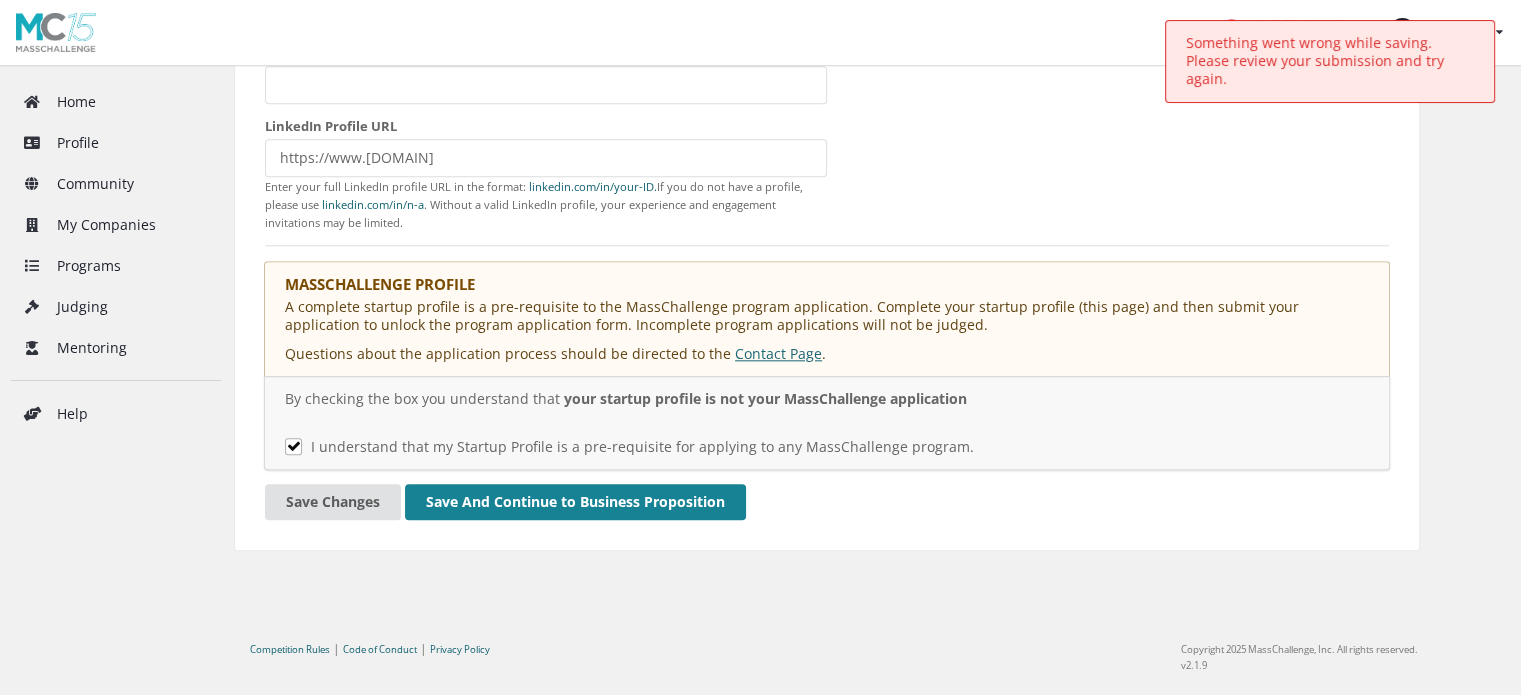 scroll, scrollTop: 2125, scrollLeft: 0, axis: vertical 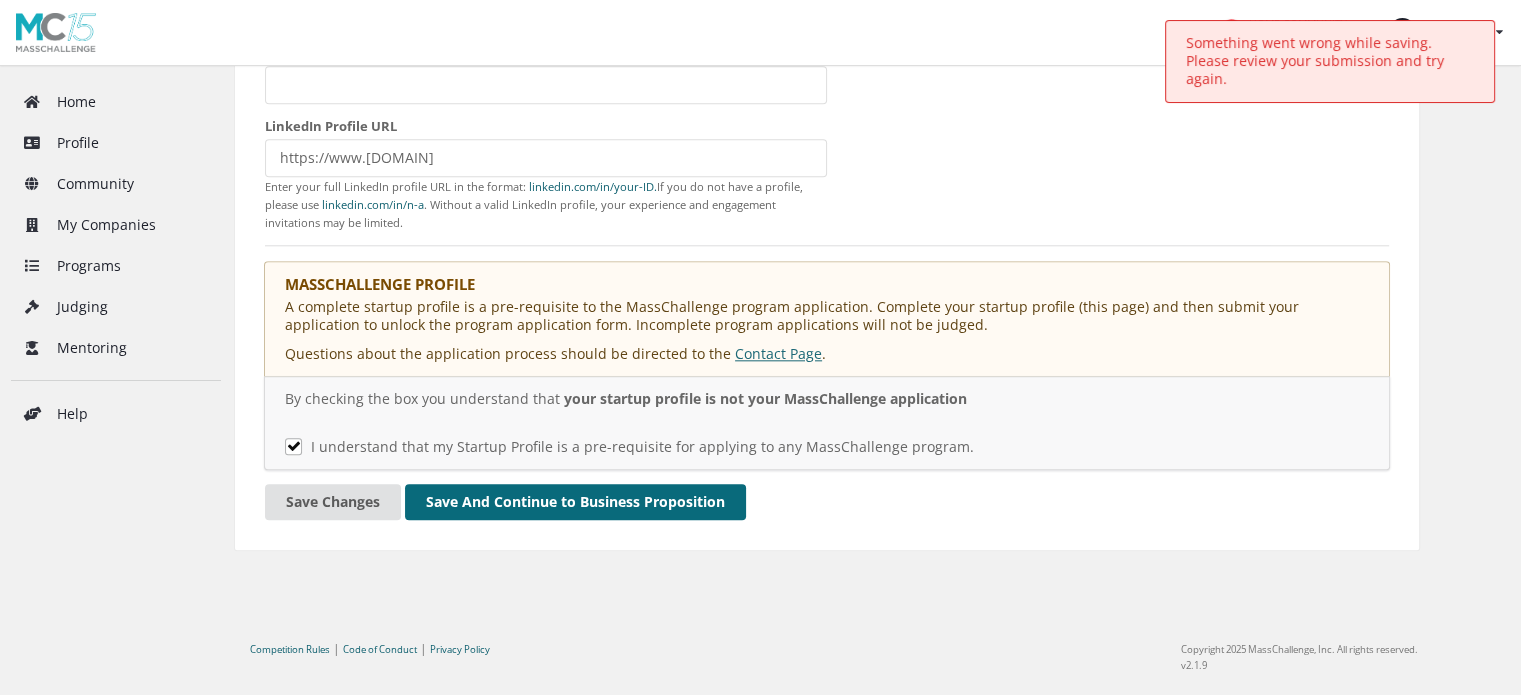 click on "•••• ••• •••••••• •• •••••••• •••••••••••" at bounding box center (526, 503) 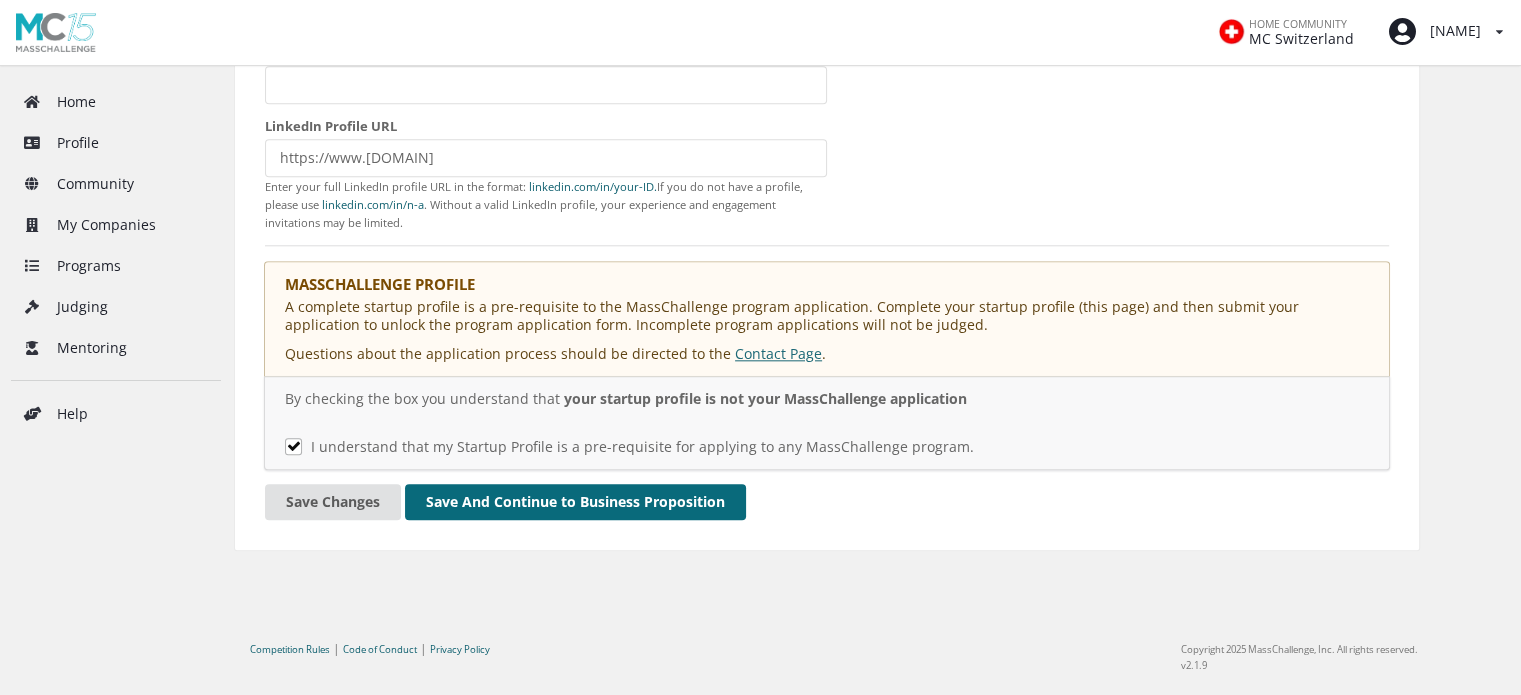 click on "•••• ••• •••••••• •• •••••••• •••••••••••" at bounding box center [526, 503] 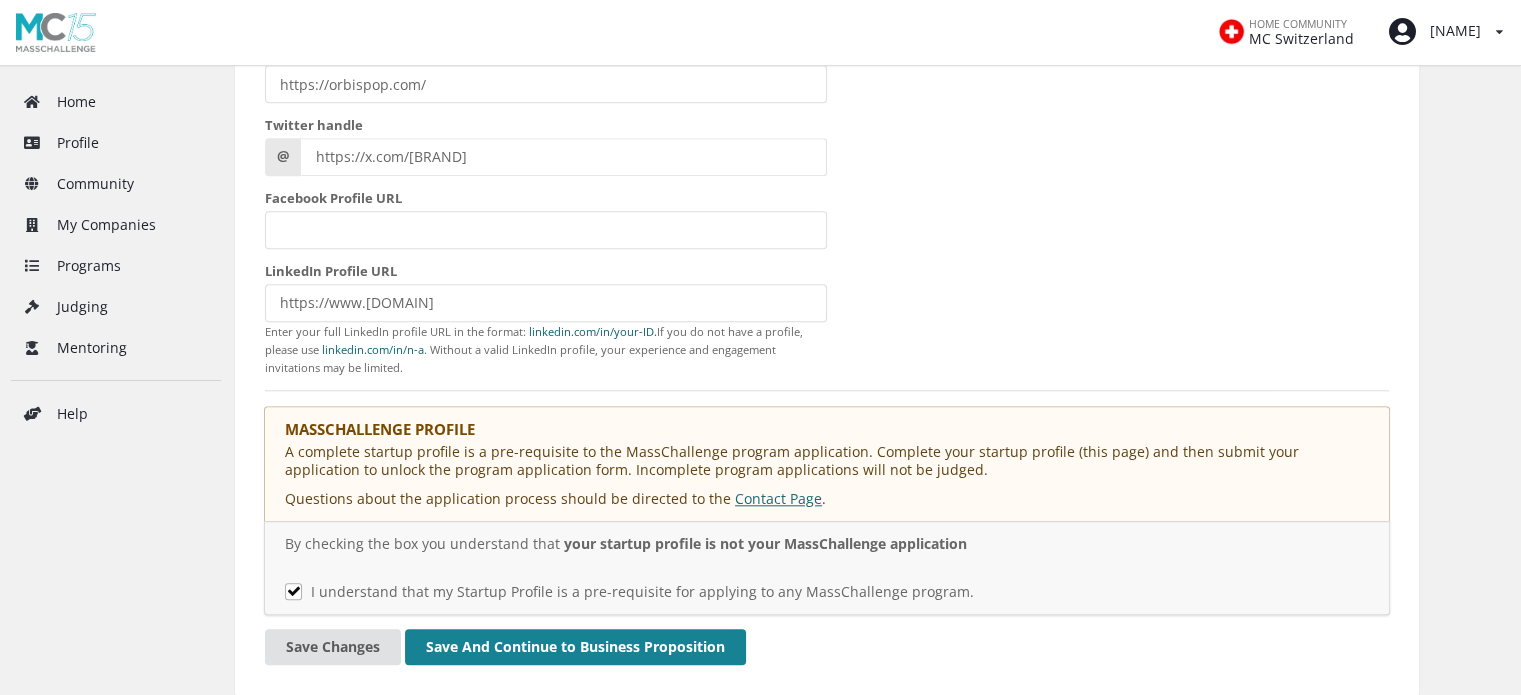 scroll, scrollTop: 2125, scrollLeft: 0, axis: vertical 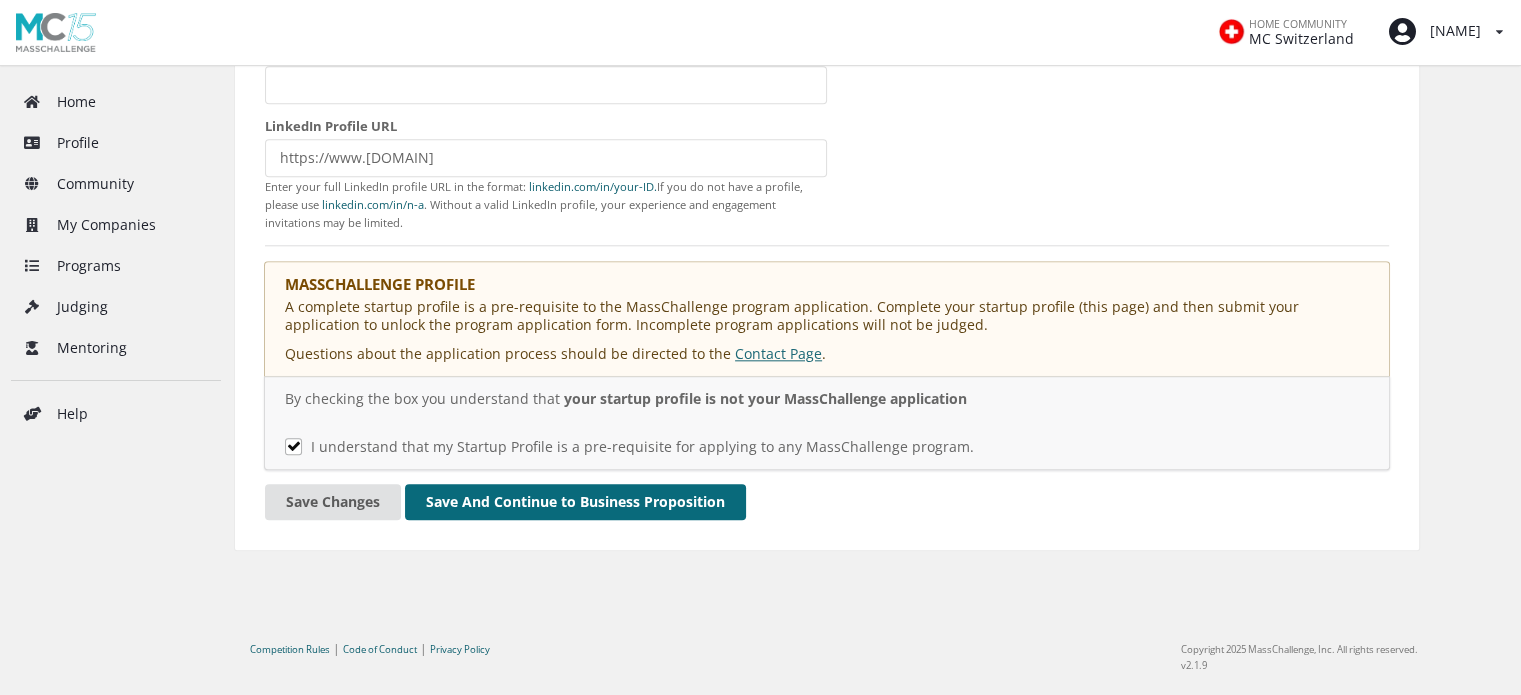 click on "•••• ••• •••••••• •• •••••••• •••••••••••" at bounding box center (526, 503) 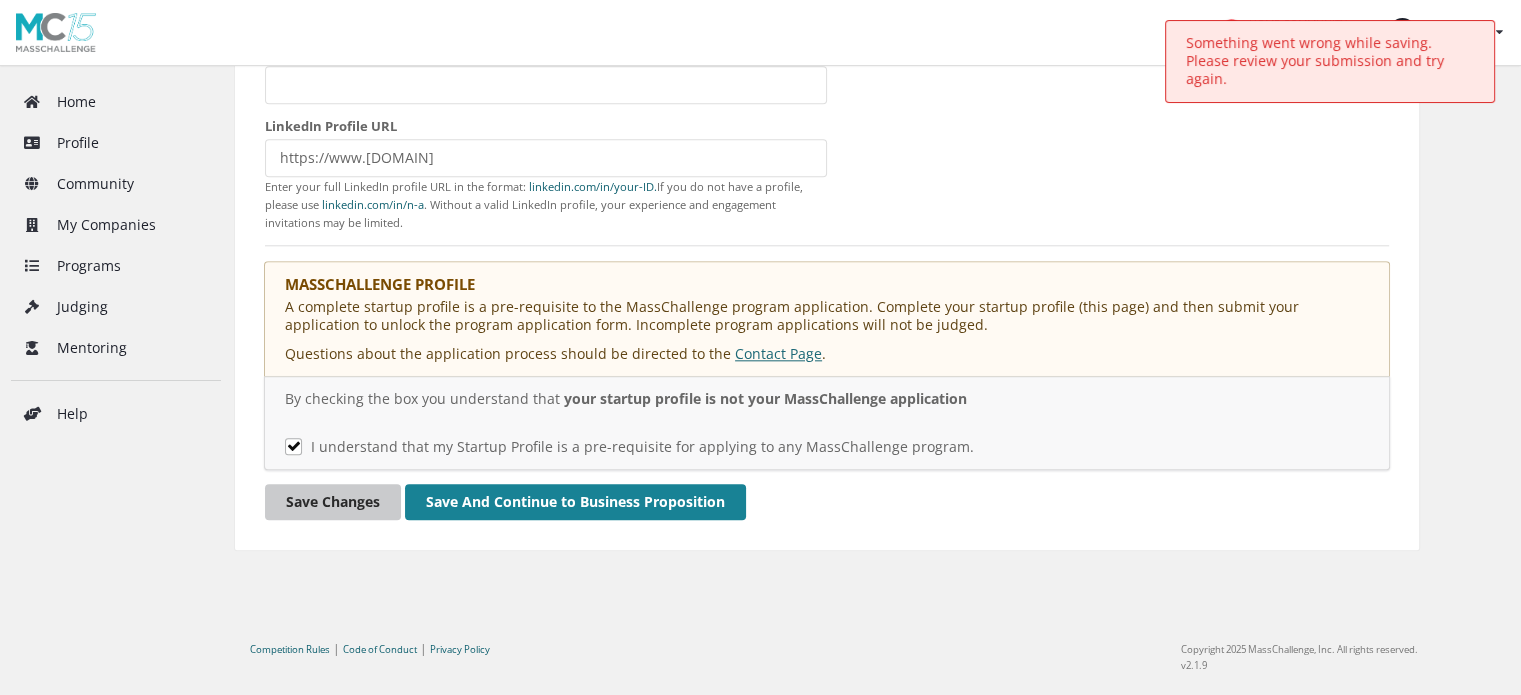 click on "Save Changes" at bounding box center [333, 503] 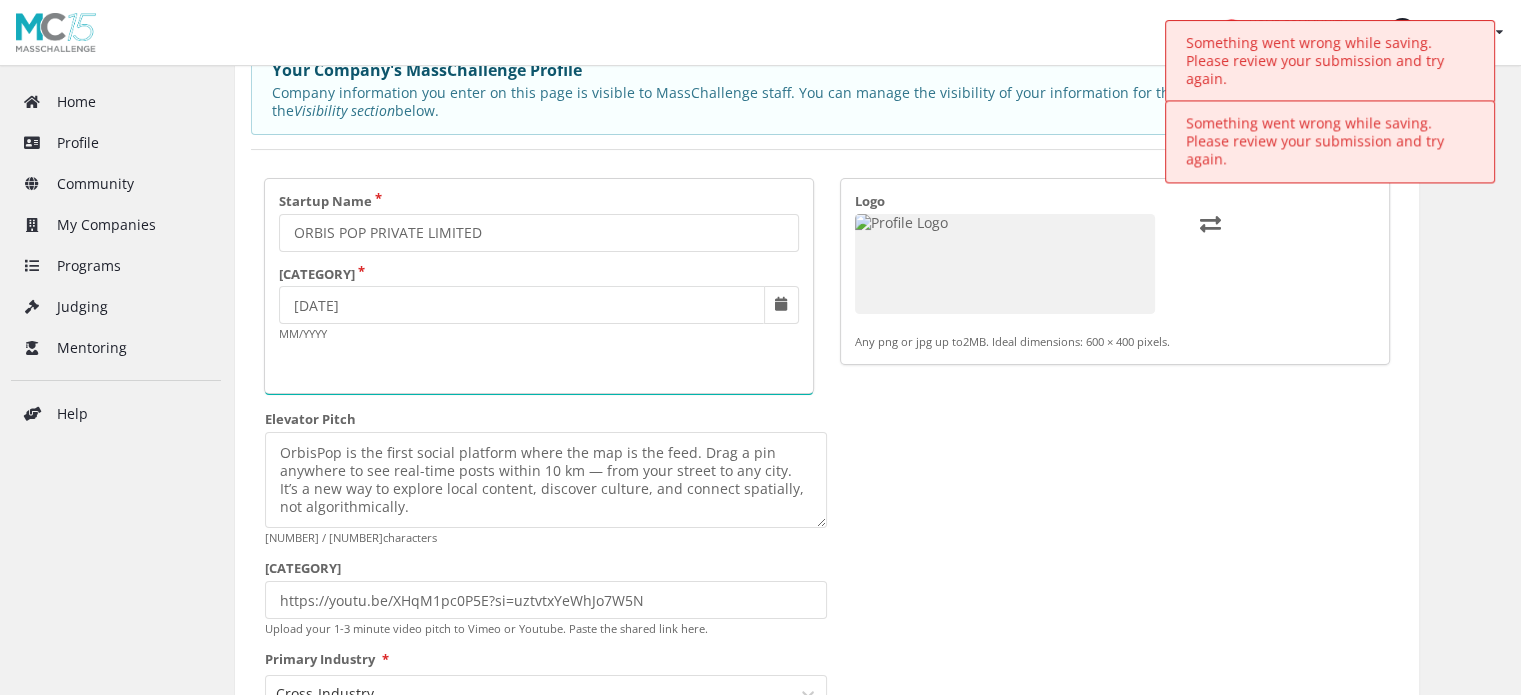 scroll, scrollTop: 0, scrollLeft: 0, axis: both 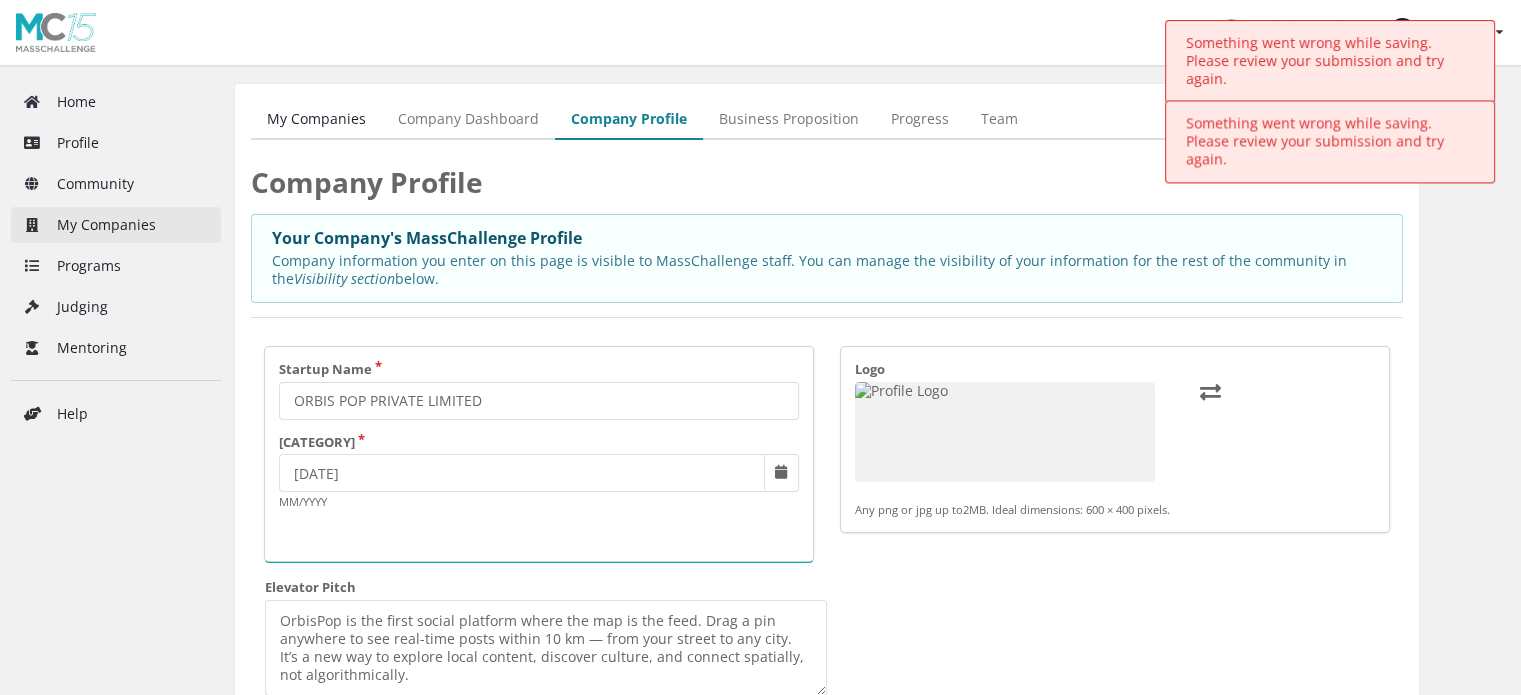 click on "My Companies" at bounding box center (116, 225) 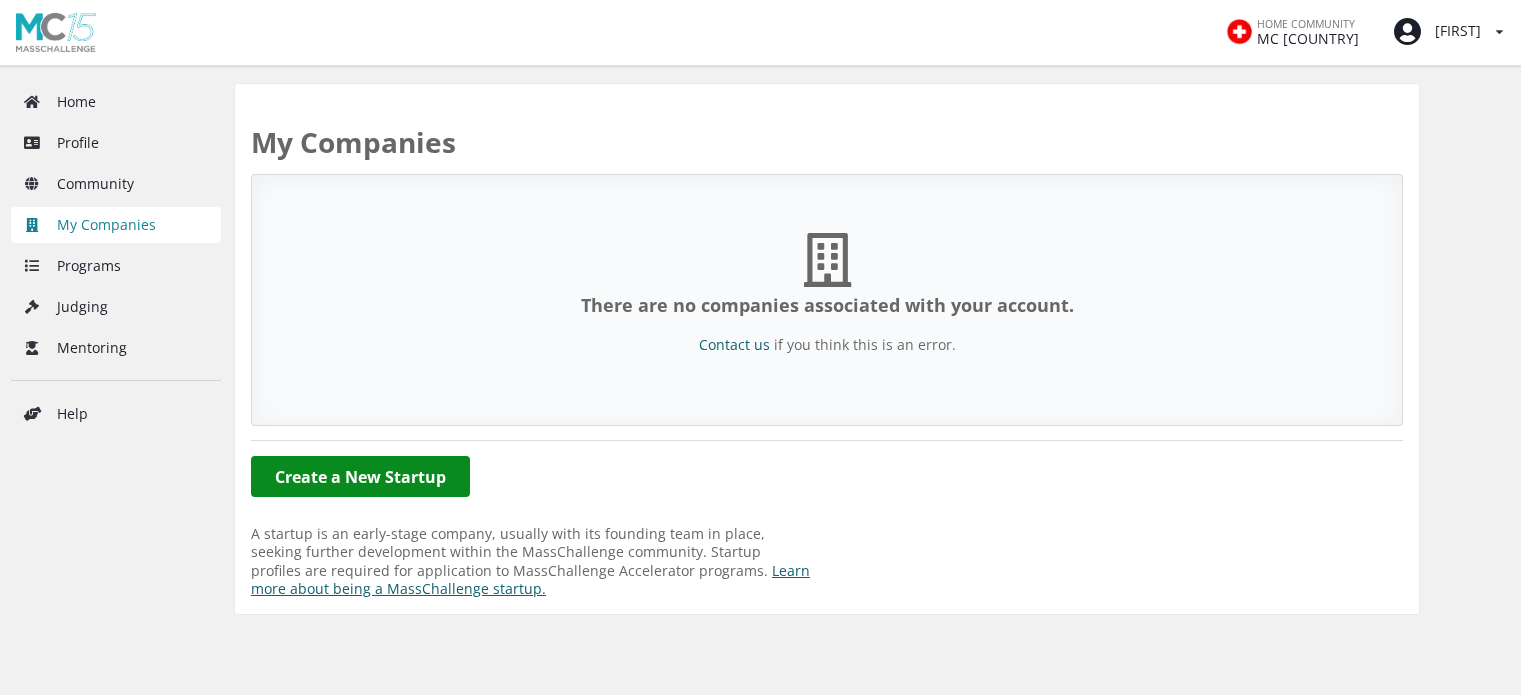 scroll, scrollTop: 0, scrollLeft: 0, axis: both 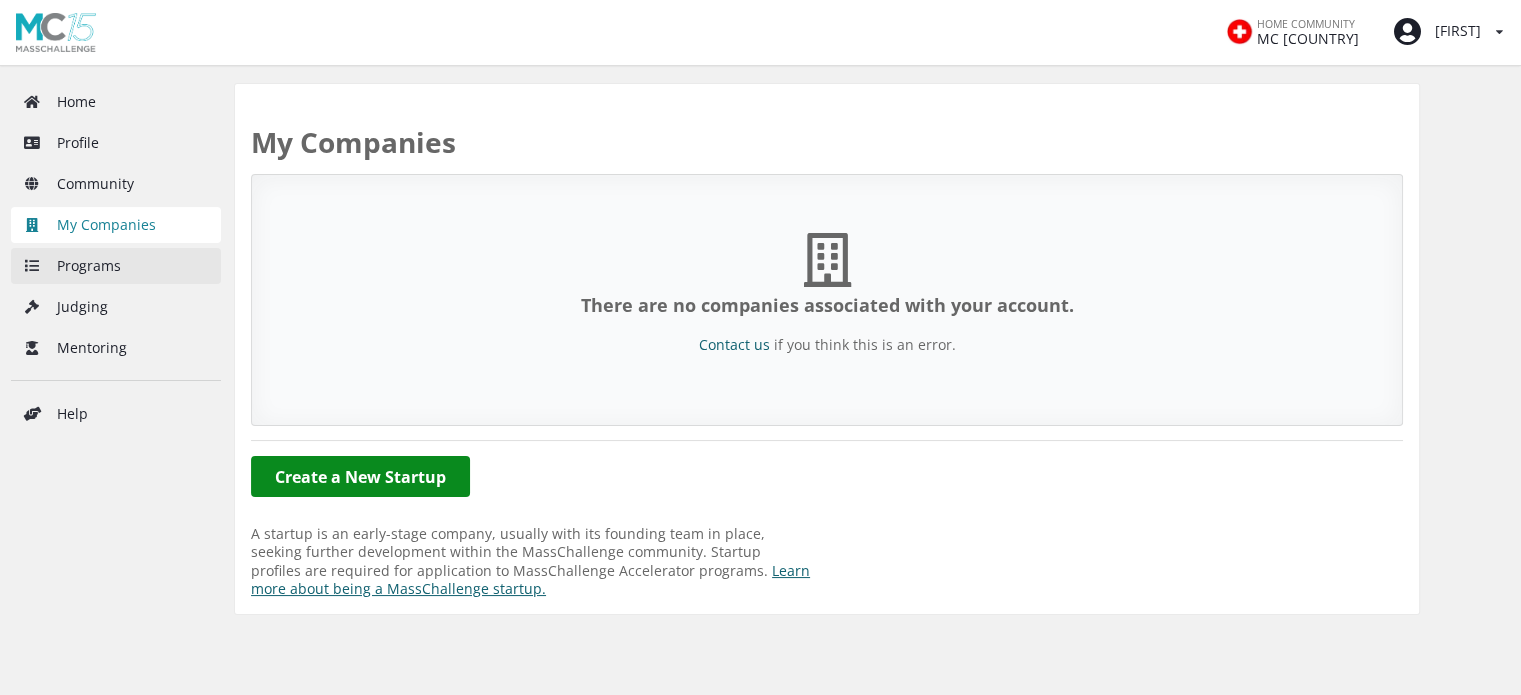 click on "Programs" at bounding box center (116, 266) 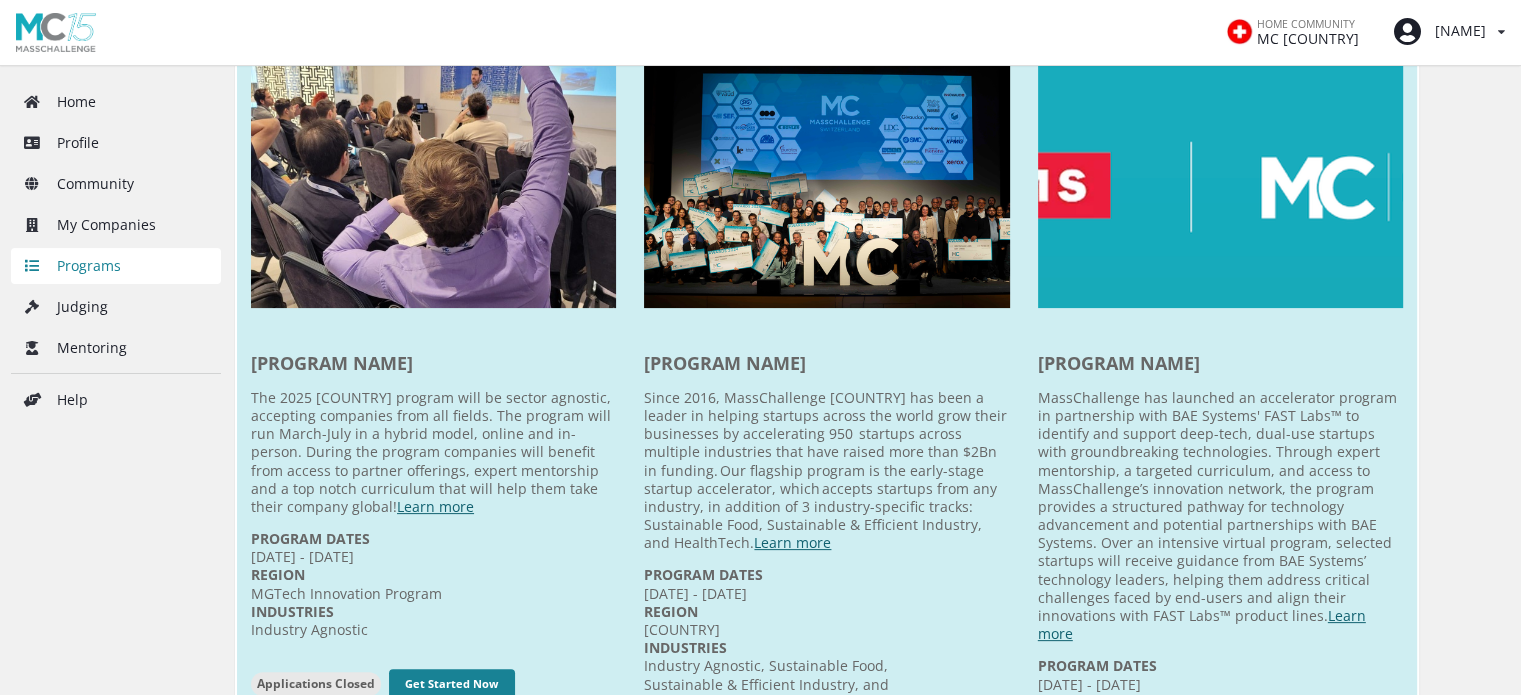 scroll, scrollTop: 396, scrollLeft: 0, axis: vertical 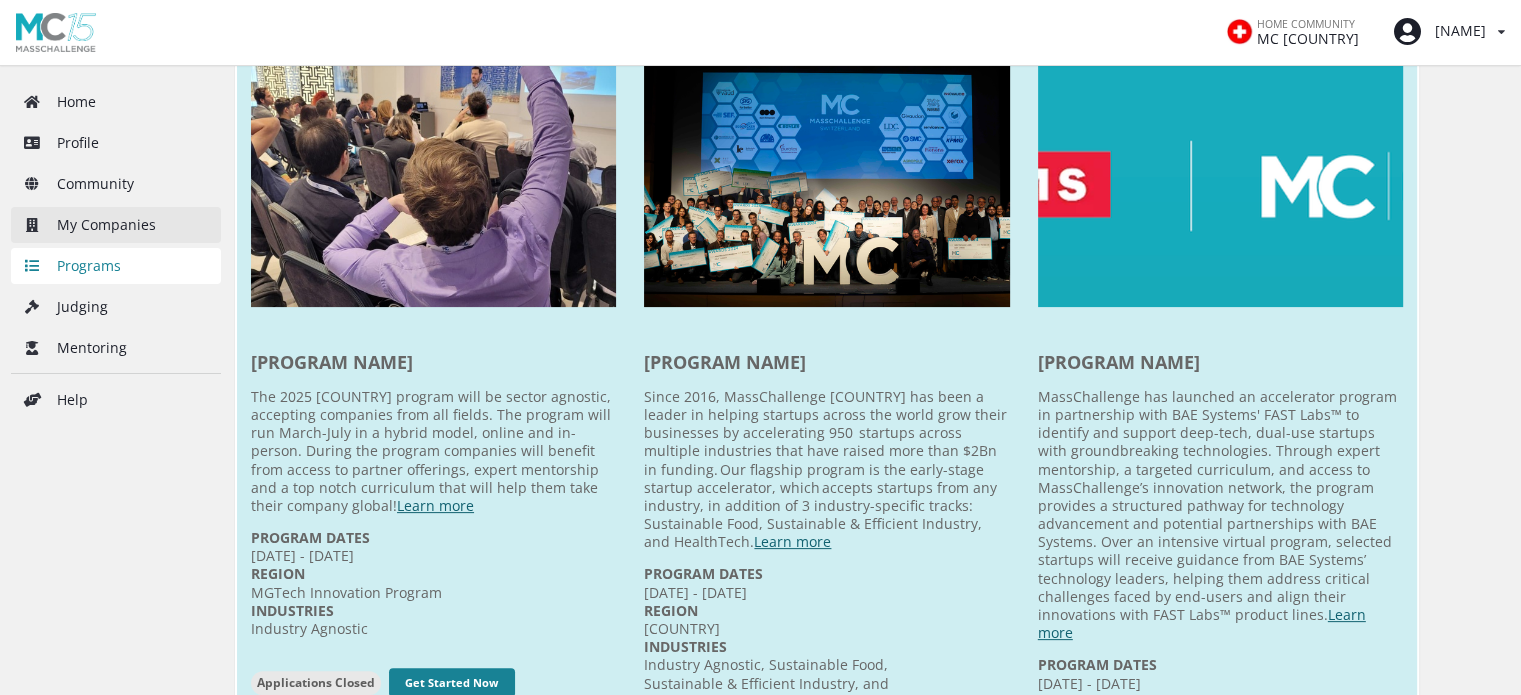 click on "My Companies" at bounding box center [116, 225] 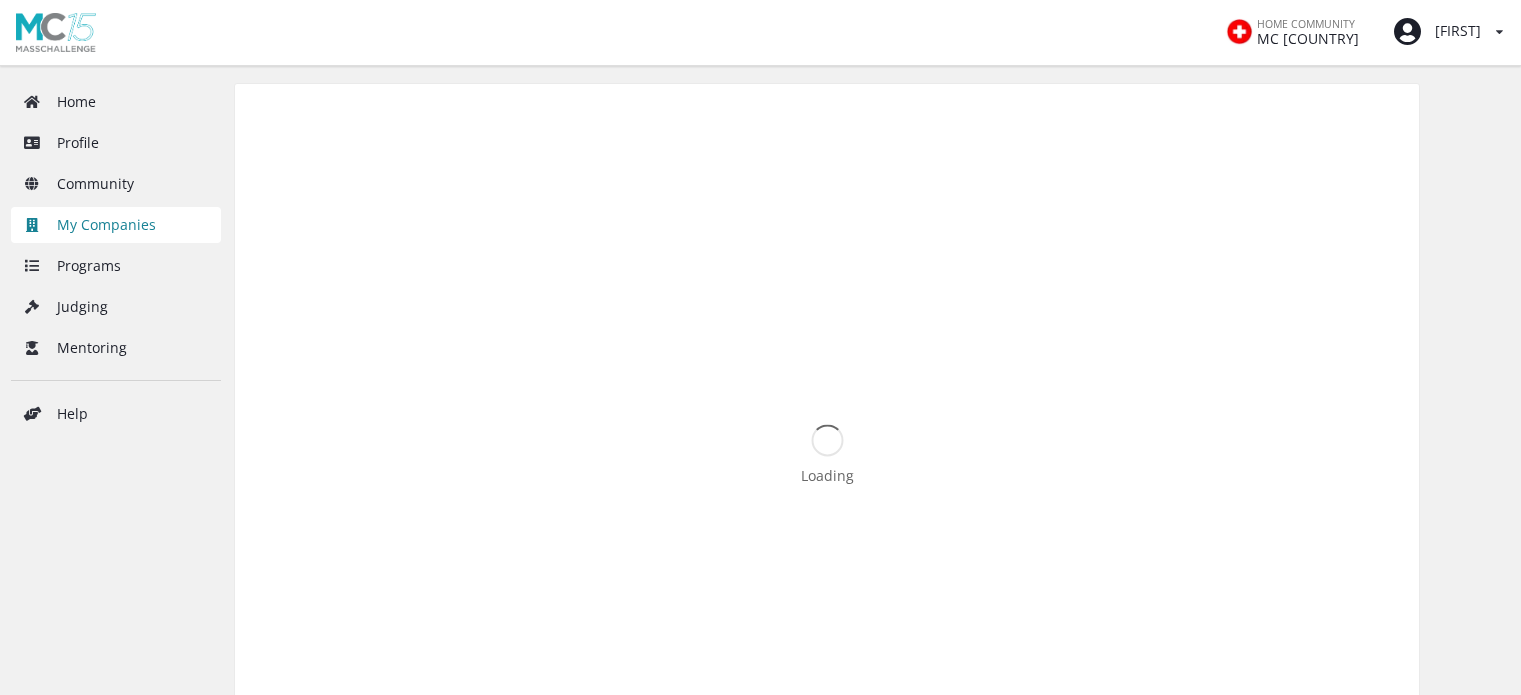 scroll, scrollTop: 0, scrollLeft: 0, axis: both 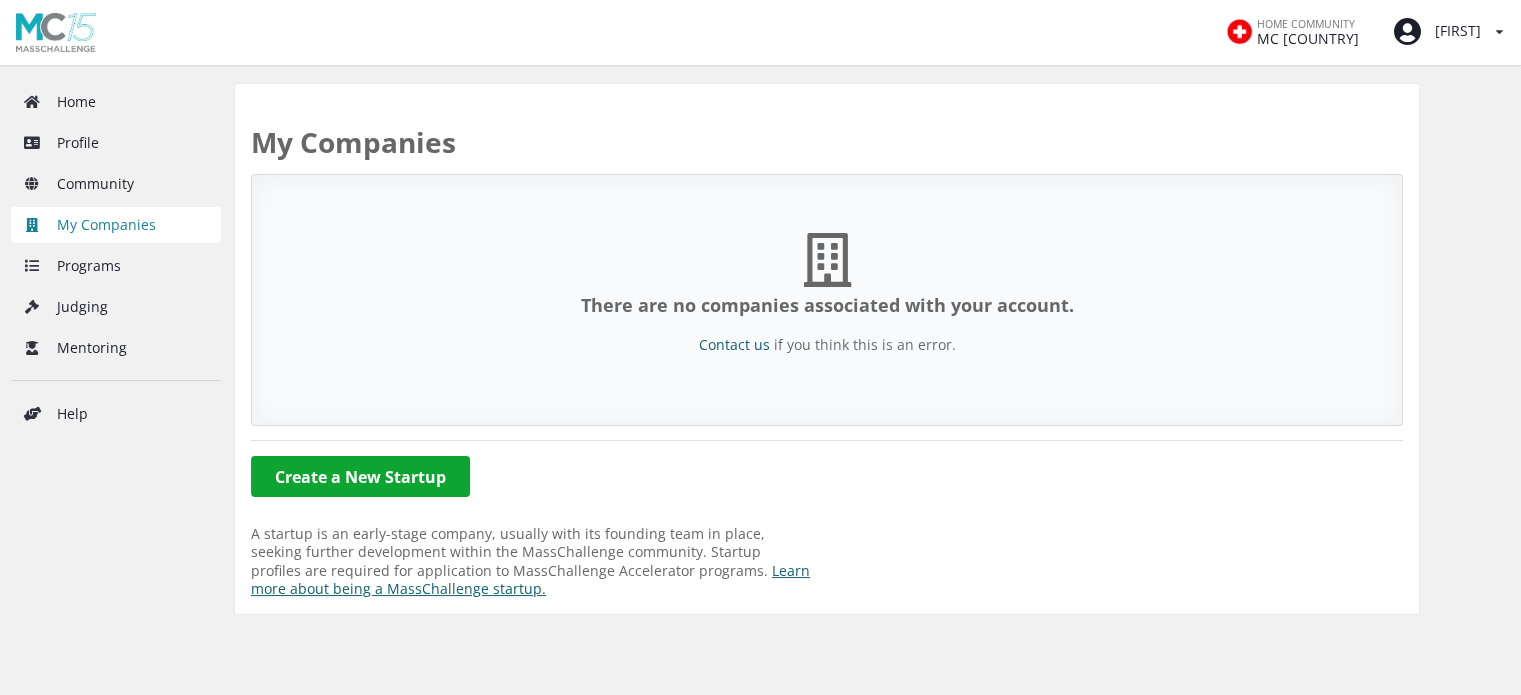 click on "Create a New Startup" at bounding box center [360, 476] 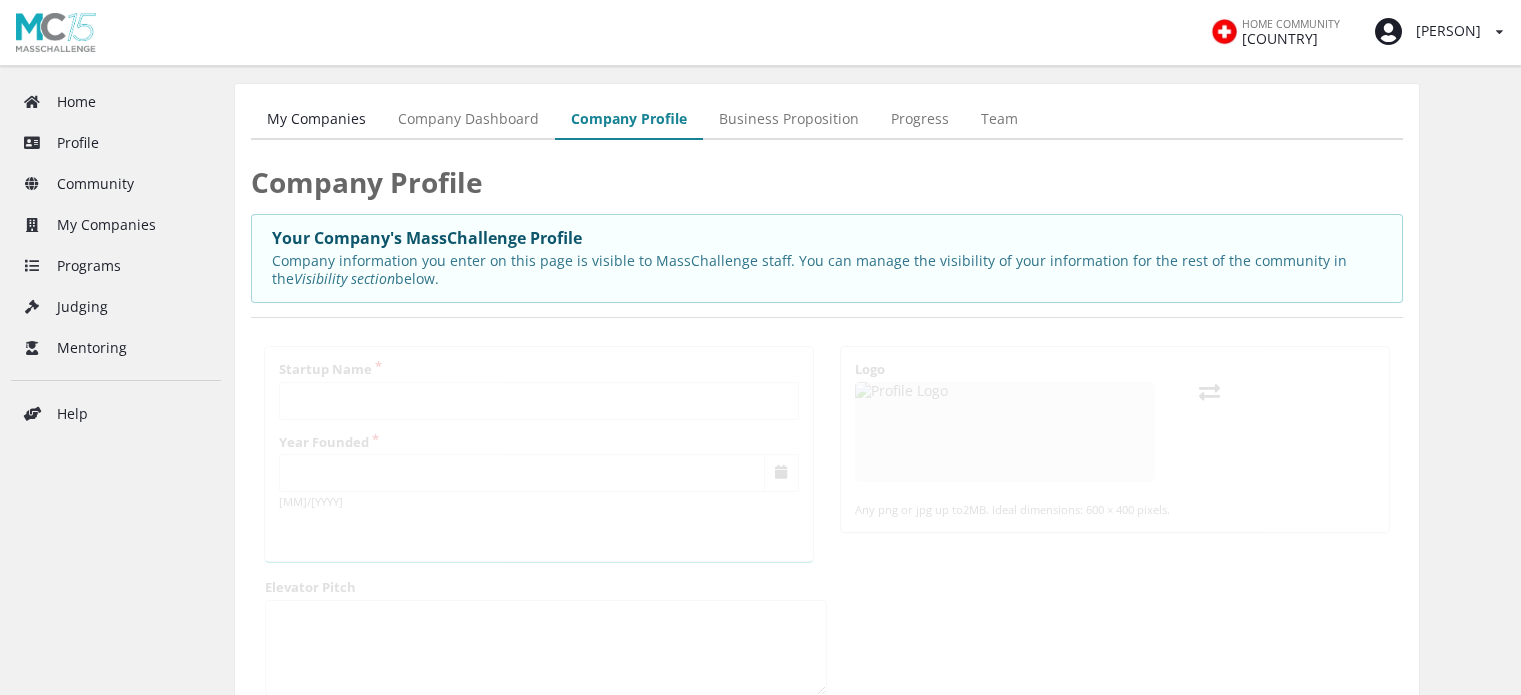scroll, scrollTop: 0, scrollLeft: 0, axis: both 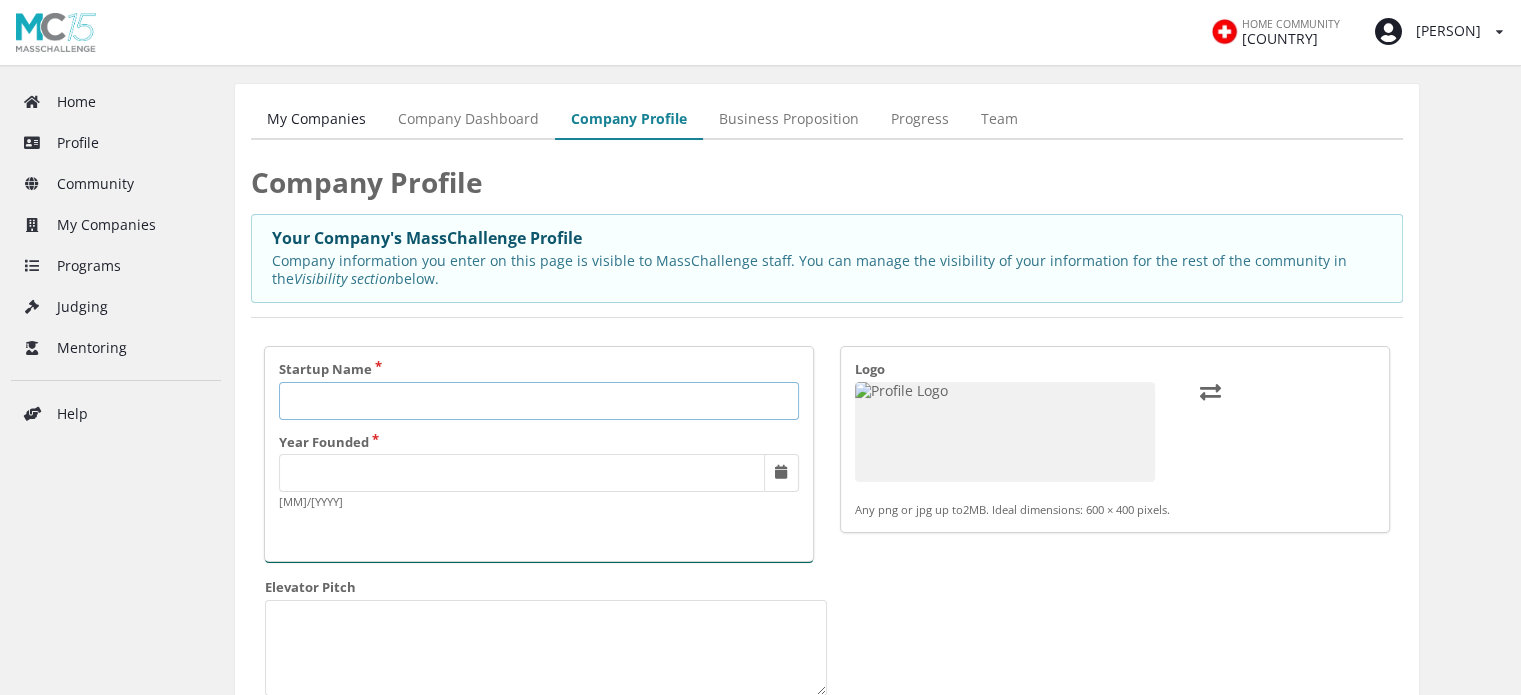 click on "Startup Name" at bounding box center [539, 401] 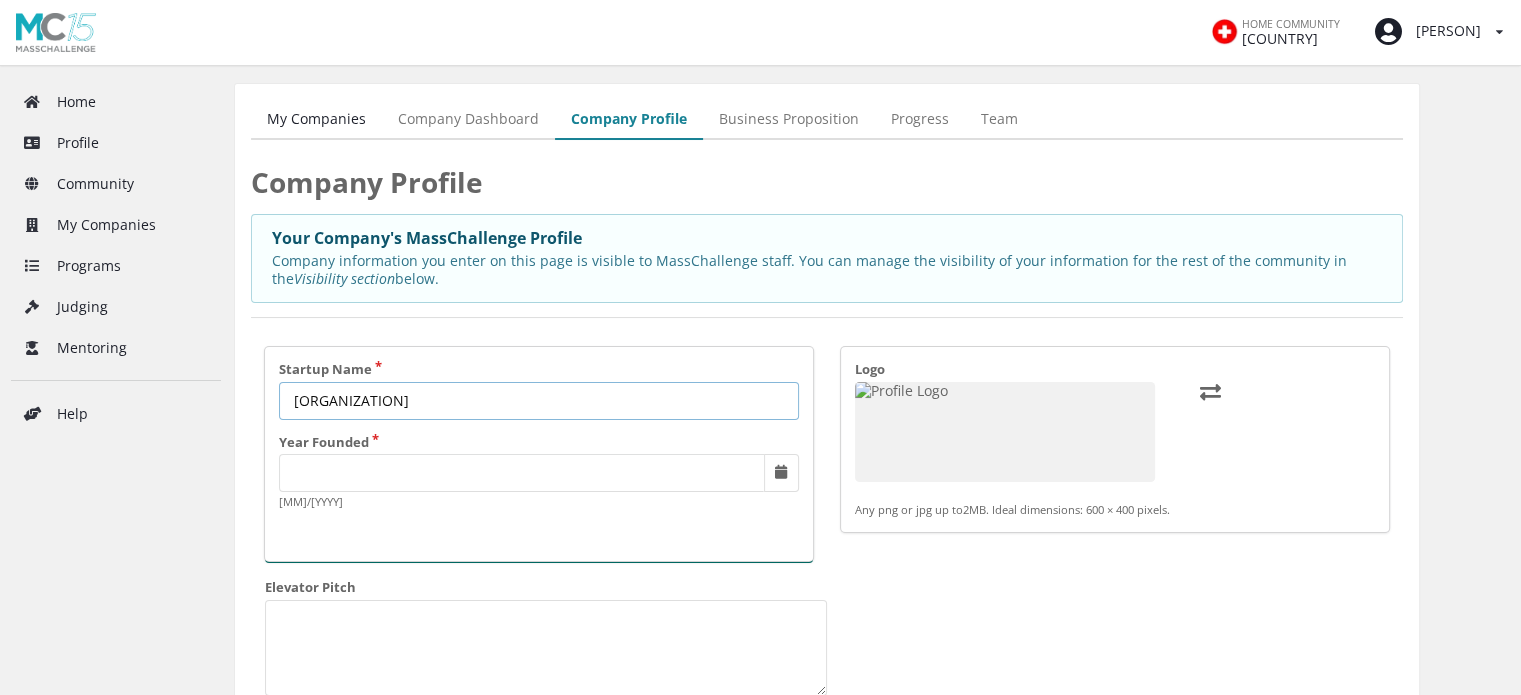 type on "[BRAND_NAME]" 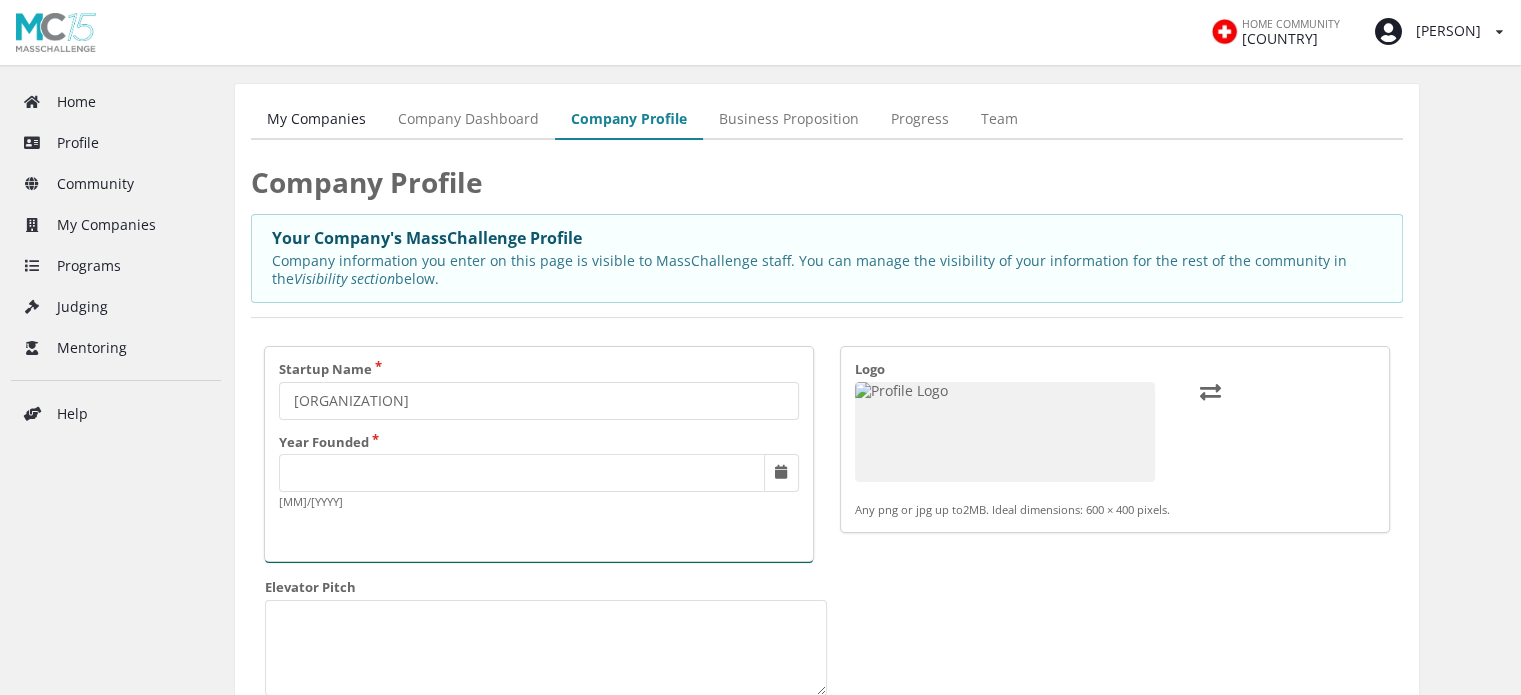 click at bounding box center (782, 473) 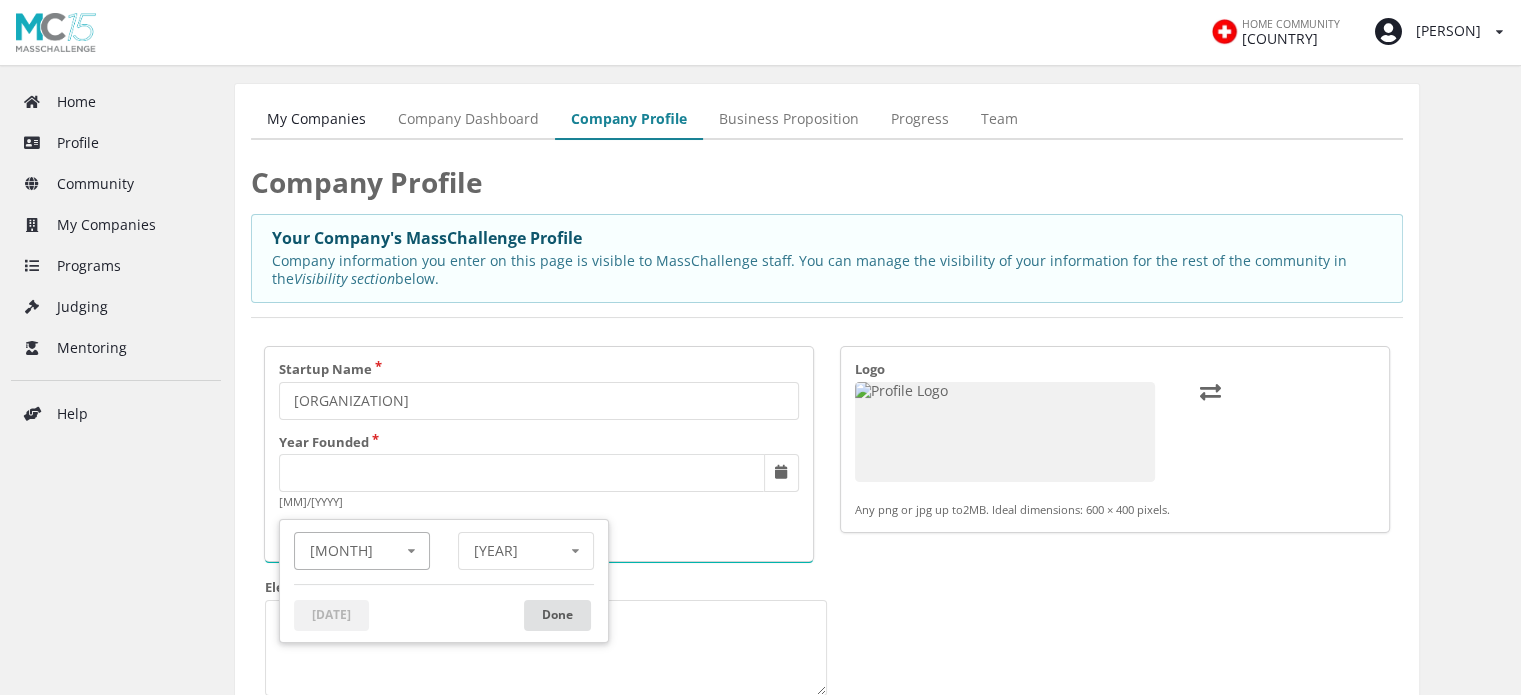 click at bounding box center [411, 551] 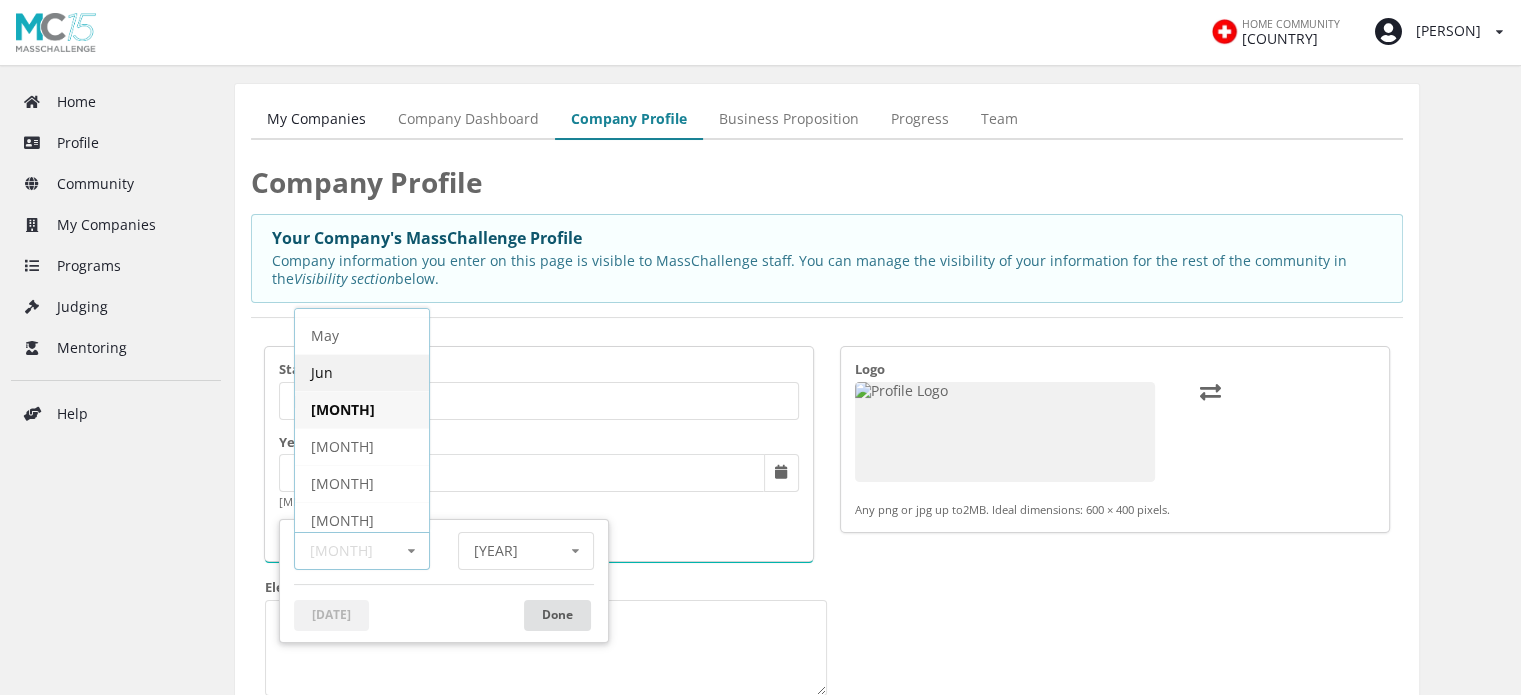 scroll, scrollTop: 169, scrollLeft: 0, axis: vertical 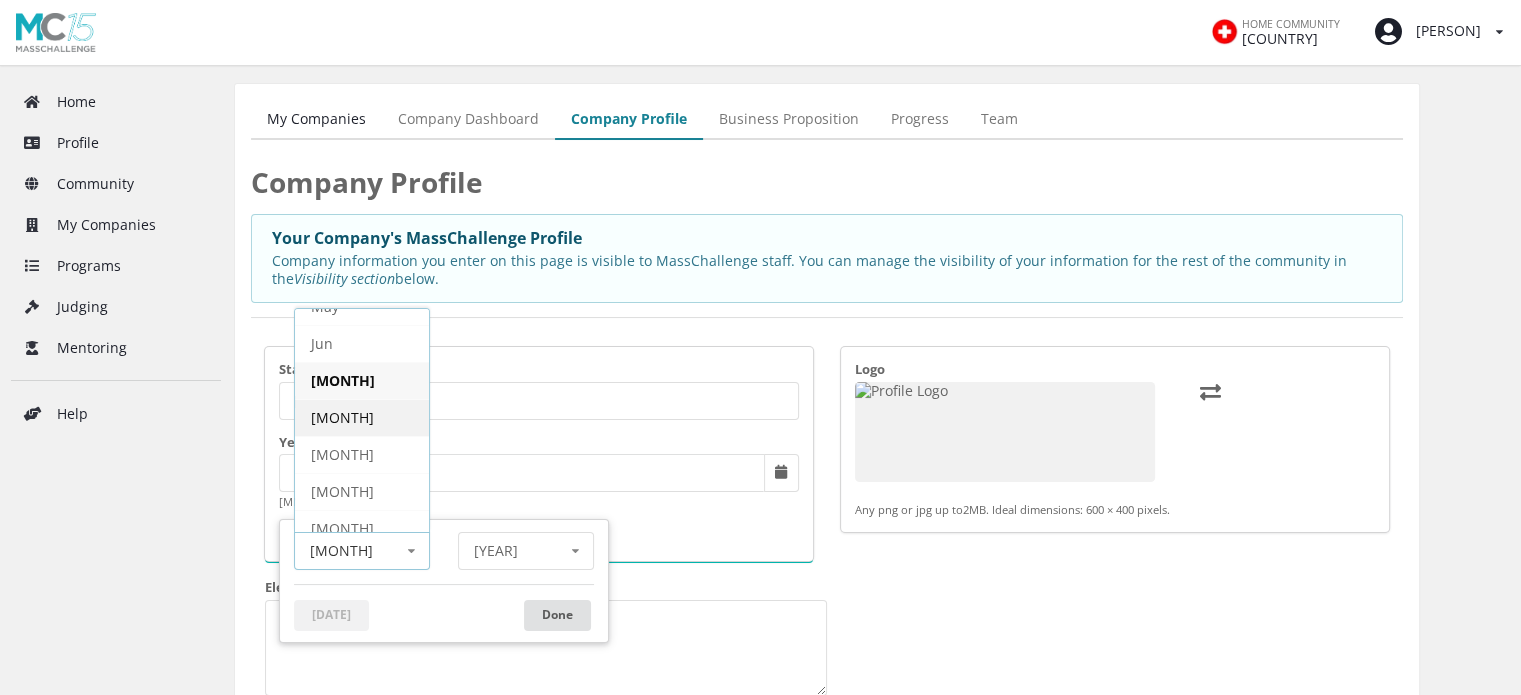 click on "[MONTH]" at bounding box center [362, 417] 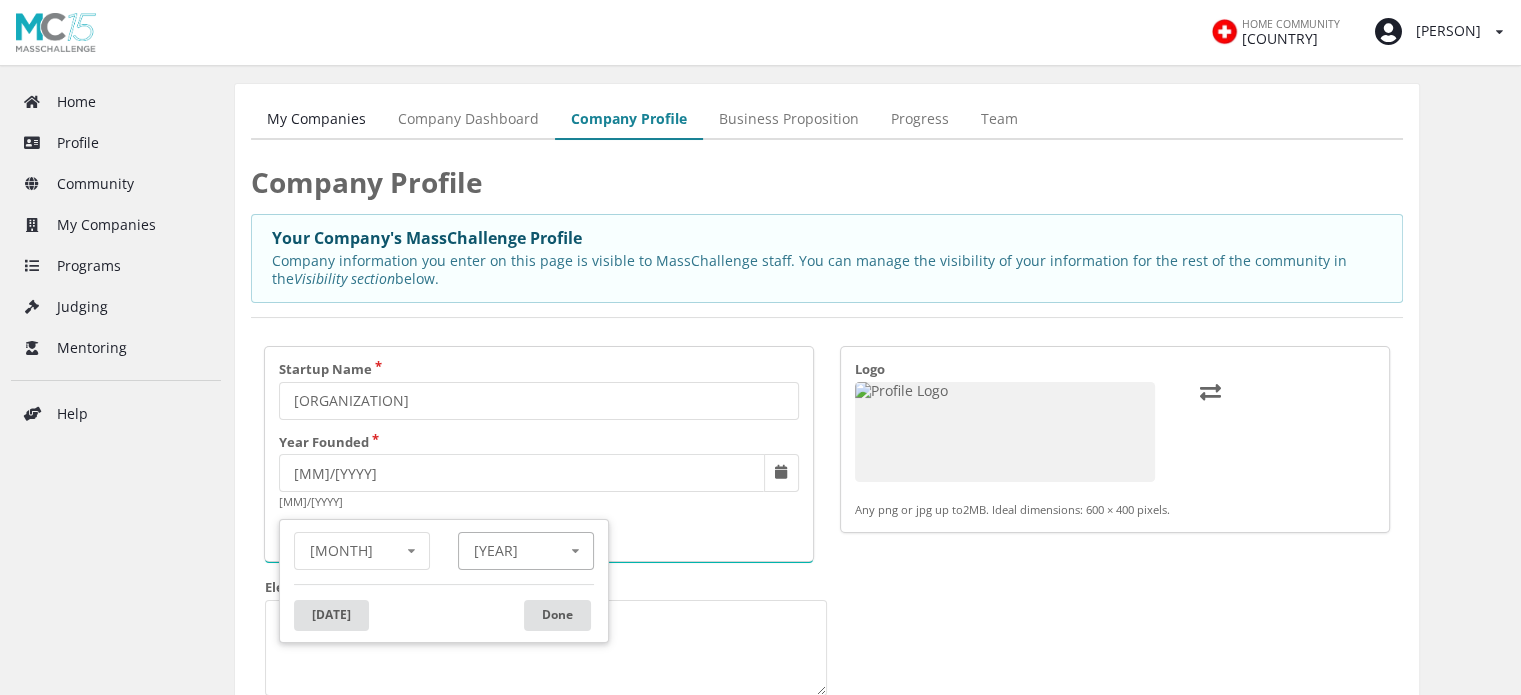 click at bounding box center (363, 551) 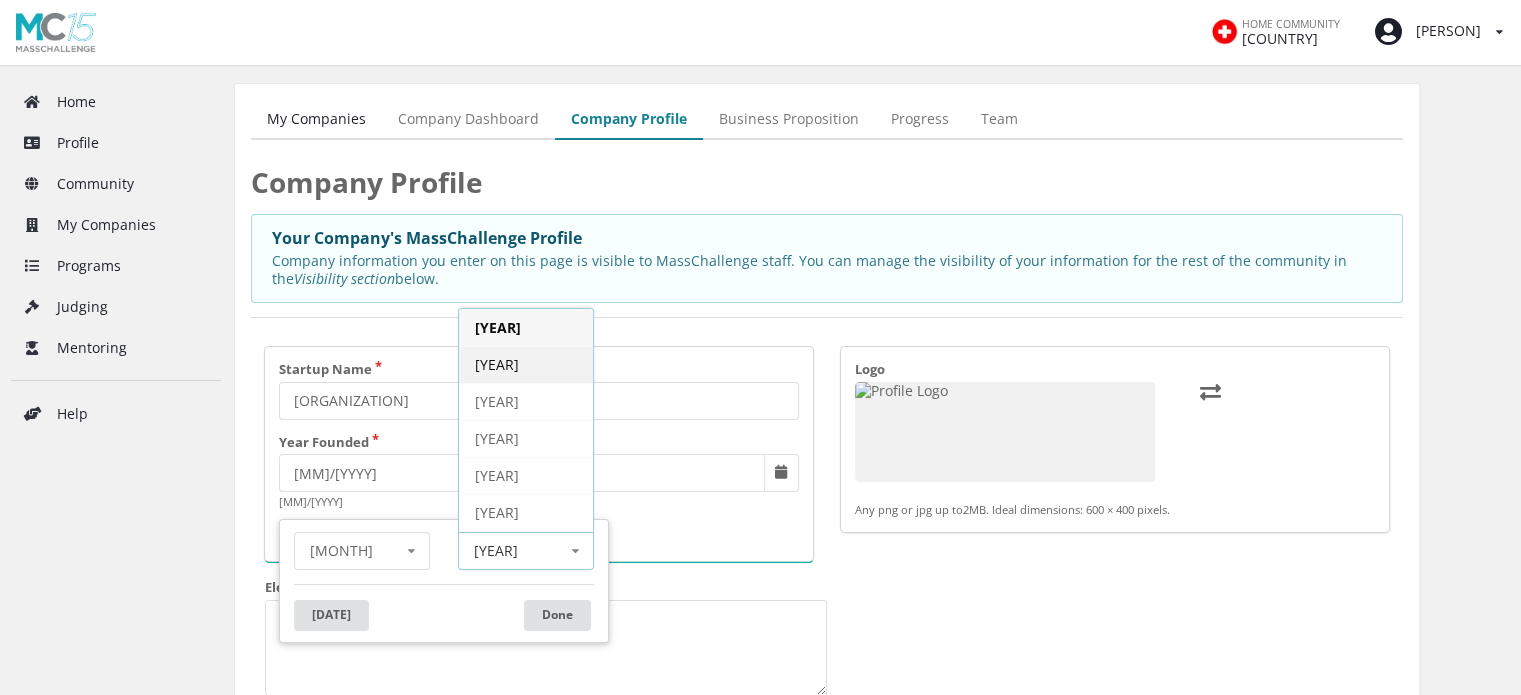 click on "2024" at bounding box center [526, 364] 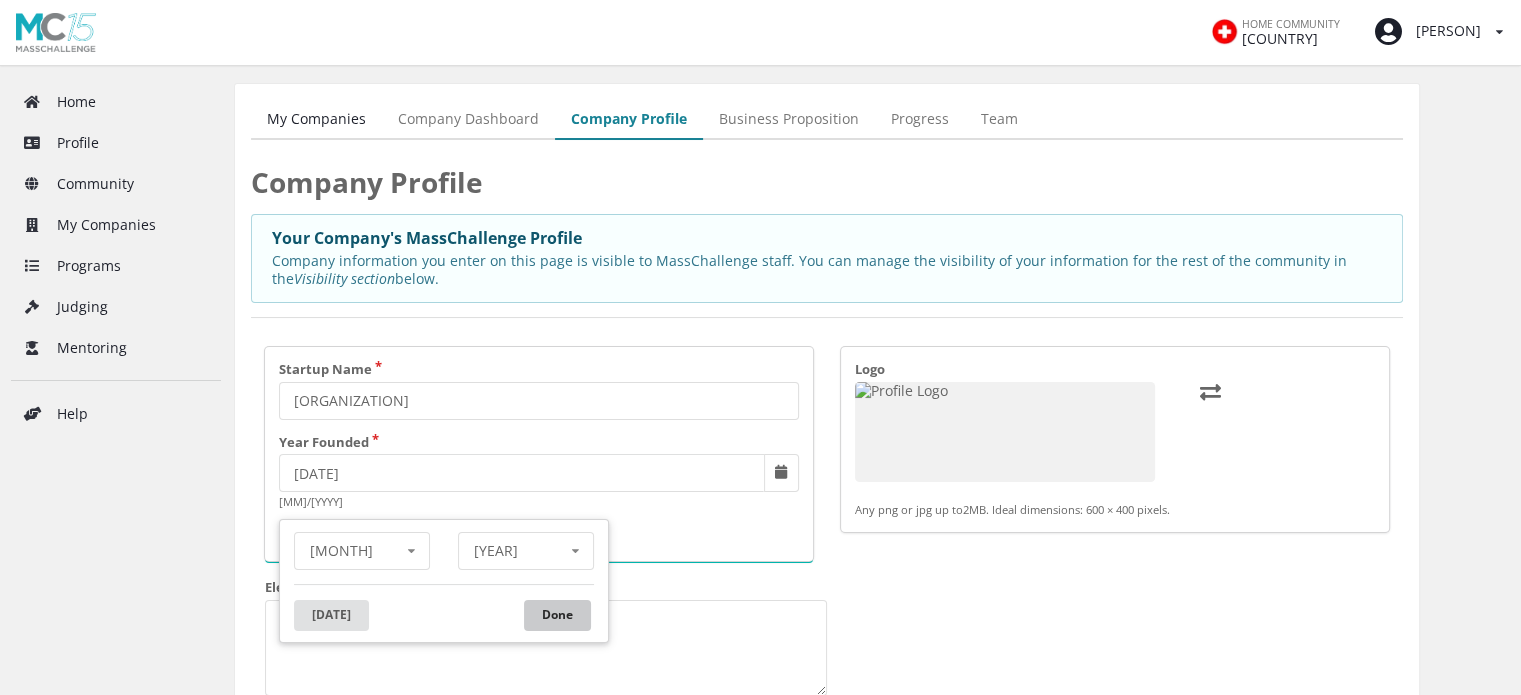 click on "Done" at bounding box center (557, 615) 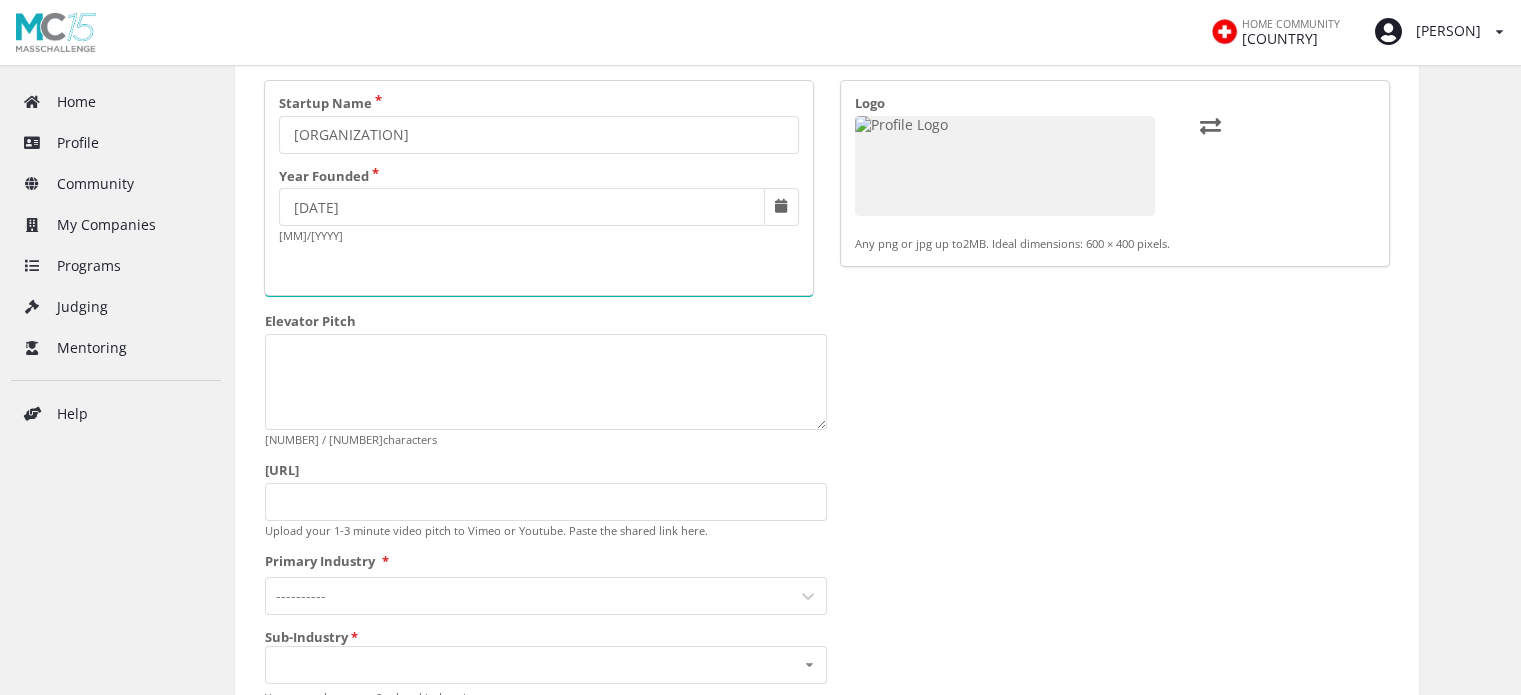 scroll, scrollTop: 267, scrollLeft: 0, axis: vertical 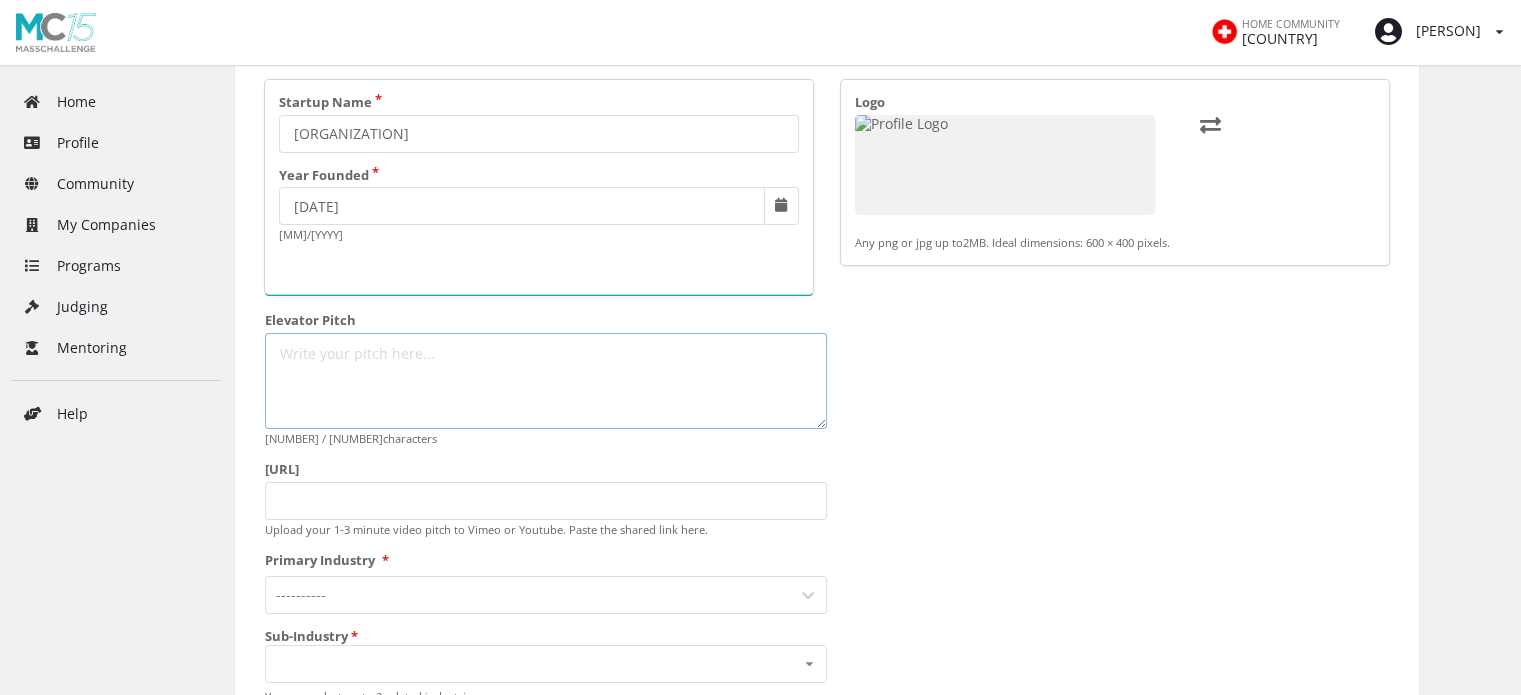 click on "Elevator Pitch" at bounding box center (546, 381) 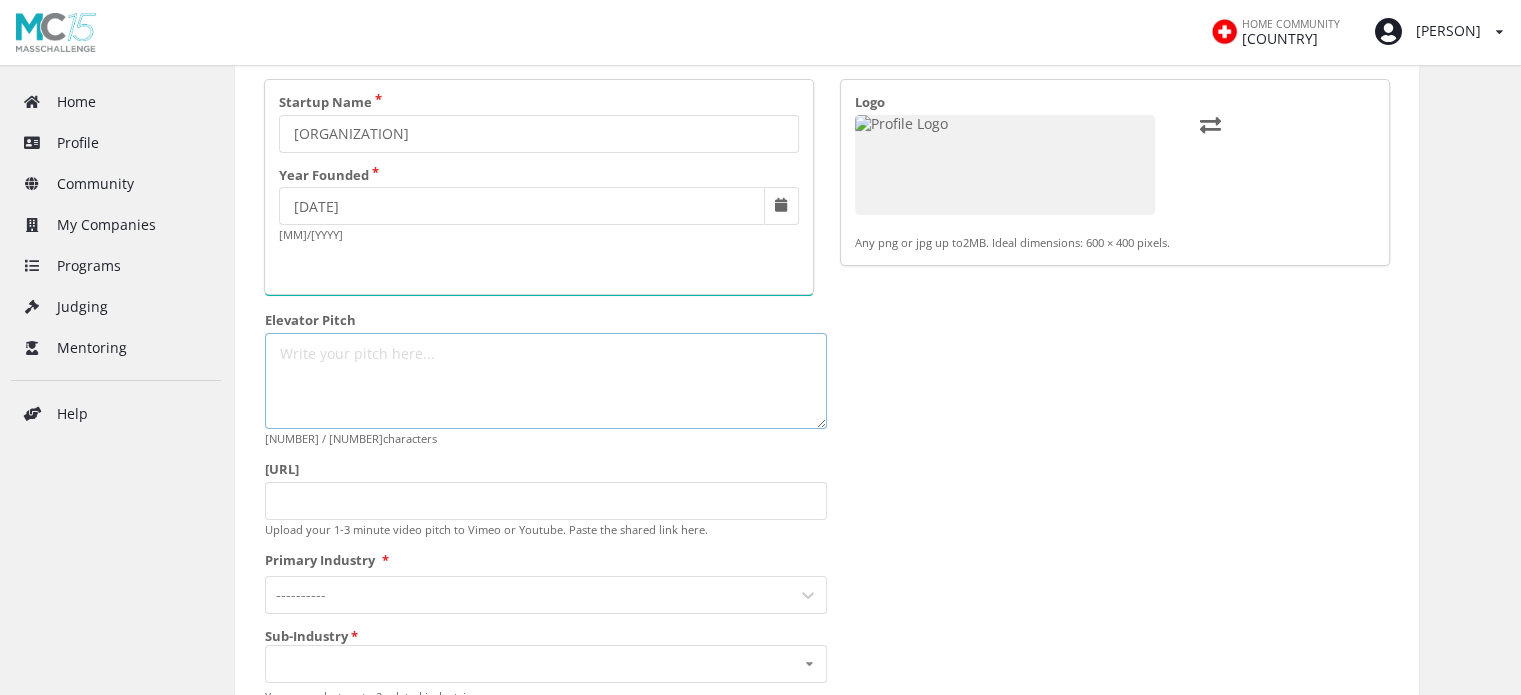 paste on "OrbisPop is the first social platform where the map is the feed. Drag a pin anywhere to see real-time posts within 10 km — from your street to any city. It’s a new way to explore local content, discover culture, and connect spatially, not algorithmically." 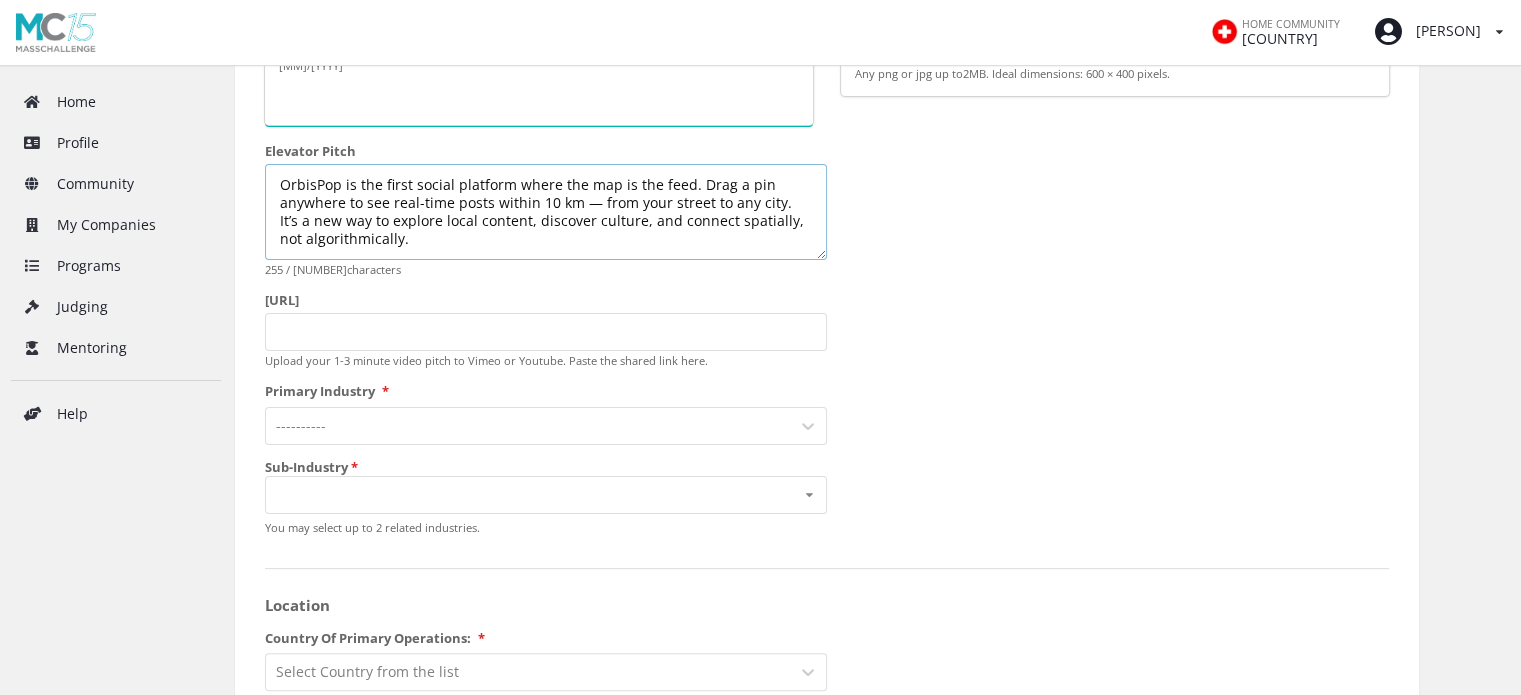 scroll, scrollTop: 438, scrollLeft: 0, axis: vertical 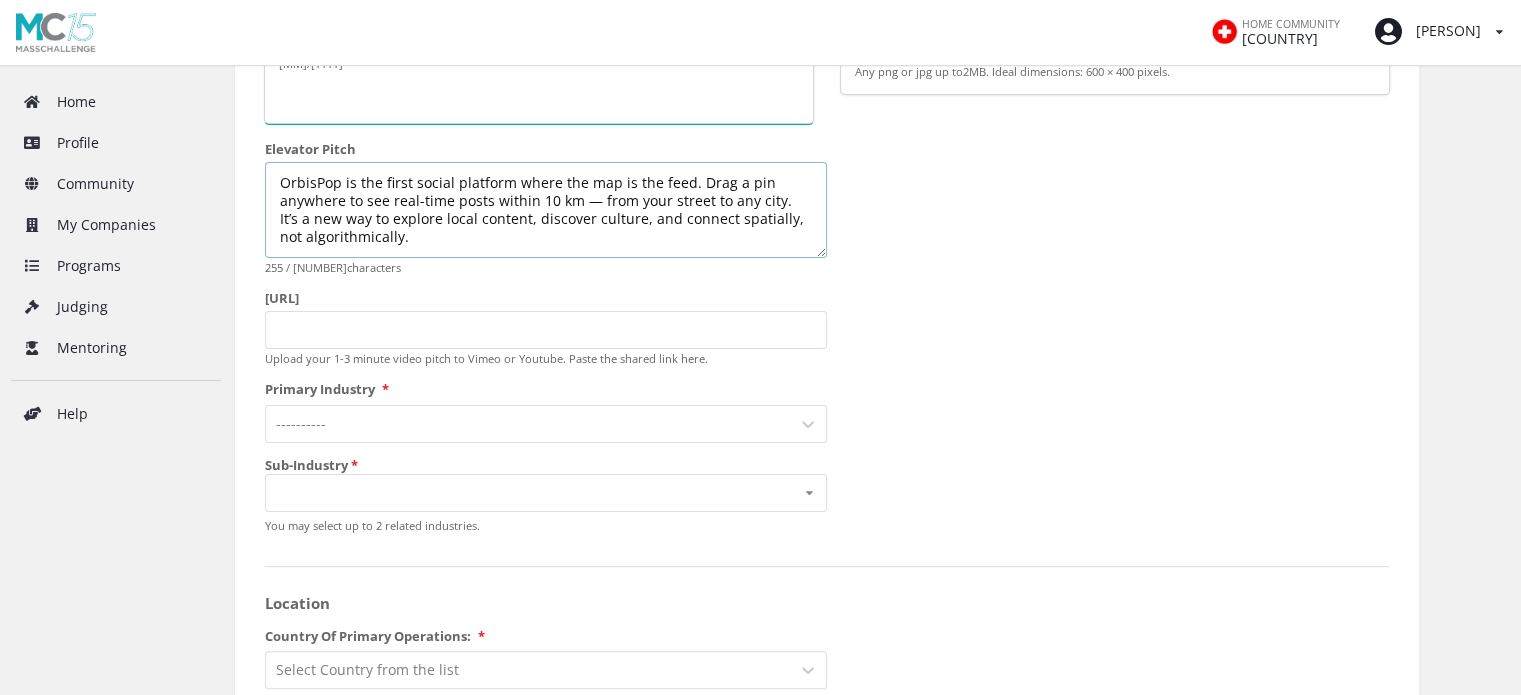 type on "OrbisPop is the first social platform where the map is the feed. Drag a pin anywhere to see real-time posts within 10 km — from your street to any city. It’s a new way to explore local content, discover culture, and connect spatially, not algorithmically." 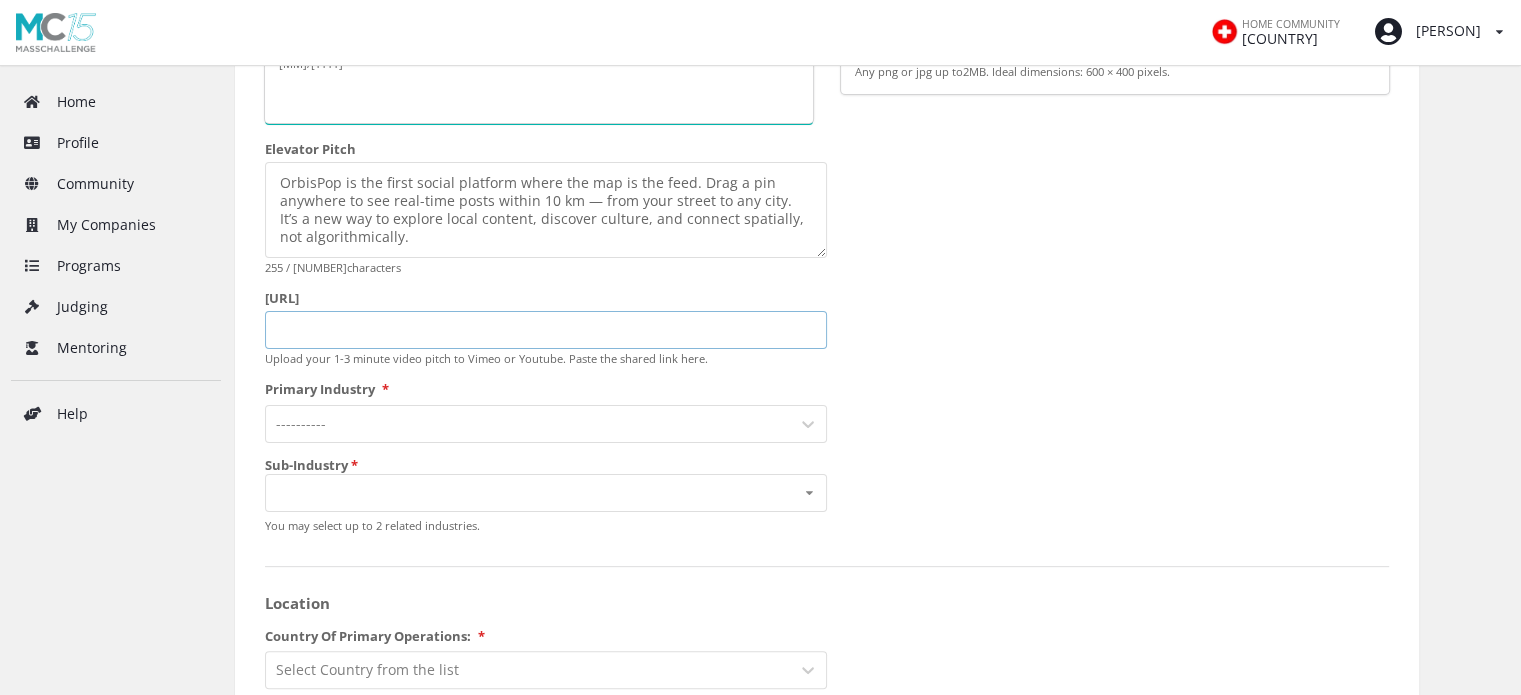 click on "Video Elevator Pitch URL" at bounding box center (546, 330) 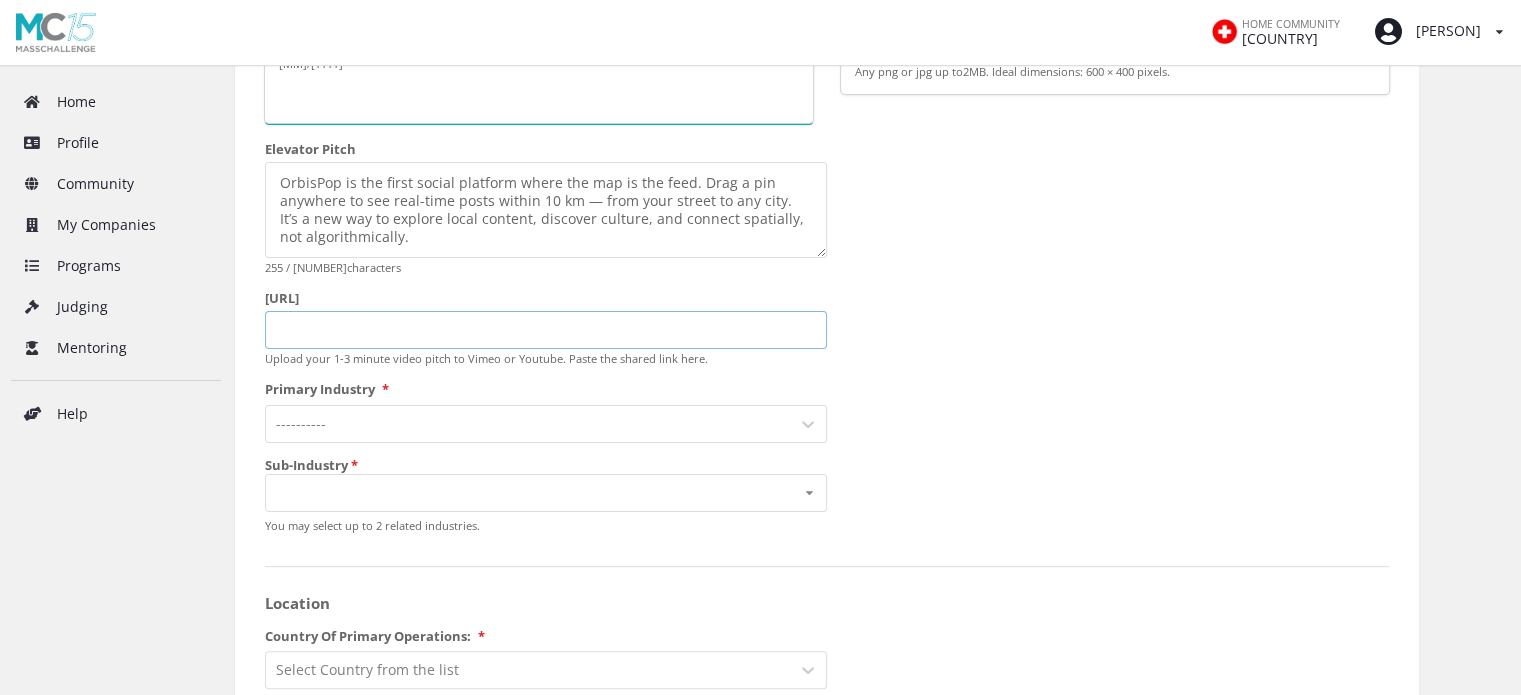 click on "Video Elevator Pitch URL" at bounding box center (546, 330) 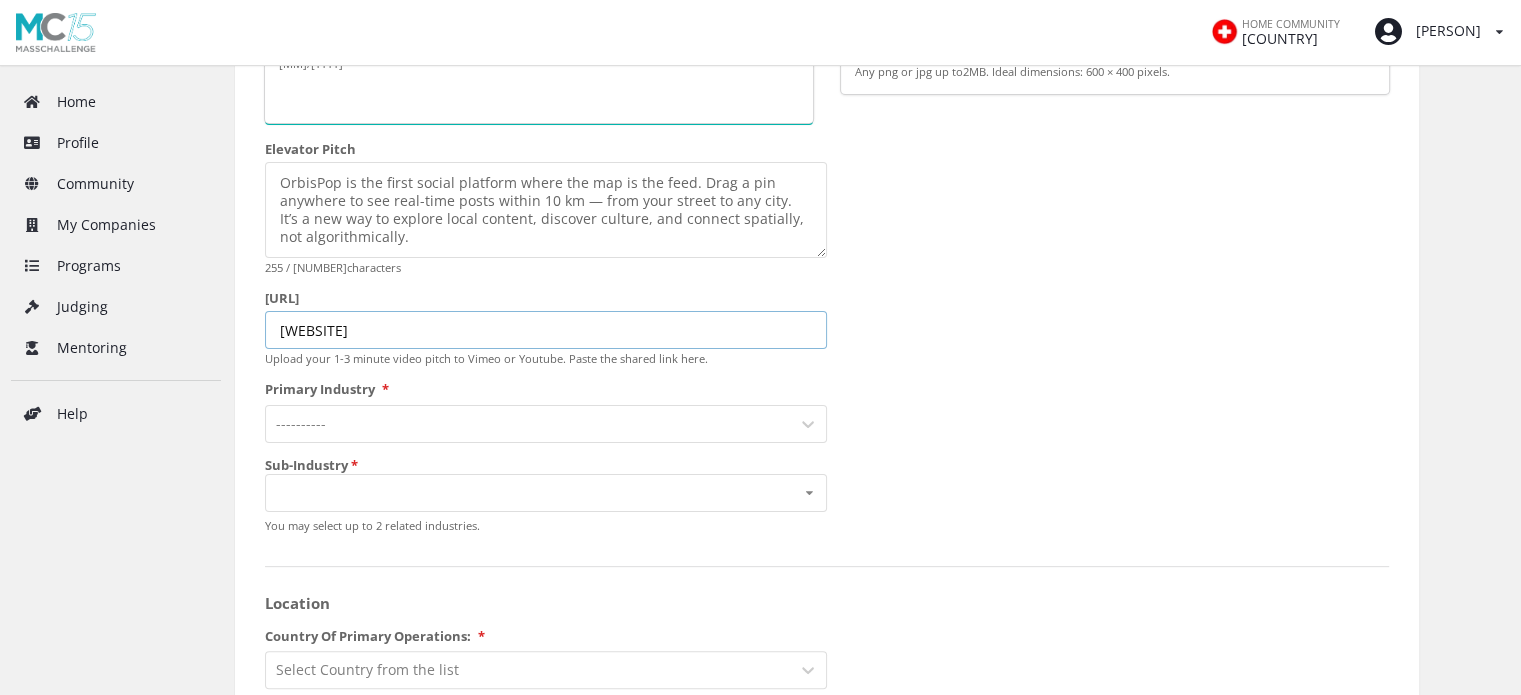scroll, scrollTop: 0, scrollLeft: 0, axis: both 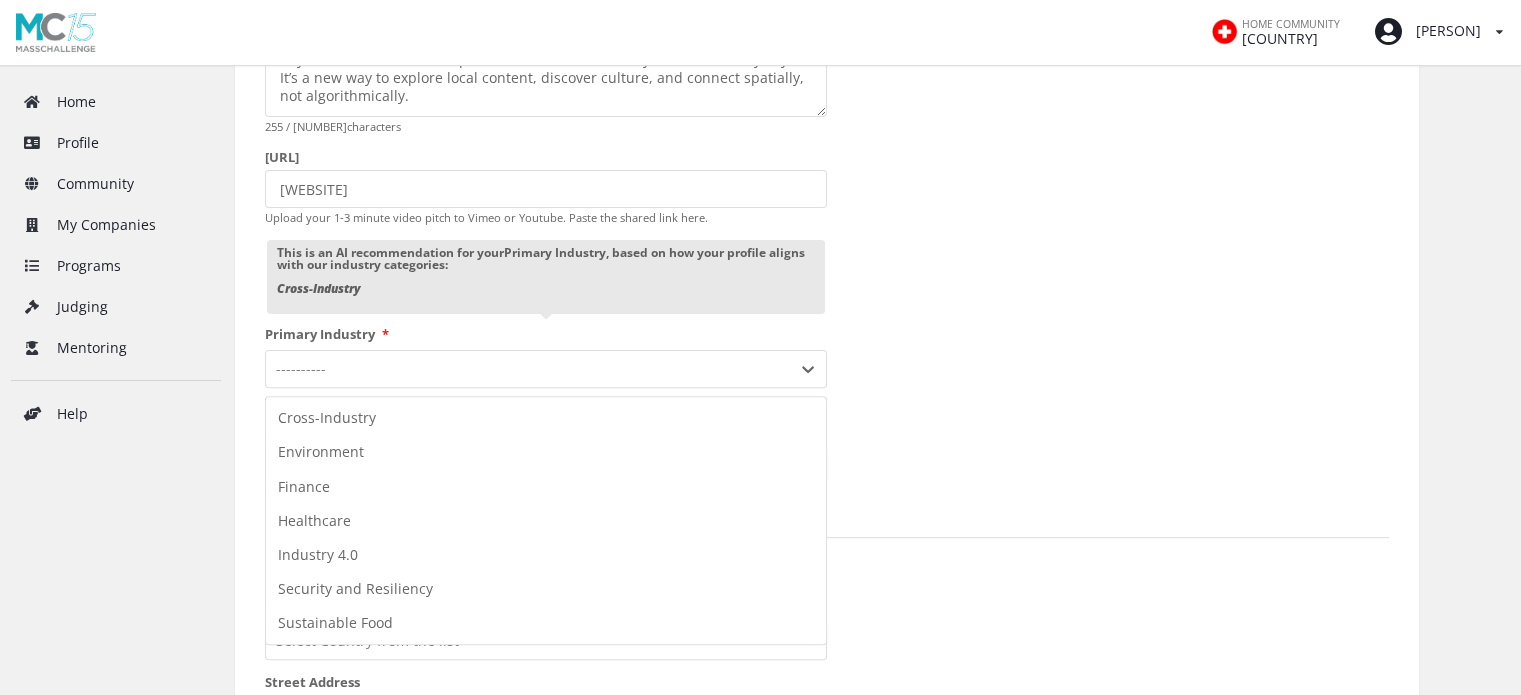 click on "7 results available. Use Up and Down to choose options, press Enter to select the currently focused option, press Escape to exit the menu, press Tab to select the option and exit the menu. ---------- Cross-Industry Environment Finance Healthcare Industry 4.0 Security and Resiliency Sustainable Food" at bounding box center (546, 369) 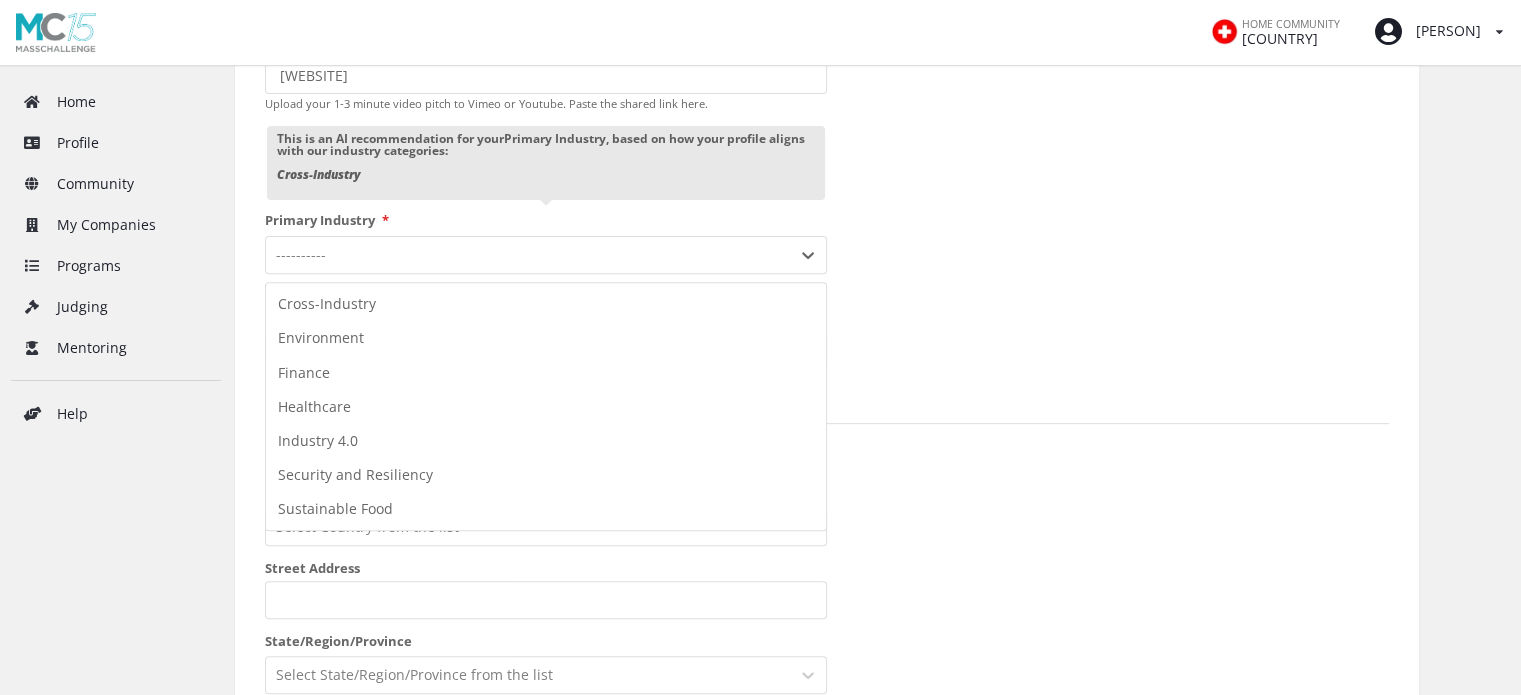 scroll, scrollTop: 695, scrollLeft: 0, axis: vertical 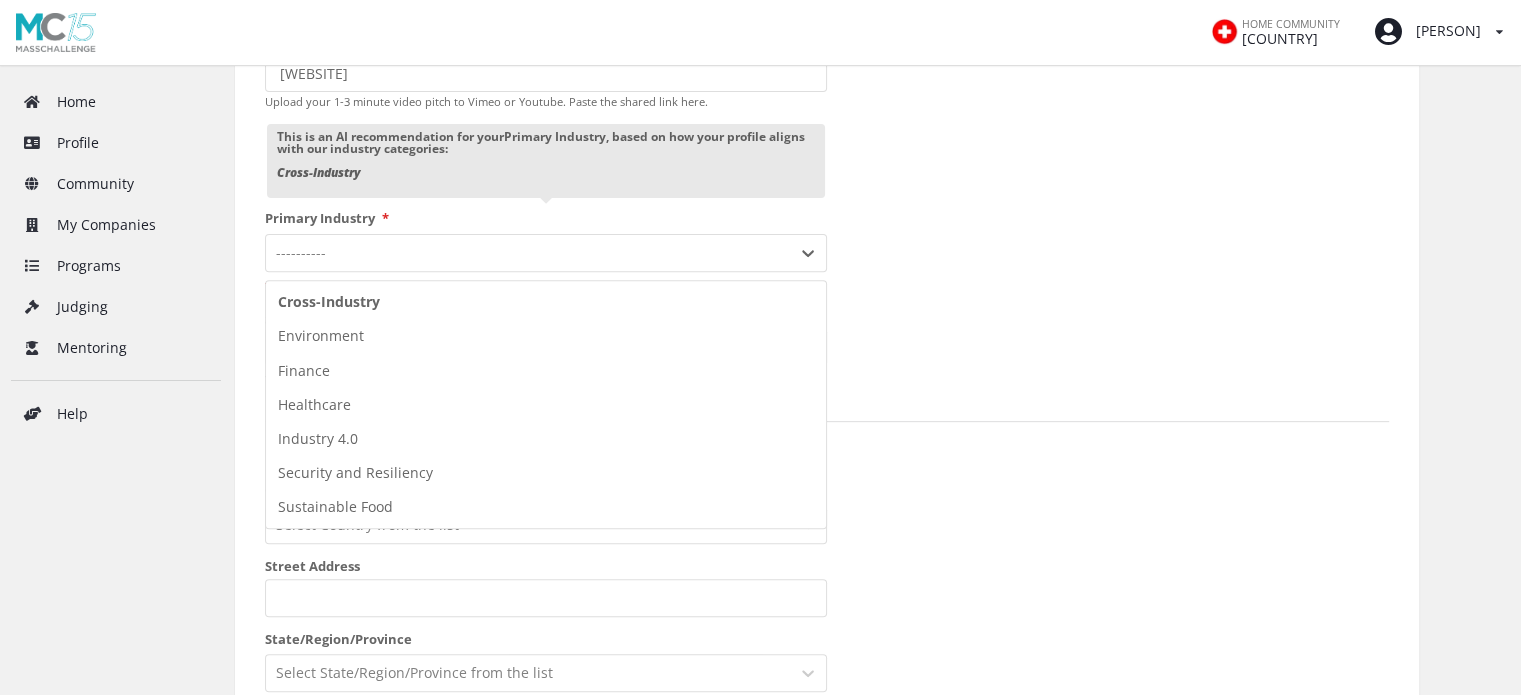 click on "Cross-Industry" at bounding box center [546, 302] 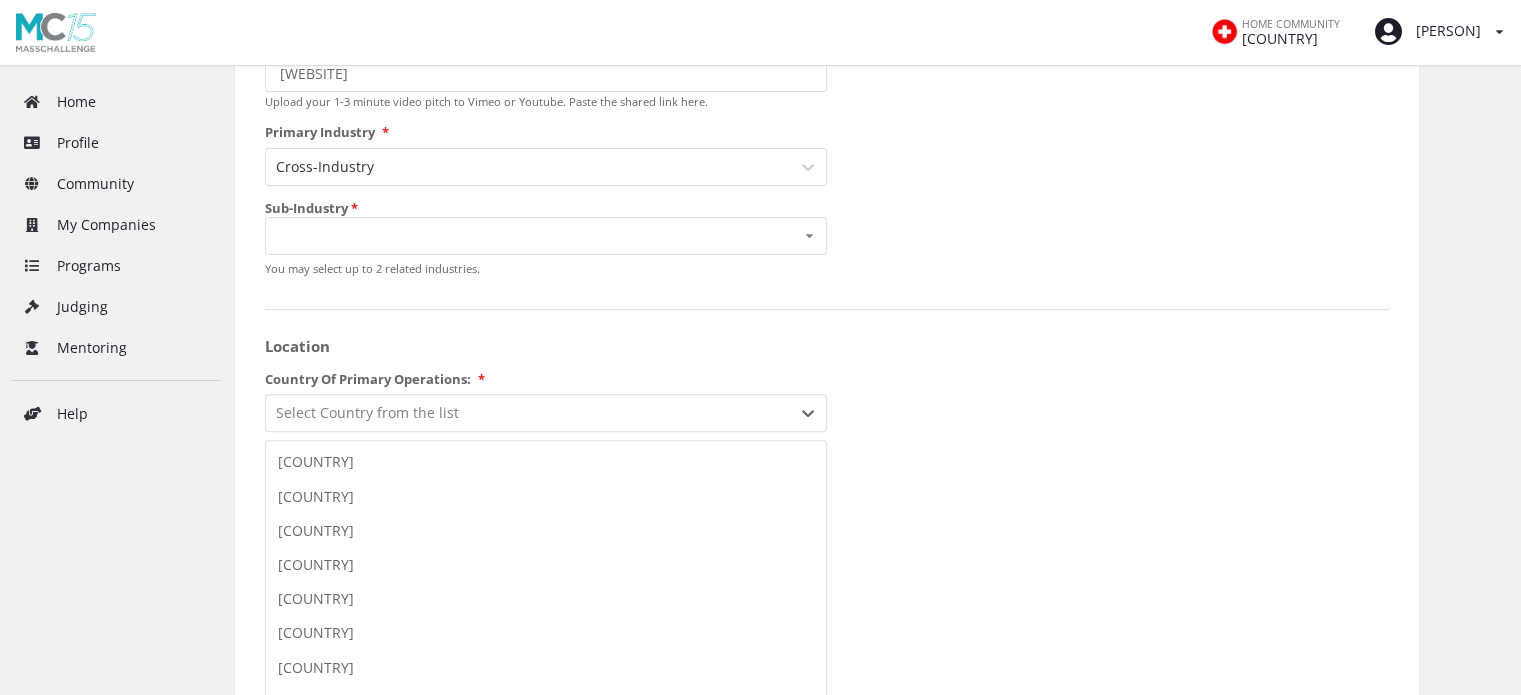scroll, scrollTop: 792, scrollLeft: 0, axis: vertical 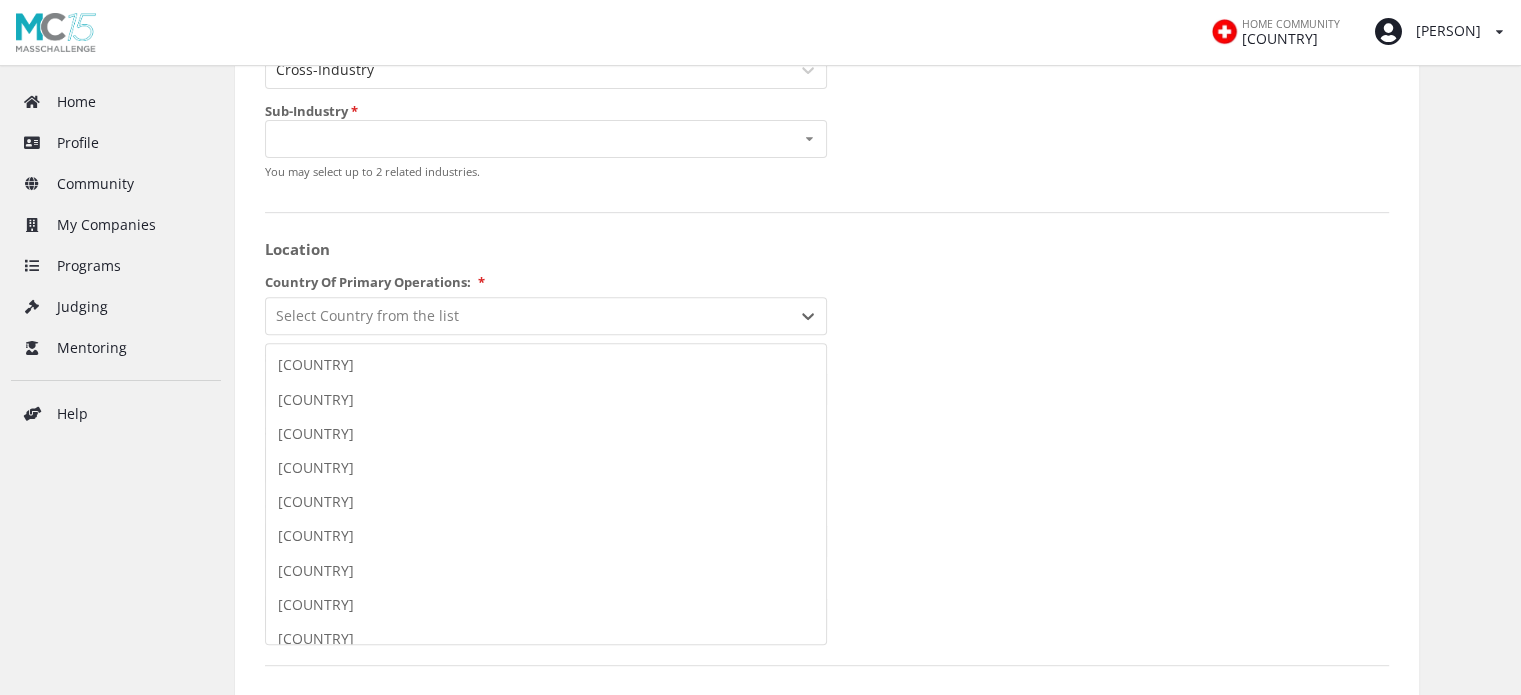 click on "250 results available. Use Up and Down to choose options, press Enter to select the currently focused option, press Escape to exit the menu, press Tab to select the option and exit the menu. Select Country from the list Afghanistan Aland Islands Albania Algeria American Samoa Andorra Angola Anguilla Antarctica Antigua And Barbuda Argentina Armenia Aruba Australia Austria Azerbaijan The Bahamas Bahrain Bangladesh Barbados Belarus Belgium Belize Benin Bermuda Bhutan Bolivia Bosnia and Herzegovina Botswana Bouvet Island Brazil British Indian Ocean Territory Brunei Bulgaria Burkina Faso Burundi Cambodia Cameroon Canada Cape Verde Cayman Islands Central African Republic Chad Chile China Christmas Island Cocos (Keeling) Islands Colombia Comoros Congo Democratic Republic of the Congo Cook Islands Costa Rica Cote D'Ivoire (Ivory Coast) Croatia Cuba Cyprus Czech Republic Denmark Djibouti Dominica Dominican Republic East Timor Ecuador Egypt El Salvador Equatorial Guinea Eritrea Estonia Ethiopia Falkland Islands Finland" at bounding box center (546, 316) 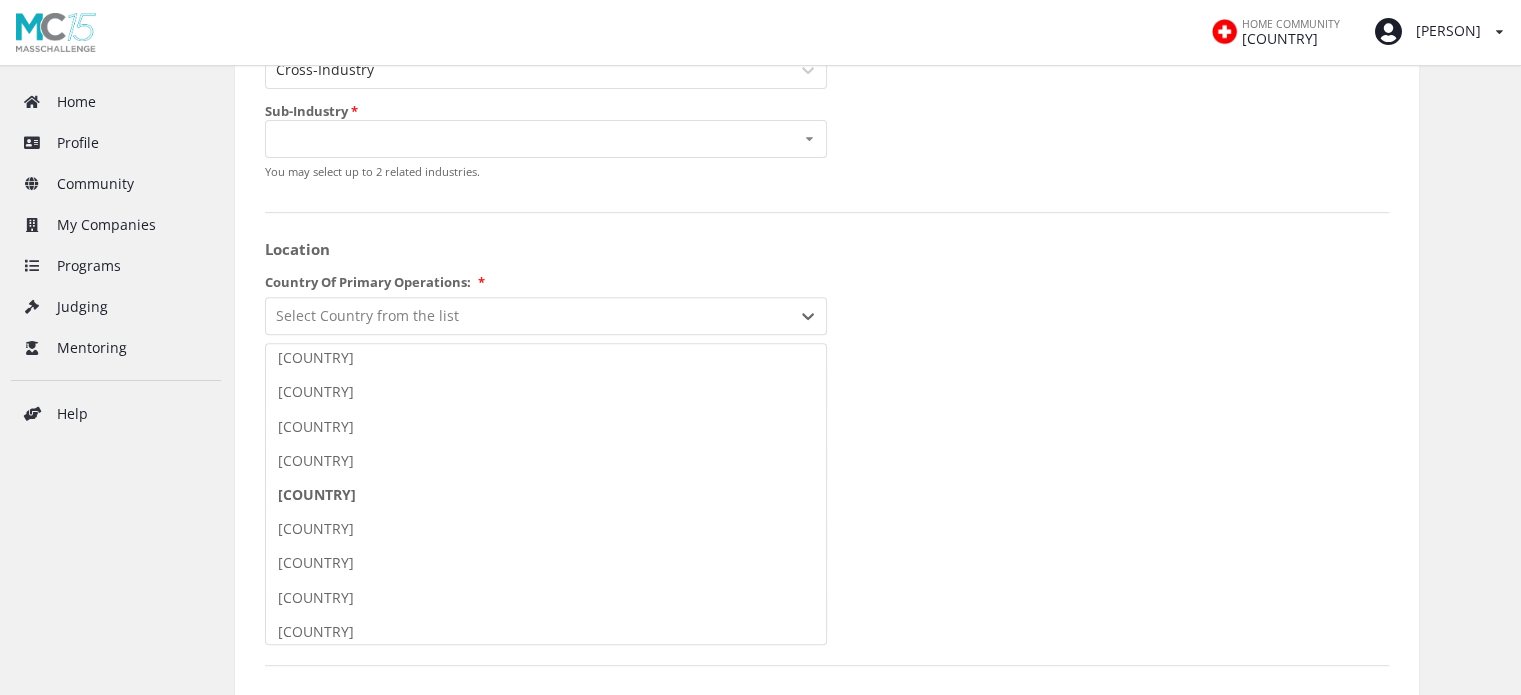 scroll, scrollTop: 3427, scrollLeft: 0, axis: vertical 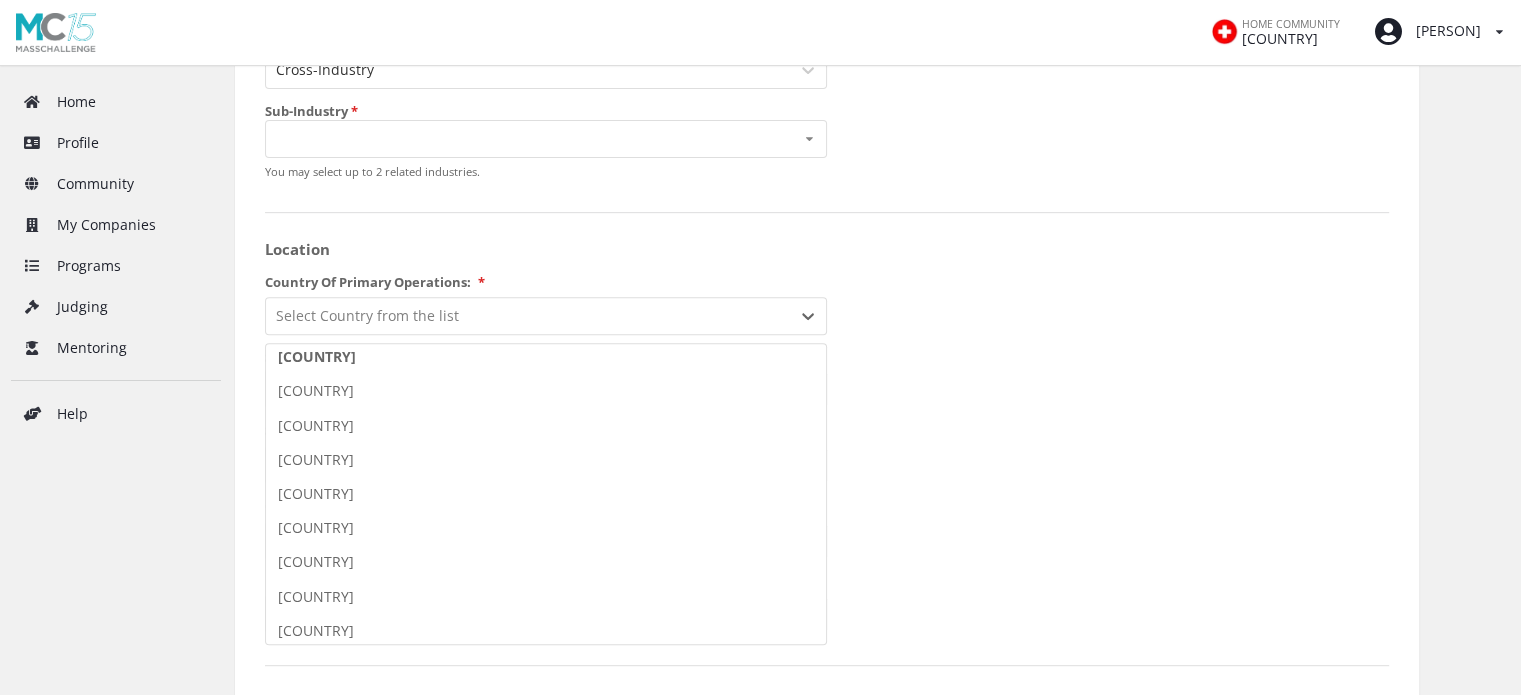 click on "•••••" at bounding box center (546, 357) 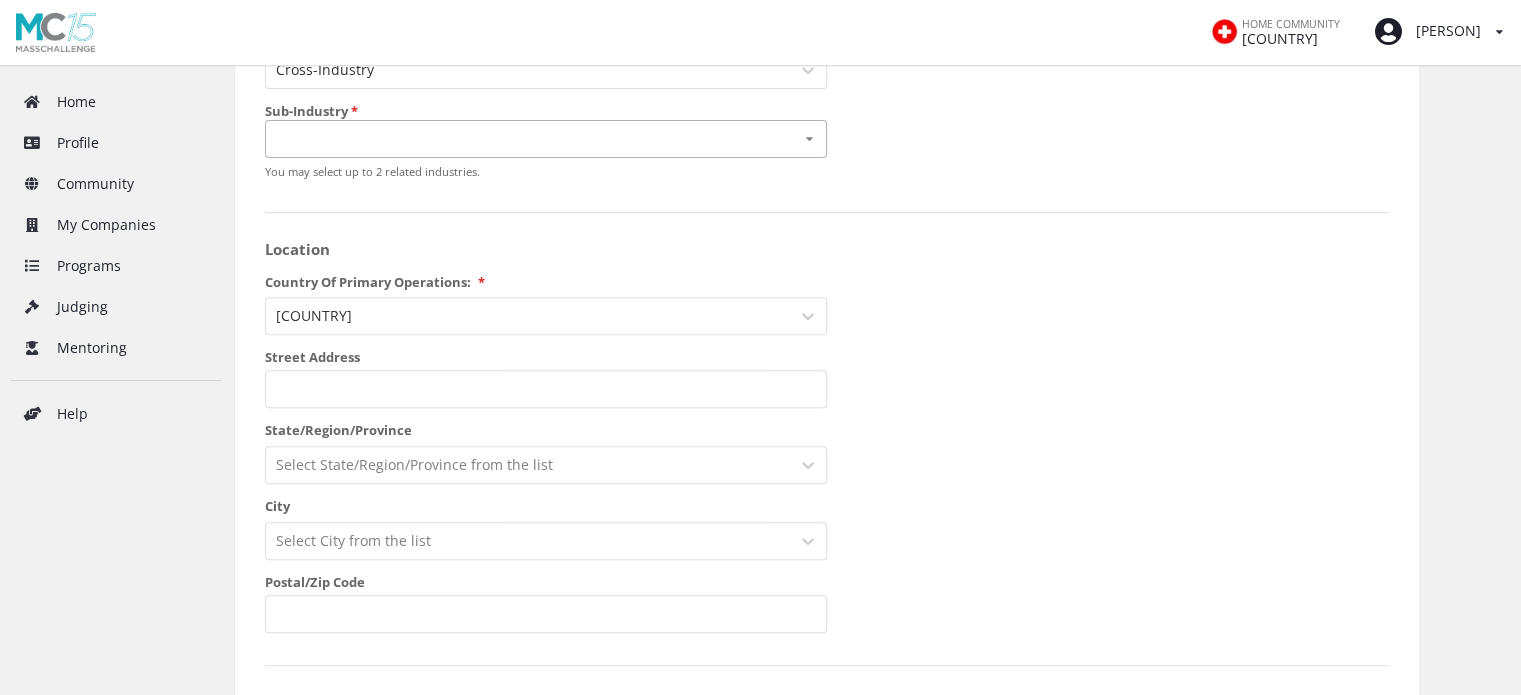 click on "[INDUSTRY]" at bounding box center (546, 139) 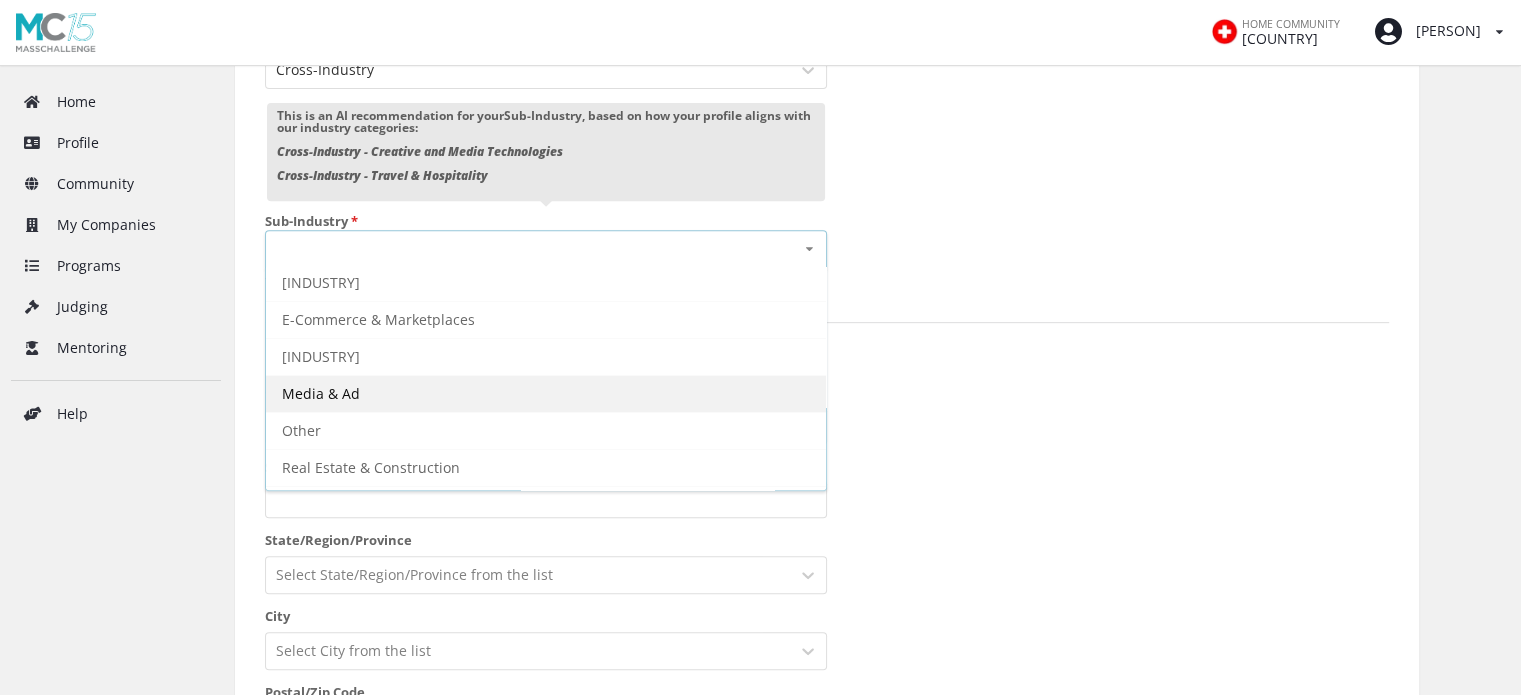 click on "[INDUSTRY]" at bounding box center (546, 393) 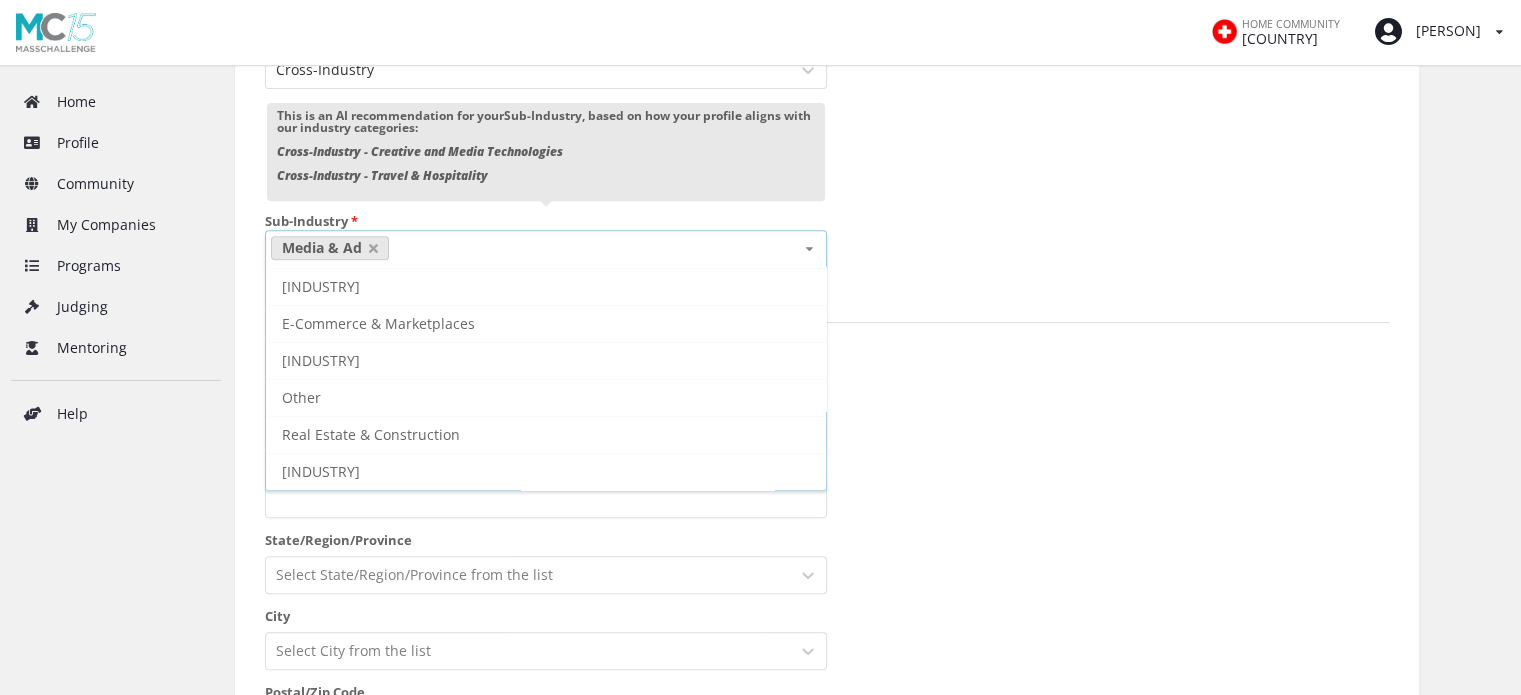 scroll, scrollTop: 107, scrollLeft: 0, axis: vertical 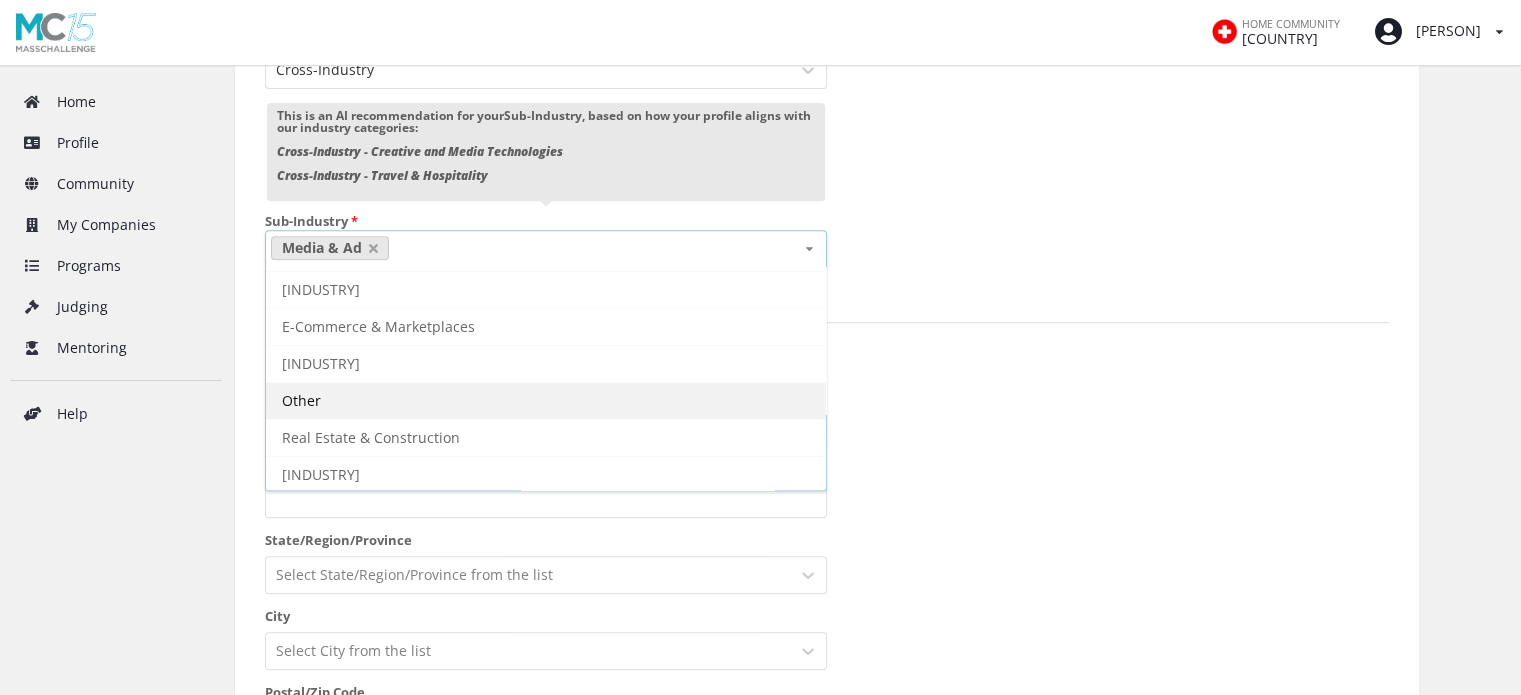 click on "•••••" at bounding box center [546, 400] 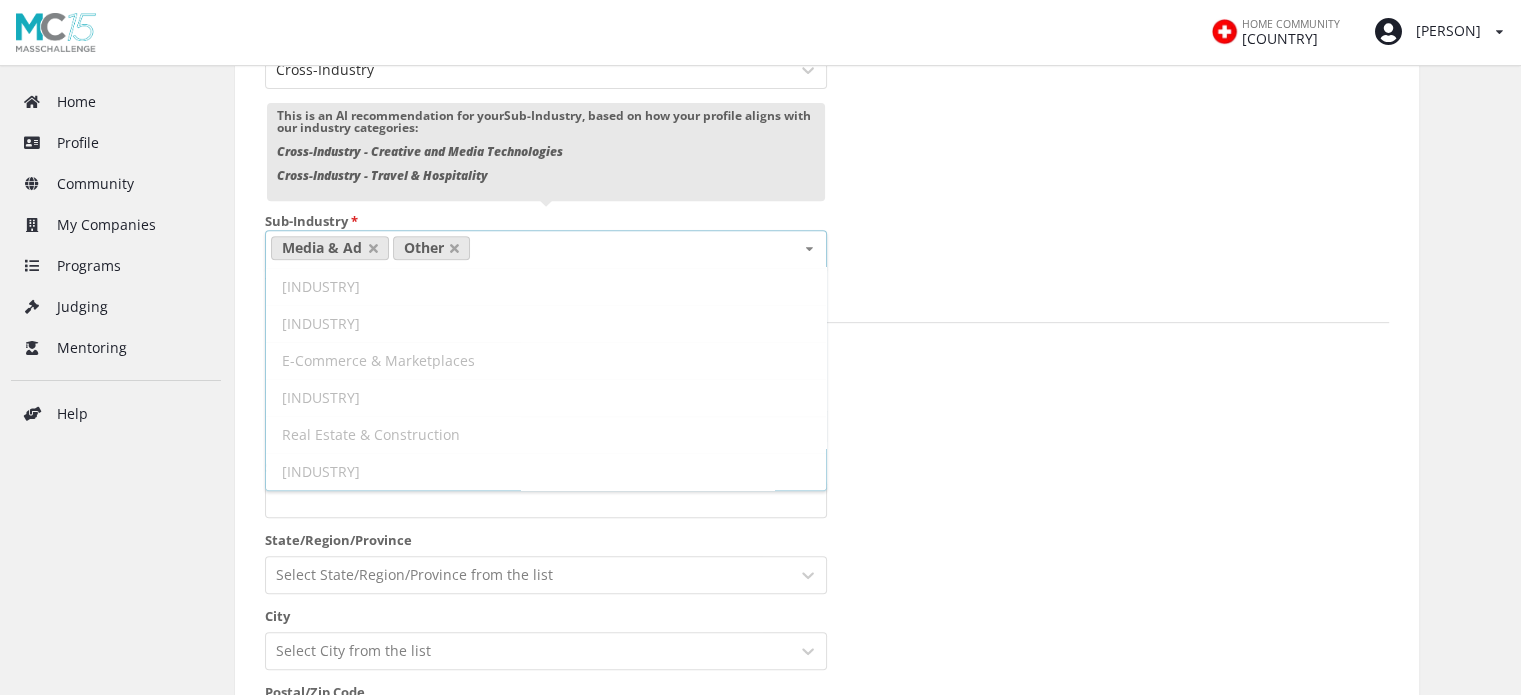 scroll, scrollTop: 70, scrollLeft: 0, axis: vertical 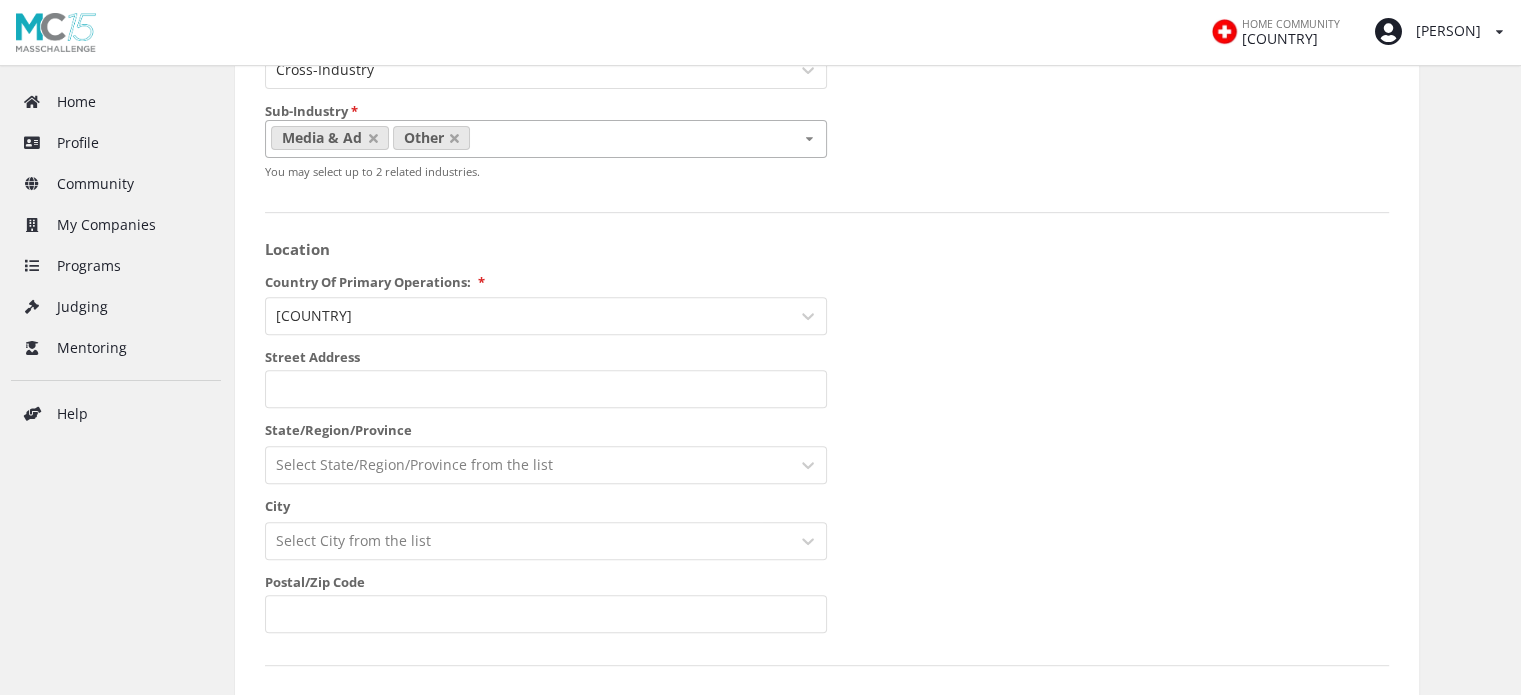 click on "Country Of Primary Operations:  *   India Street Address State/Region/Province   Select State/Region/Province from the list City   Select City from the list Postal/Zip Code" at bounding box center (546, 453) 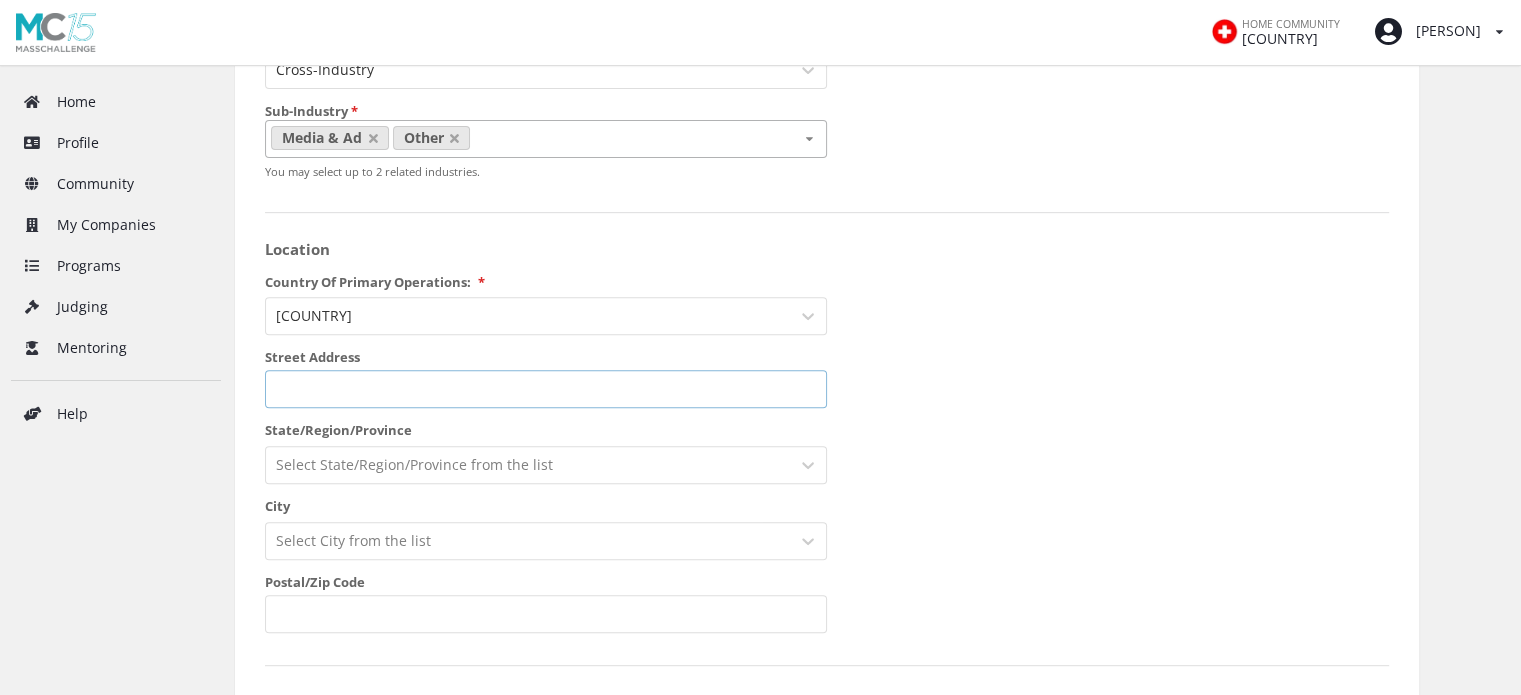 click on "[STREET_ADDRESS]" at bounding box center (546, 389) 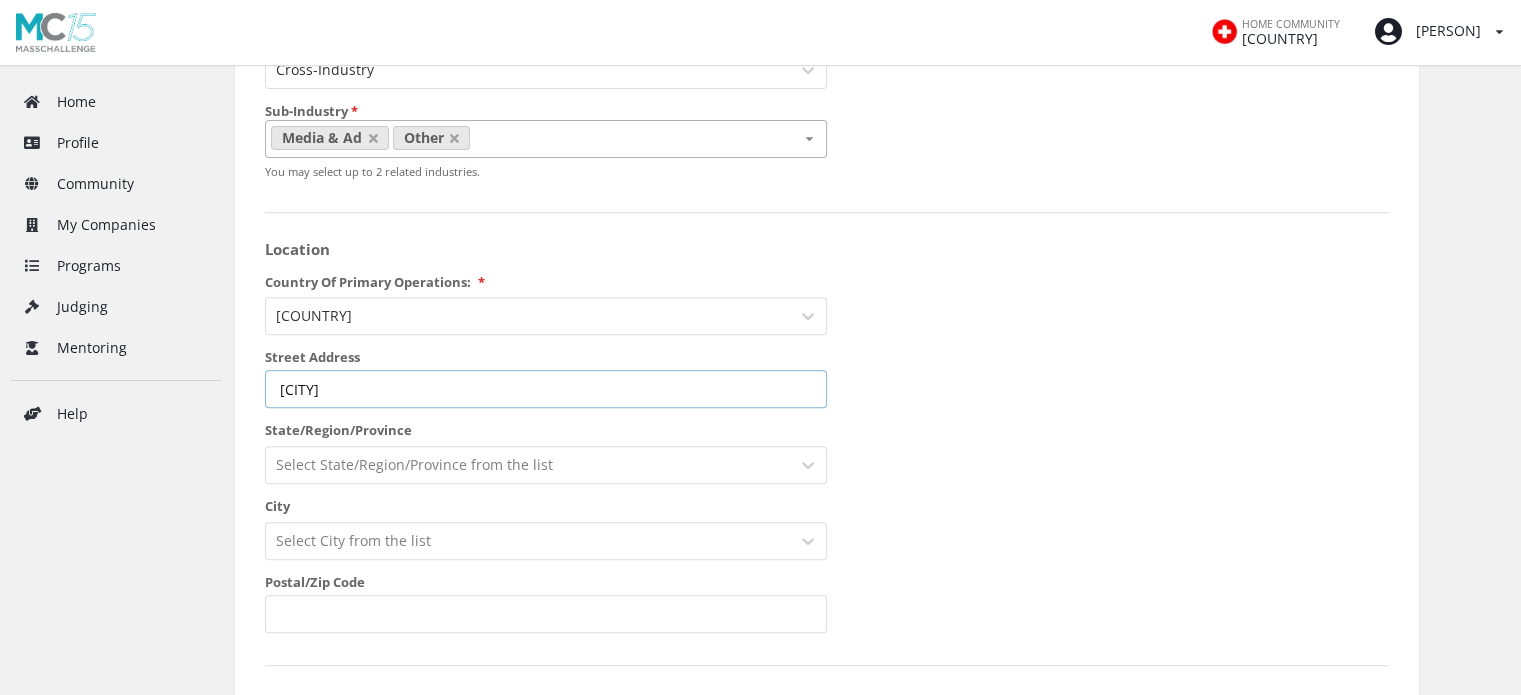type on "Madikeri virajpet road" 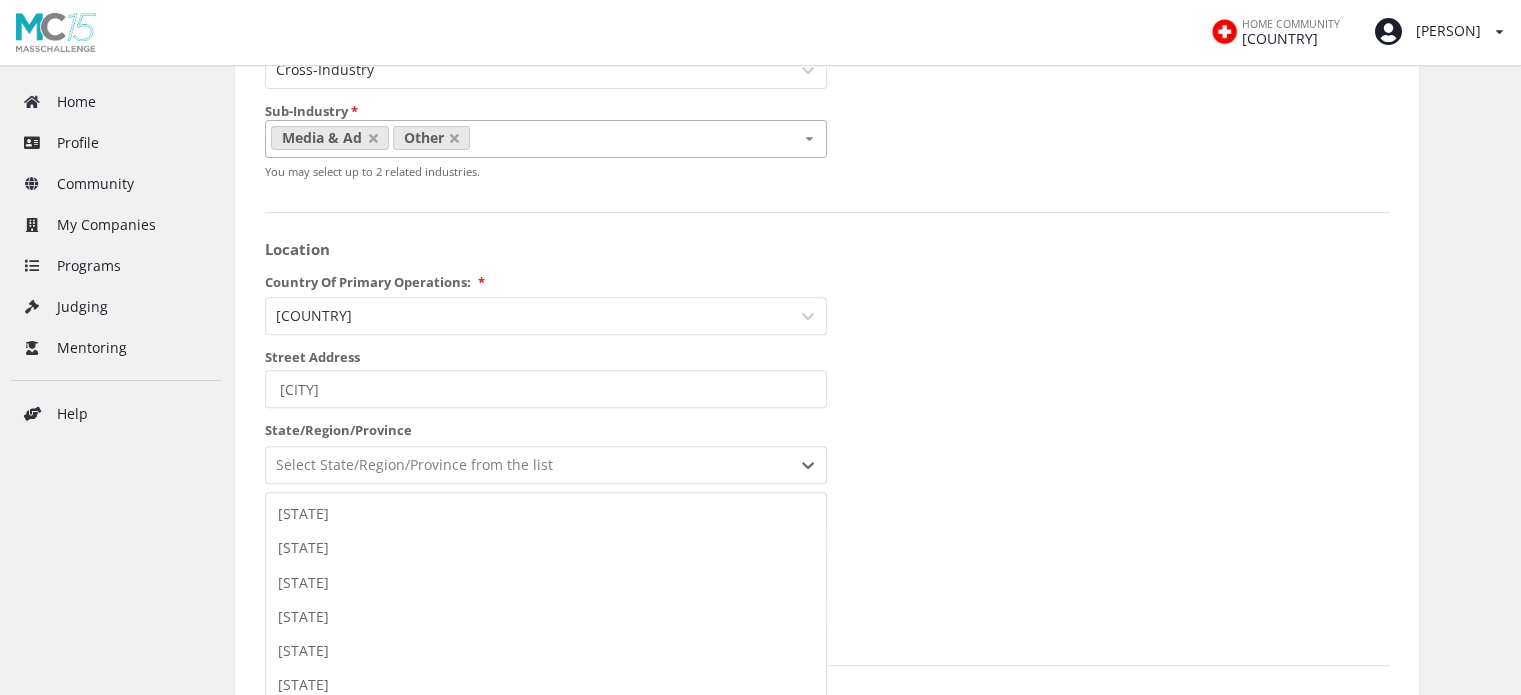 scroll, scrollTop: 940, scrollLeft: 0, axis: vertical 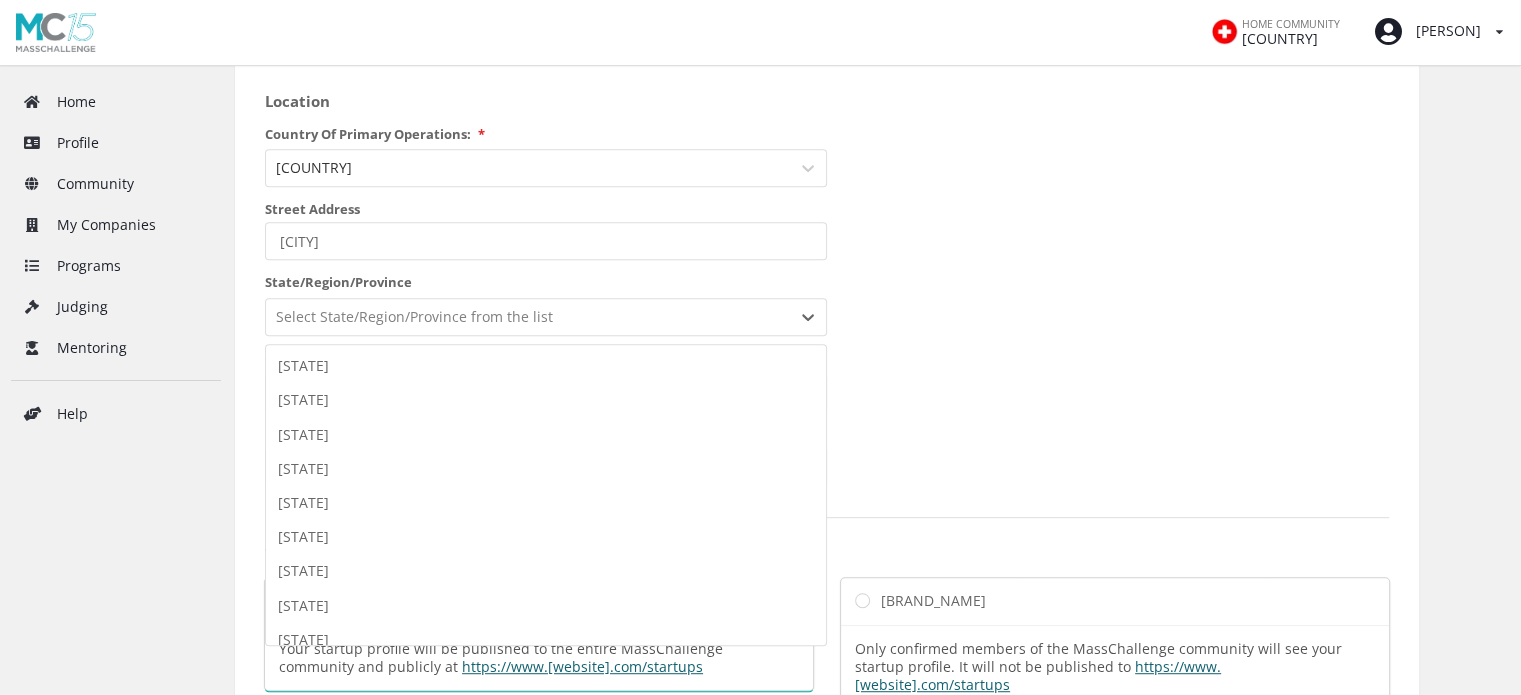 click on "•• ••••••• •••••••••• ••• •• ••• •••• •• •••••• •••••••• ••••• ••••• •• •••••• ••• ••••••••• ••••••• ••••••• ••••• •••••• •• •••• ••• ••••• ••••• ••• •• •••••• ••• •••••• ••• •••• ••• ••••• •••••• ••••••••••••••••••••• •••• ••• •••• ••••••• ••• ••••••• ••••••• •••••• ••••••• ••••••••• ••••••• ••••• ••••• •••••••••• •••••••••••• ••••• ••• ••••• •••••• ••• ••••• ••• ••• ••••• ••• ••••••• ••••••• •••••••• ••••••• ••••• ••• ••••••• ••••••••• ••••••••• •••••• •••••• ••••••••••• •••••• ••••••• ••••••••••• ••••••• ••••••••• ••••••• •••••••• •••••• •••••••••• •••••• ••••••••• •••••• ••••• •••• ••••••••• ••••••• ••••• ••••••• ••••••••••• •••• ••••••" at bounding box center [546, 317] 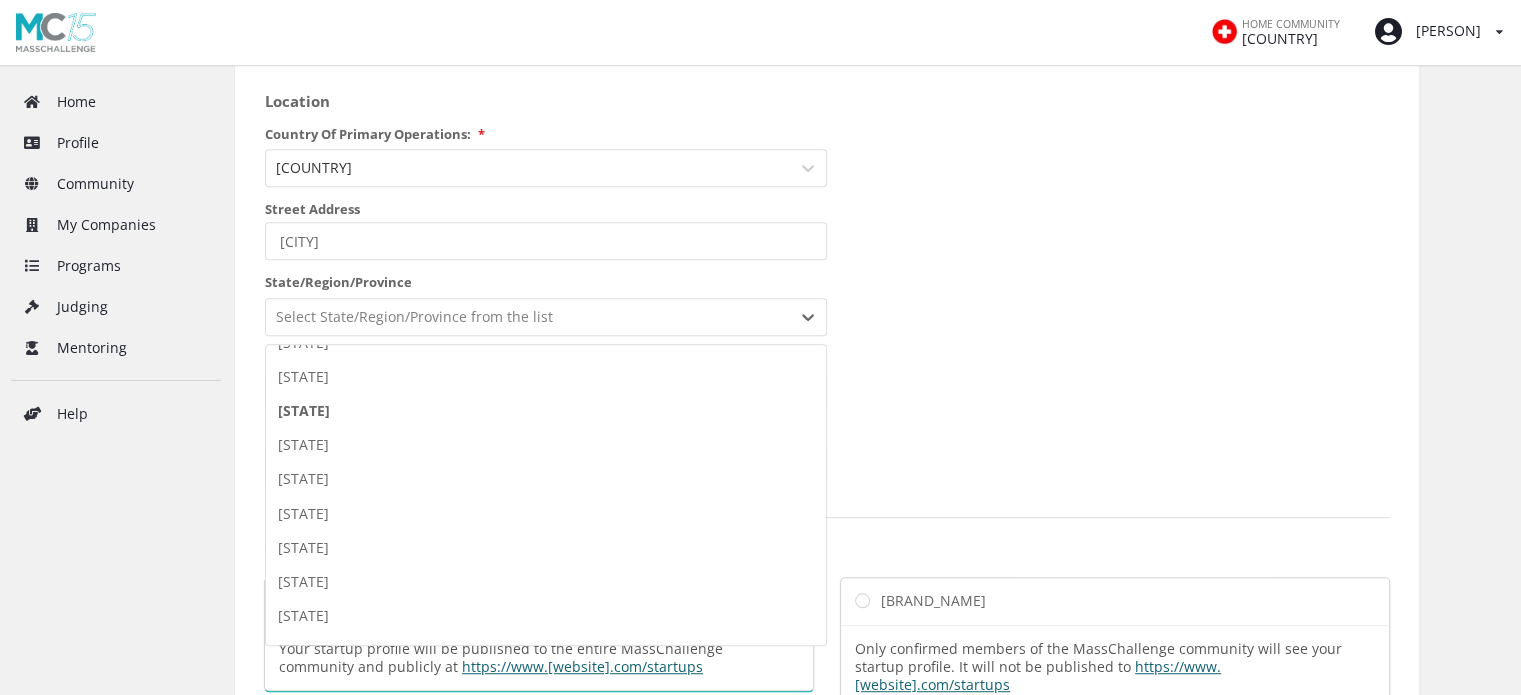 scroll, scrollTop: 471, scrollLeft: 0, axis: vertical 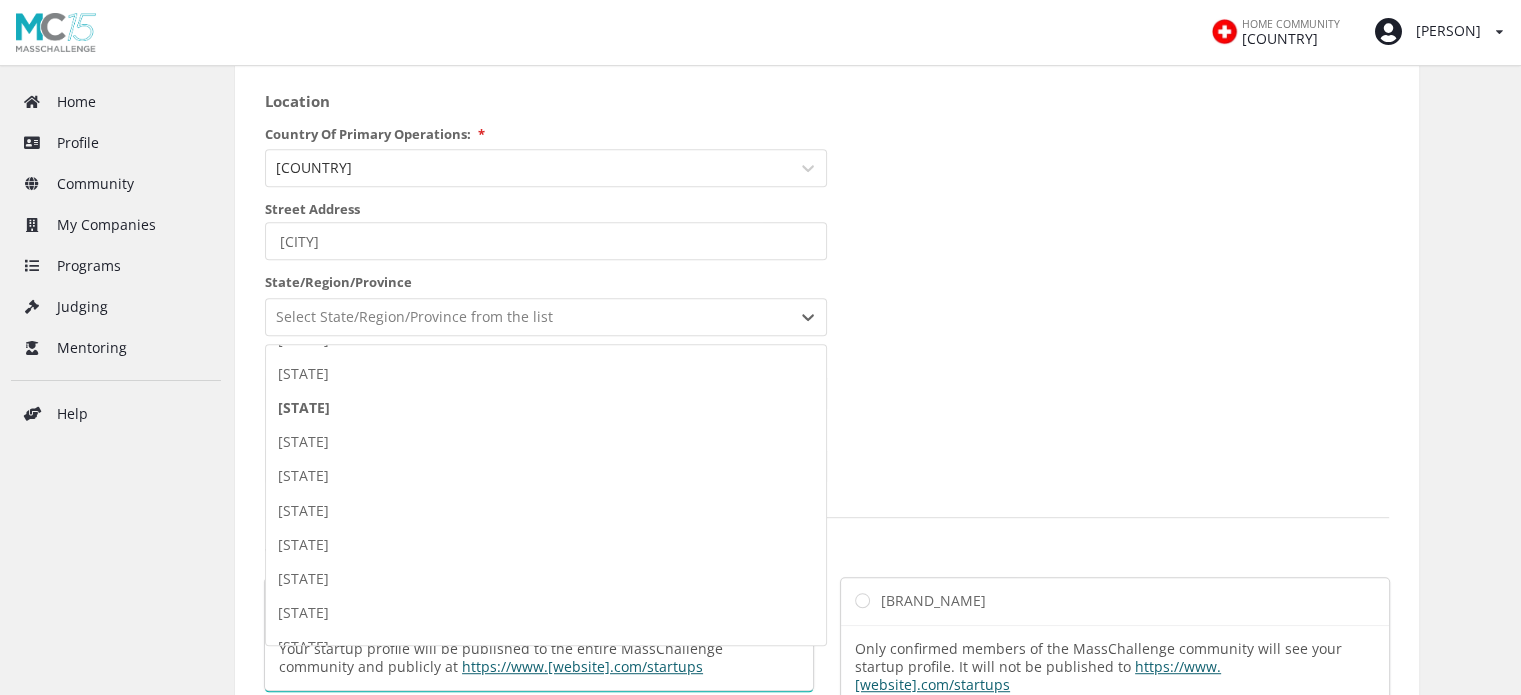 click on "[STATE]" at bounding box center (546, 408) 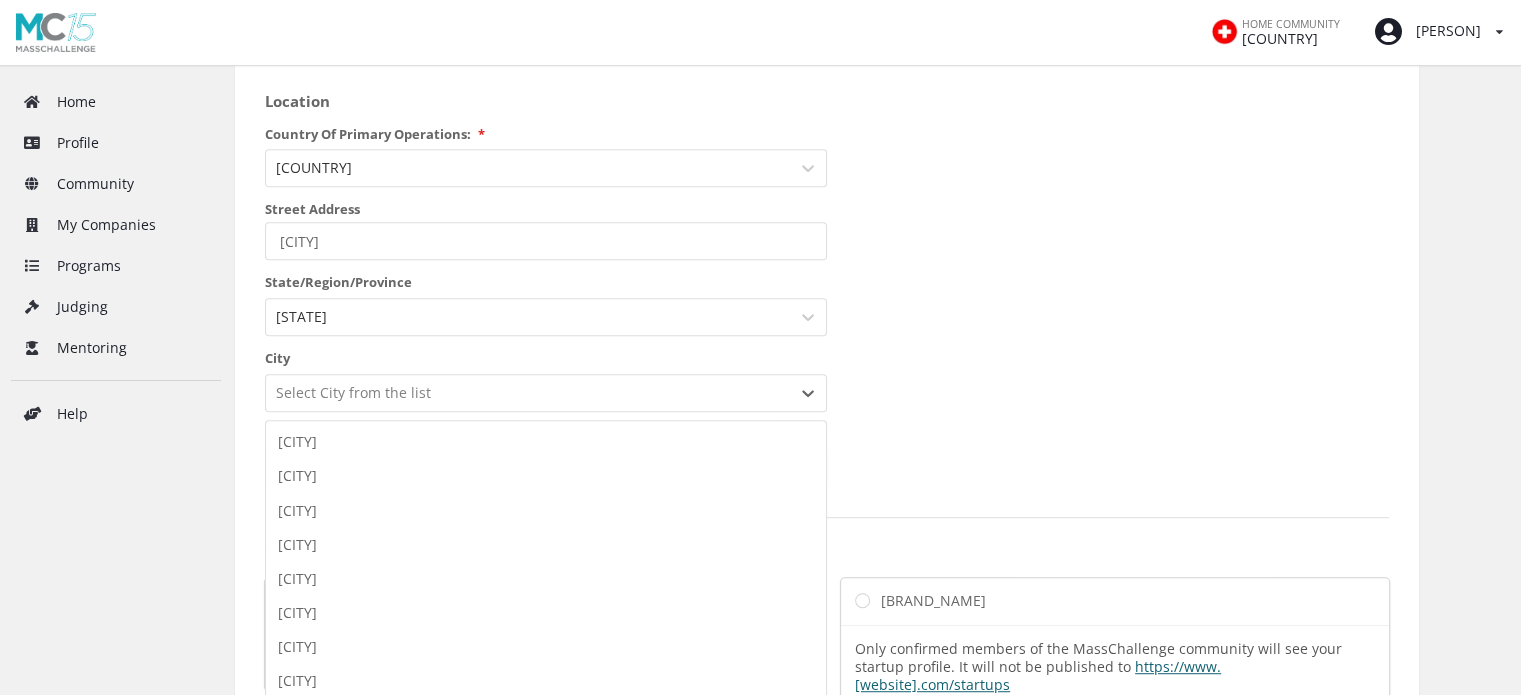 scroll, scrollTop: 1016, scrollLeft: 0, axis: vertical 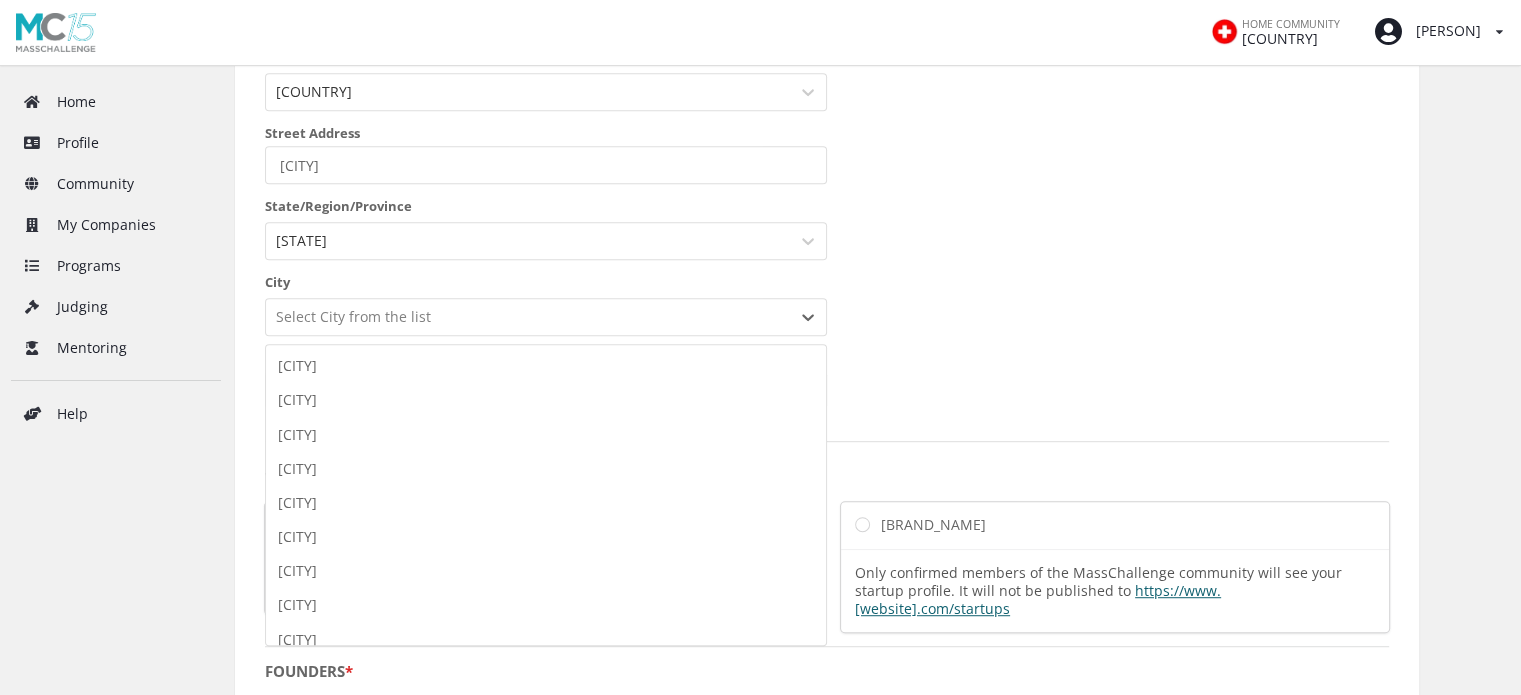 click on "243 results available. Use Up and Down to choose options, press Enter to select the currently focused option, press Escape to exit the menu, press Tab to select the option and exit the menu. Select City from the list Afzalpur Ajjampur Aland Alnavar Alur Anekal Ankola Annigeri Arkalgud Arsikere Athni Aurad Badami Bagalkot Bagepalli Bail-Hongal Ballari Ballary Banavar Bangalore Rural Bangalore Urban Bangarapet Bannur Bantval Basavakalyan Basavana Bagevadi Belagavi Belluru Beltangadi Belur Bengaluru Bhadravati Bhalki Bhatkal Bidar Bilgi Birur Byadgi Byndoor Canacona Challakere Chamrajnagar Channagiri Channapatna Channarayapatna Chik Ballapur Chikkaballapur Chikkamagaluru Chiknayakanhalli Chikodi Chincholi Chintamani Chitapur Chitradurga Closepet Coondapoor Dakshina Kannada Dandeli Davanagere Devanhalli Dharwad Dod Ballapur French Rocks Gadag Gadag-Betageri Gajendragarh Gangawati Gangolli Gokak Gokarna Goribidnur Gorur Gubbi Gudibanda Guledagudda Gundlupēt Gurmatkal Hadagalli Haliyal Hampi Hangal Harihar Hassan" at bounding box center [546, 317] 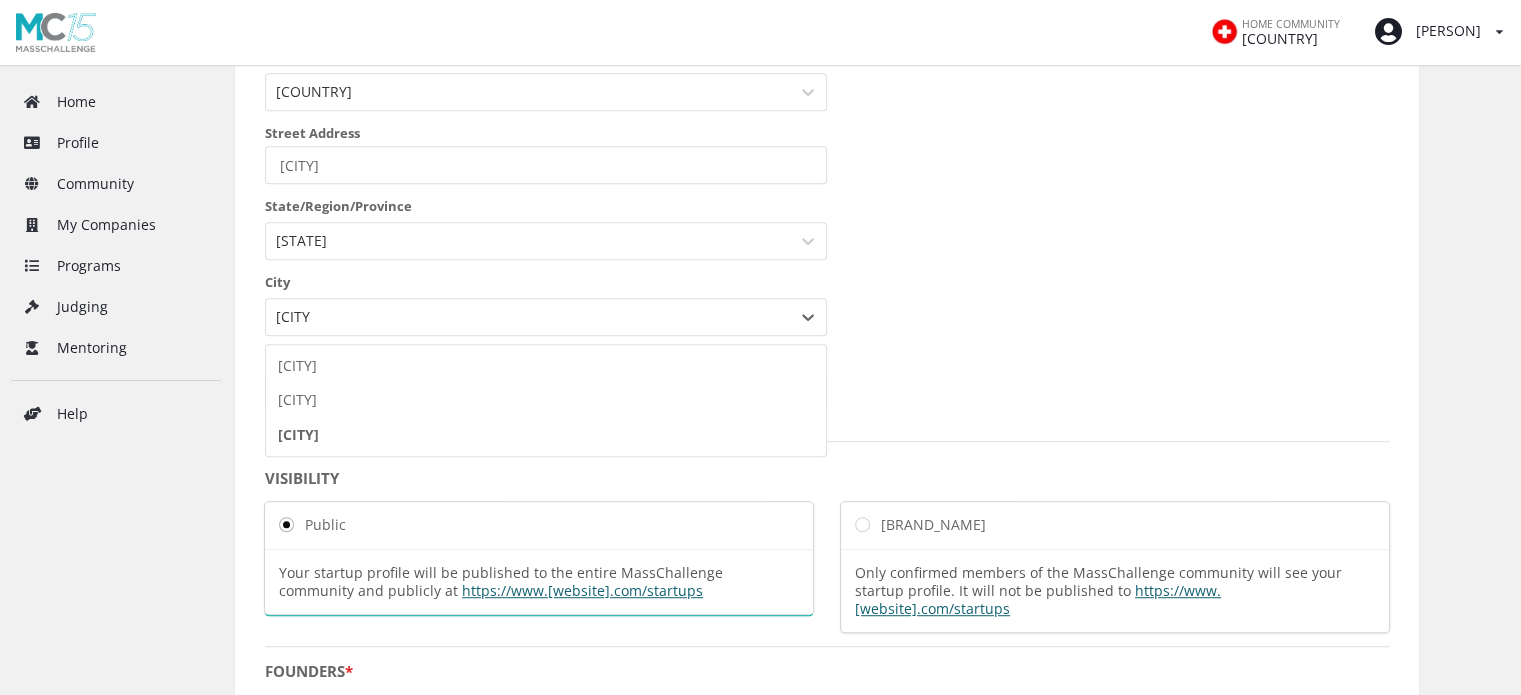 click on "••••••••" at bounding box center (546, 435) 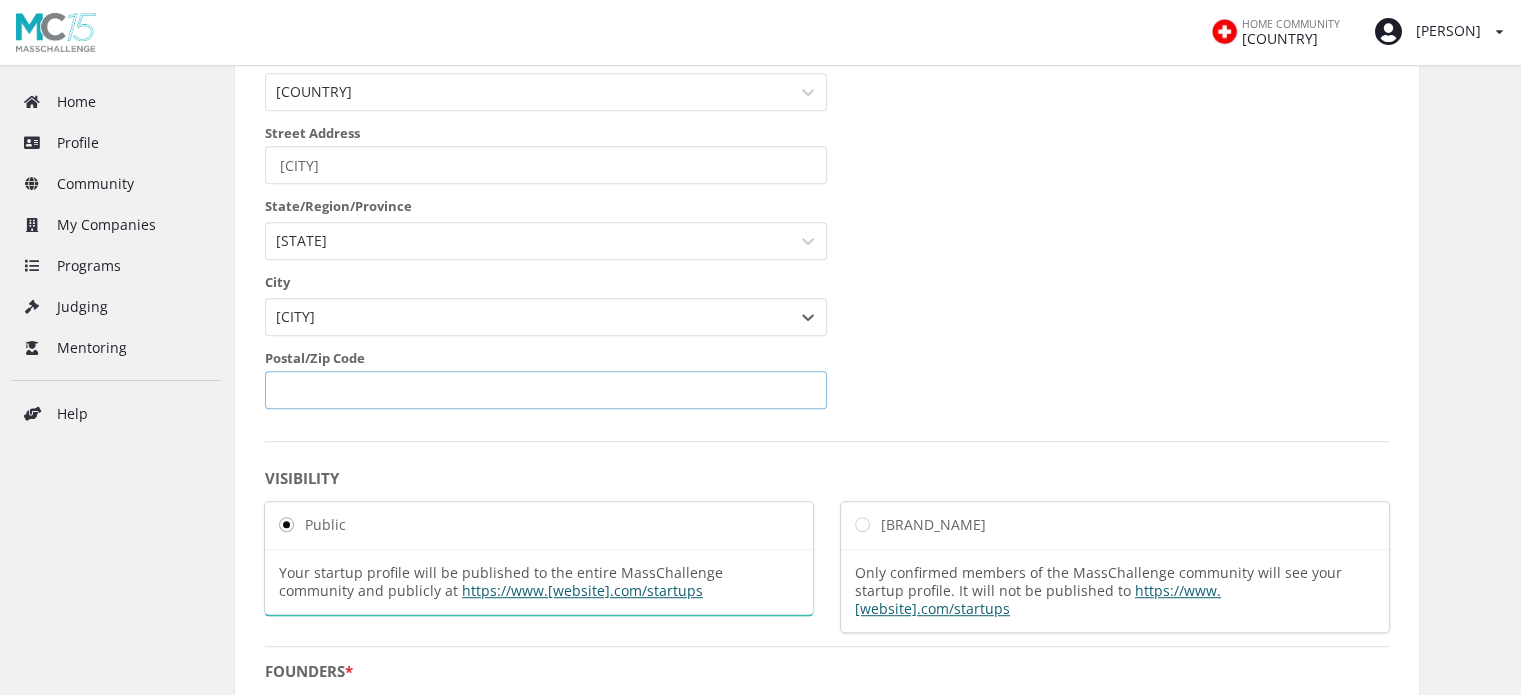 click on "Postal/Zip Code" at bounding box center [546, 390] 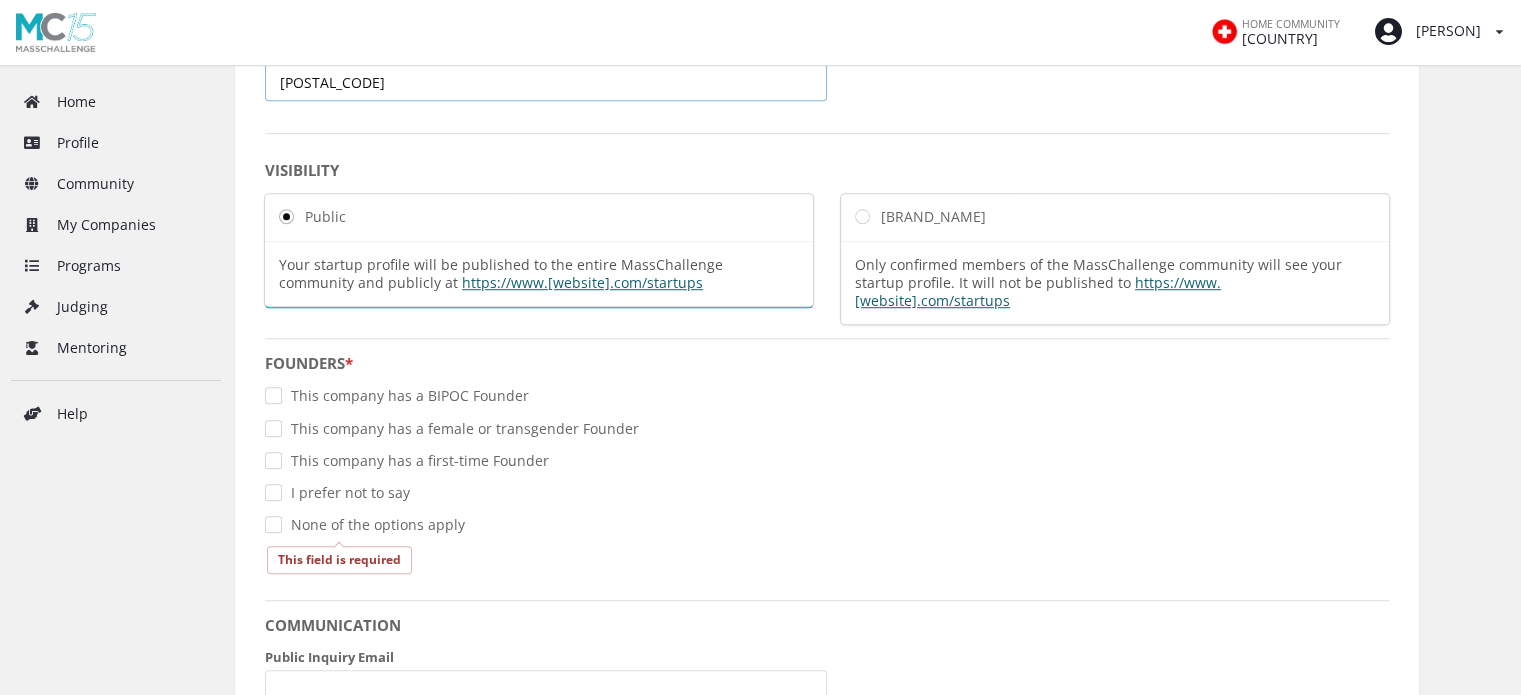 scroll, scrollTop: 1333, scrollLeft: 0, axis: vertical 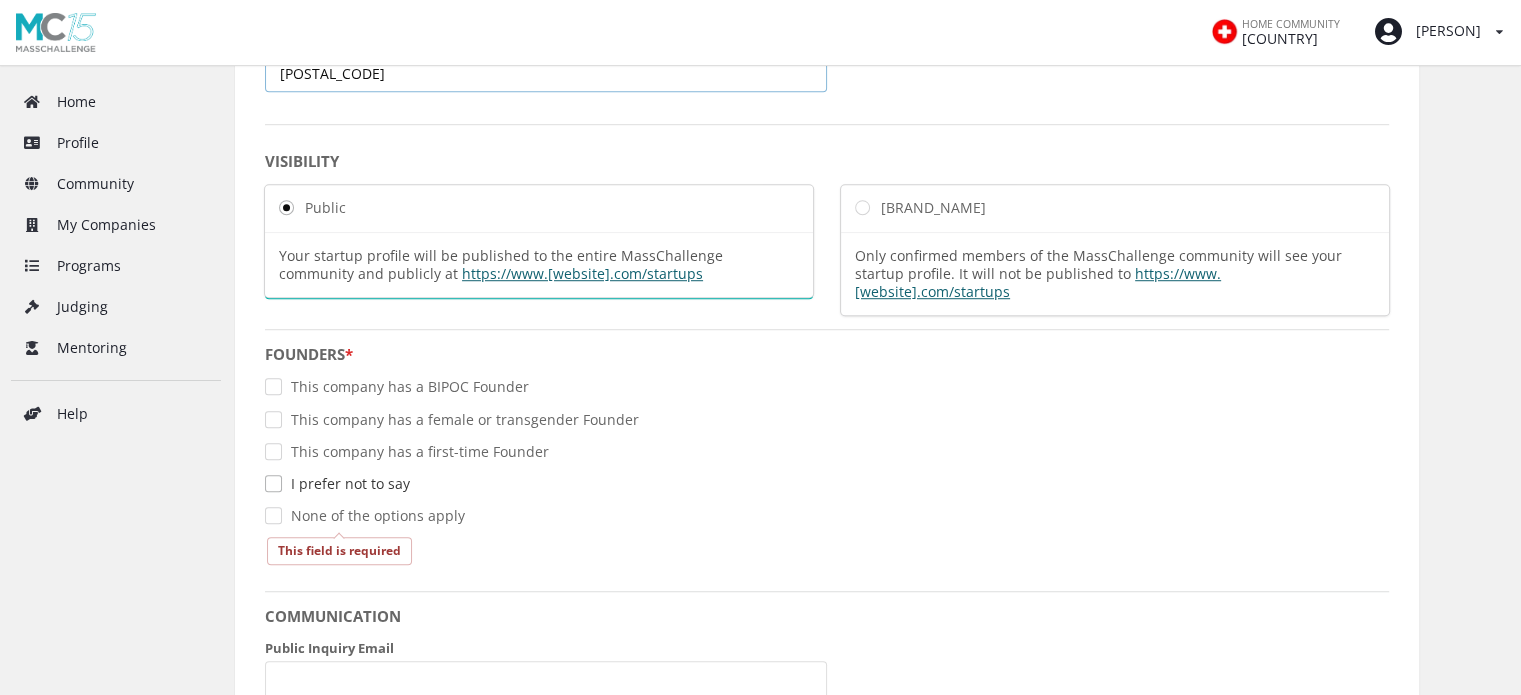 click on "I prefer not to say" at bounding box center (337, 465) 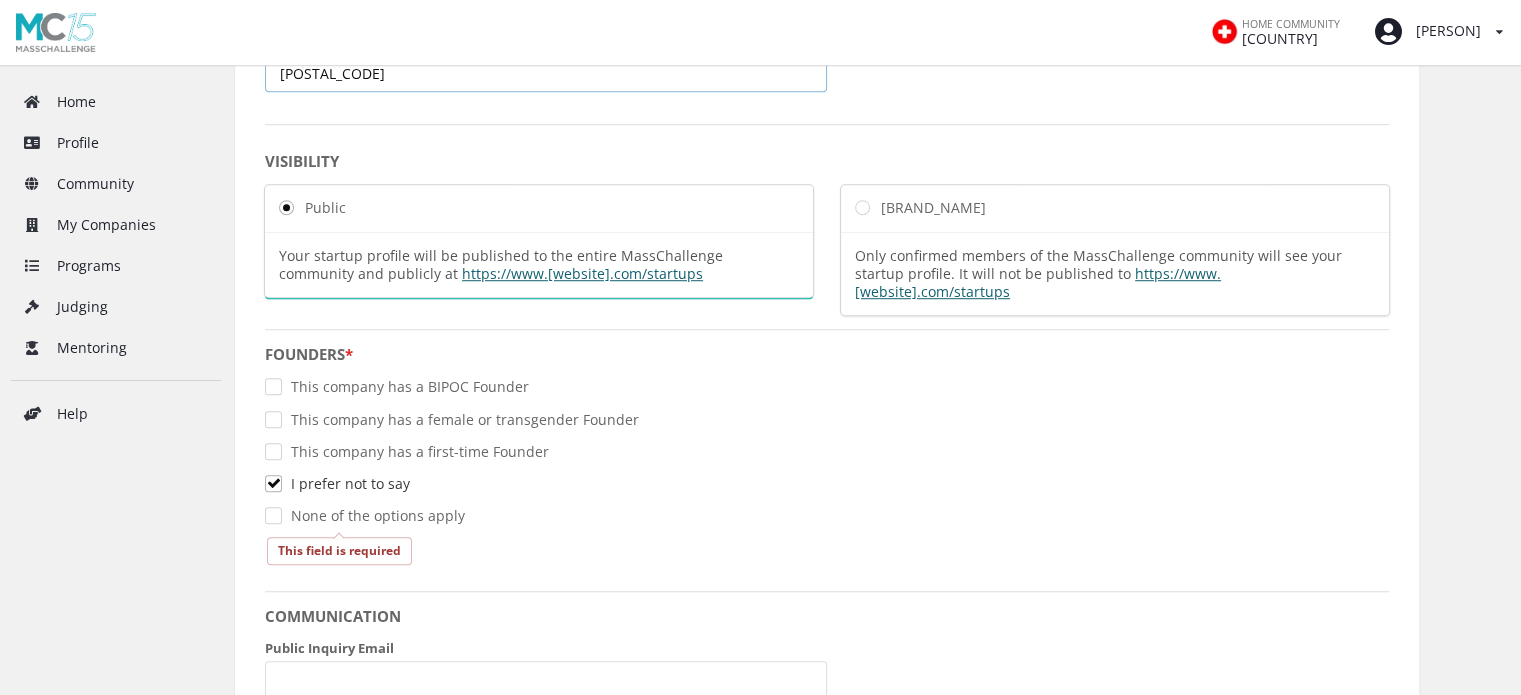 checkbox on "true" 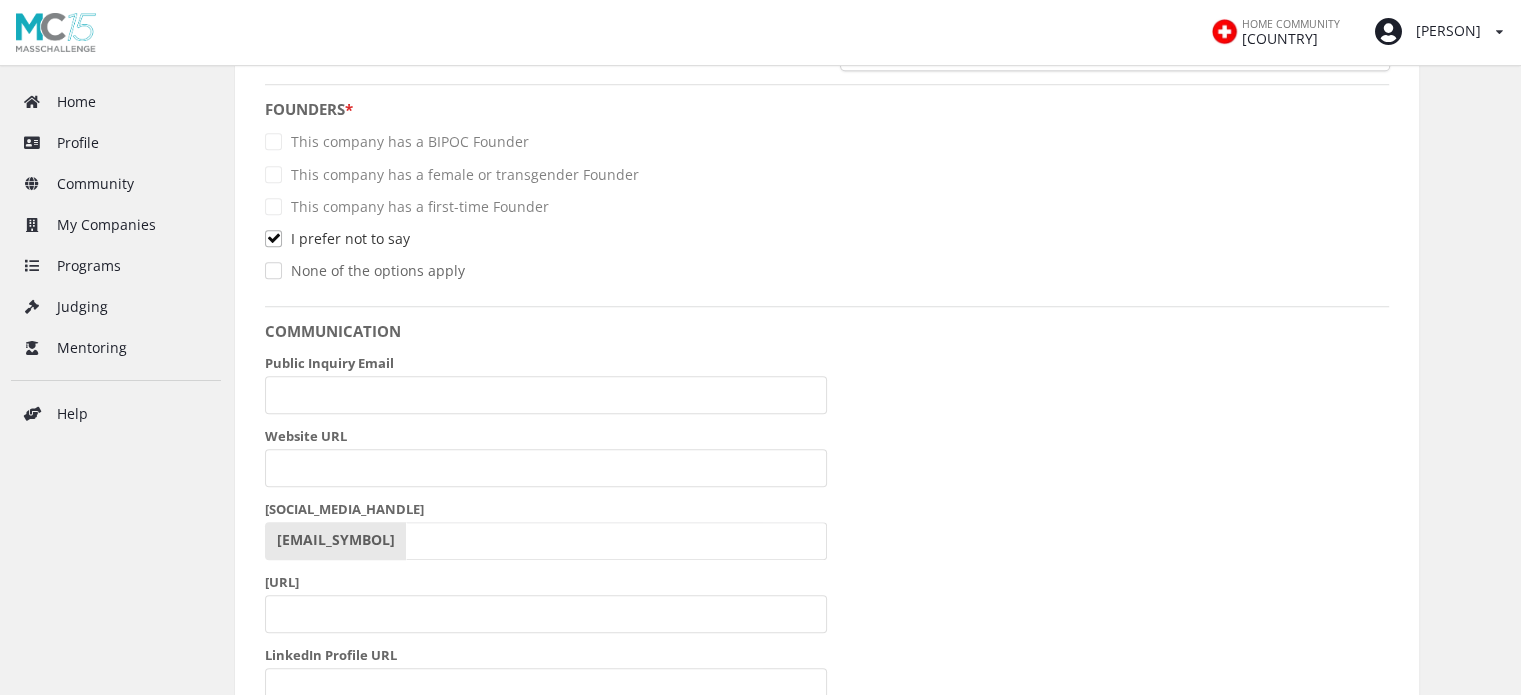 scroll, scrollTop: 1582, scrollLeft: 0, axis: vertical 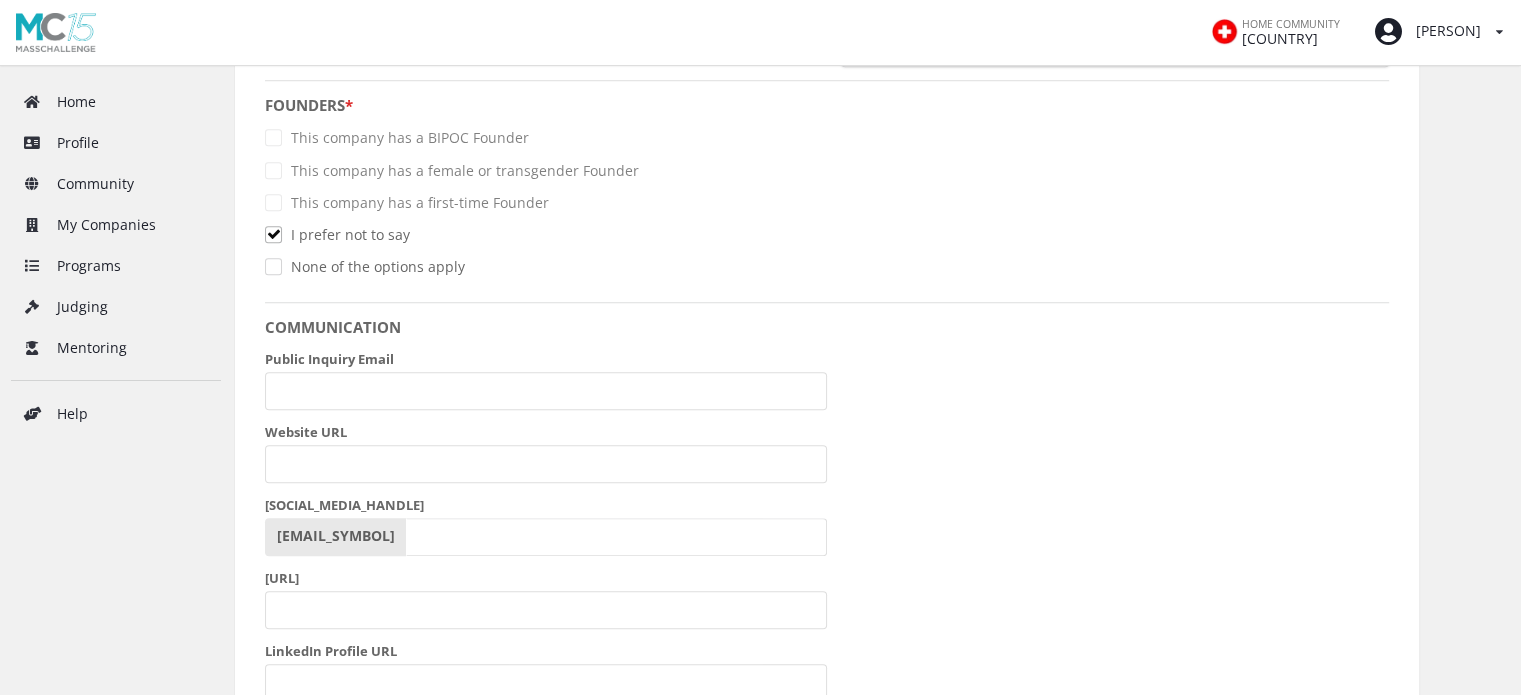 type on "[POSTAL_CODE]" 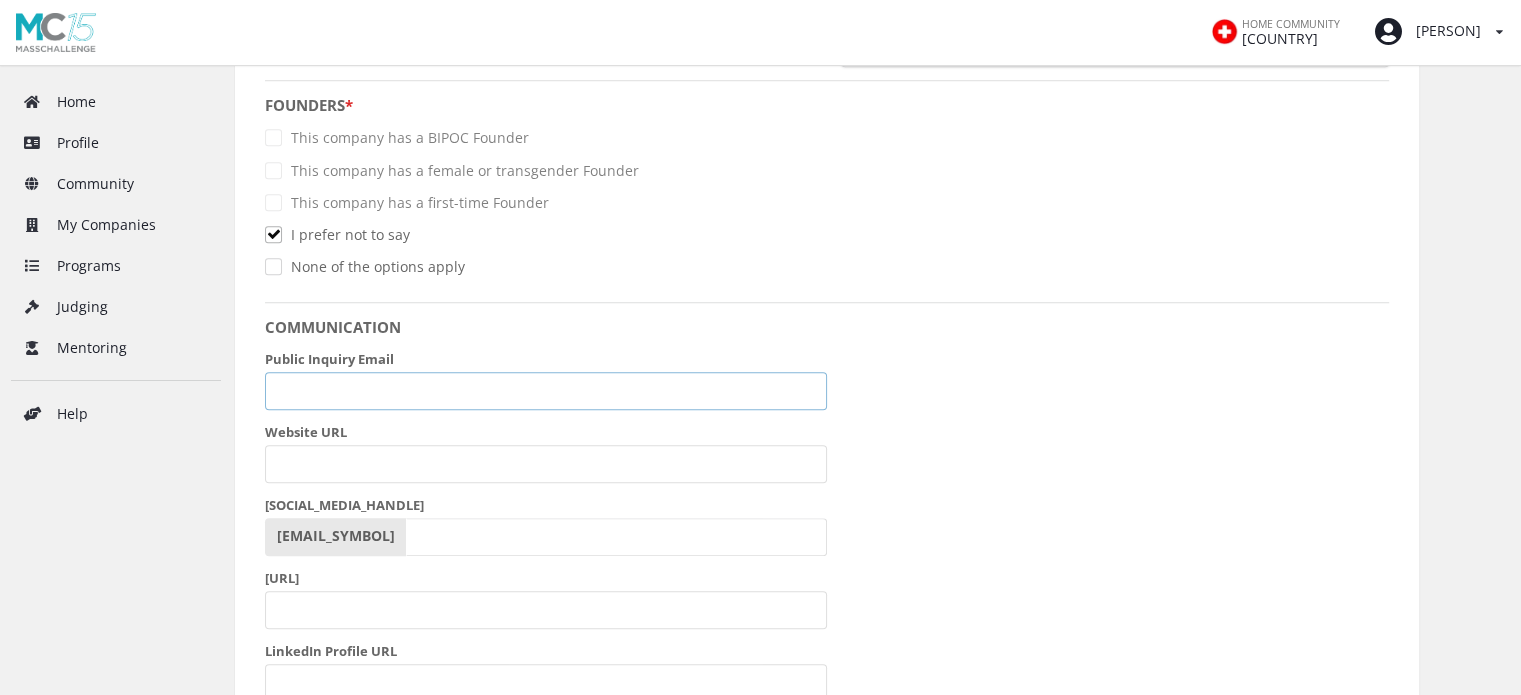 click on "Public Inquiry Email" at bounding box center (546, 373) 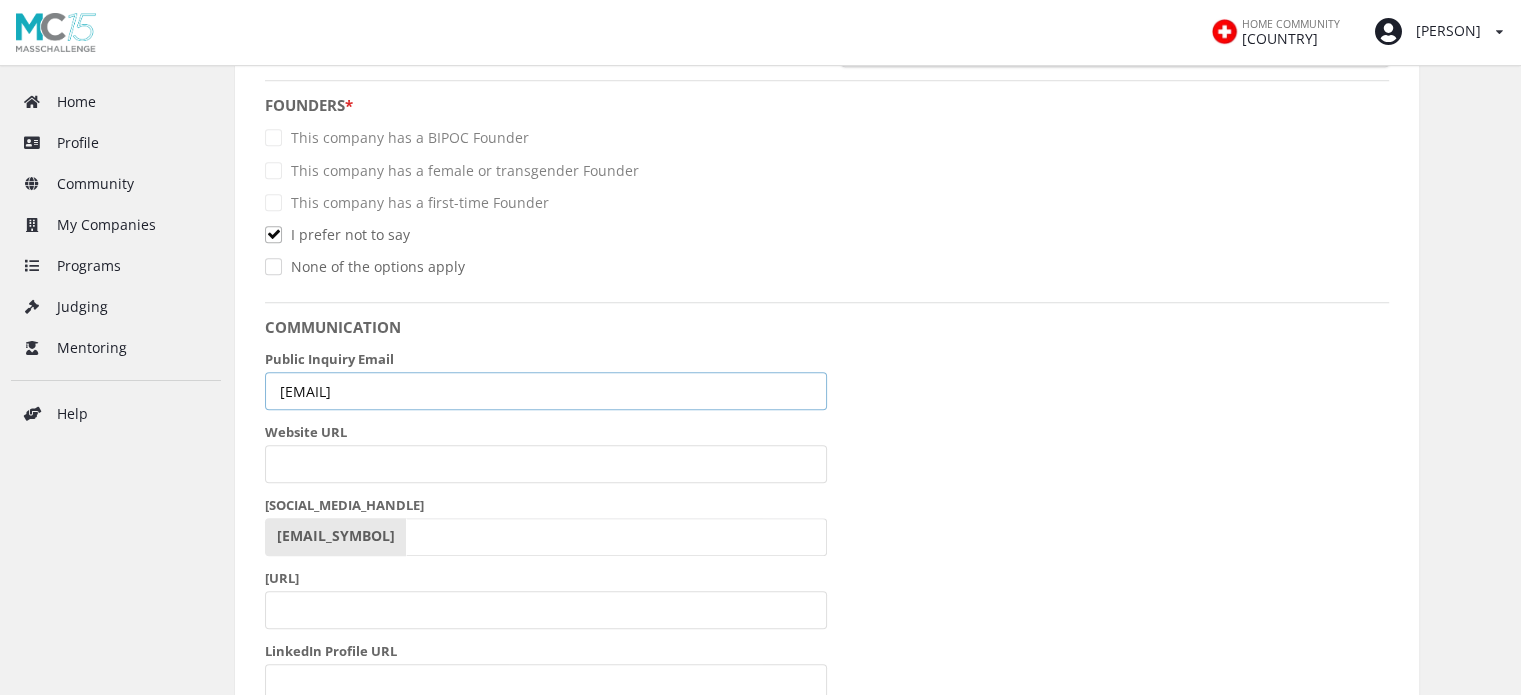 type on "[EMAIL]" 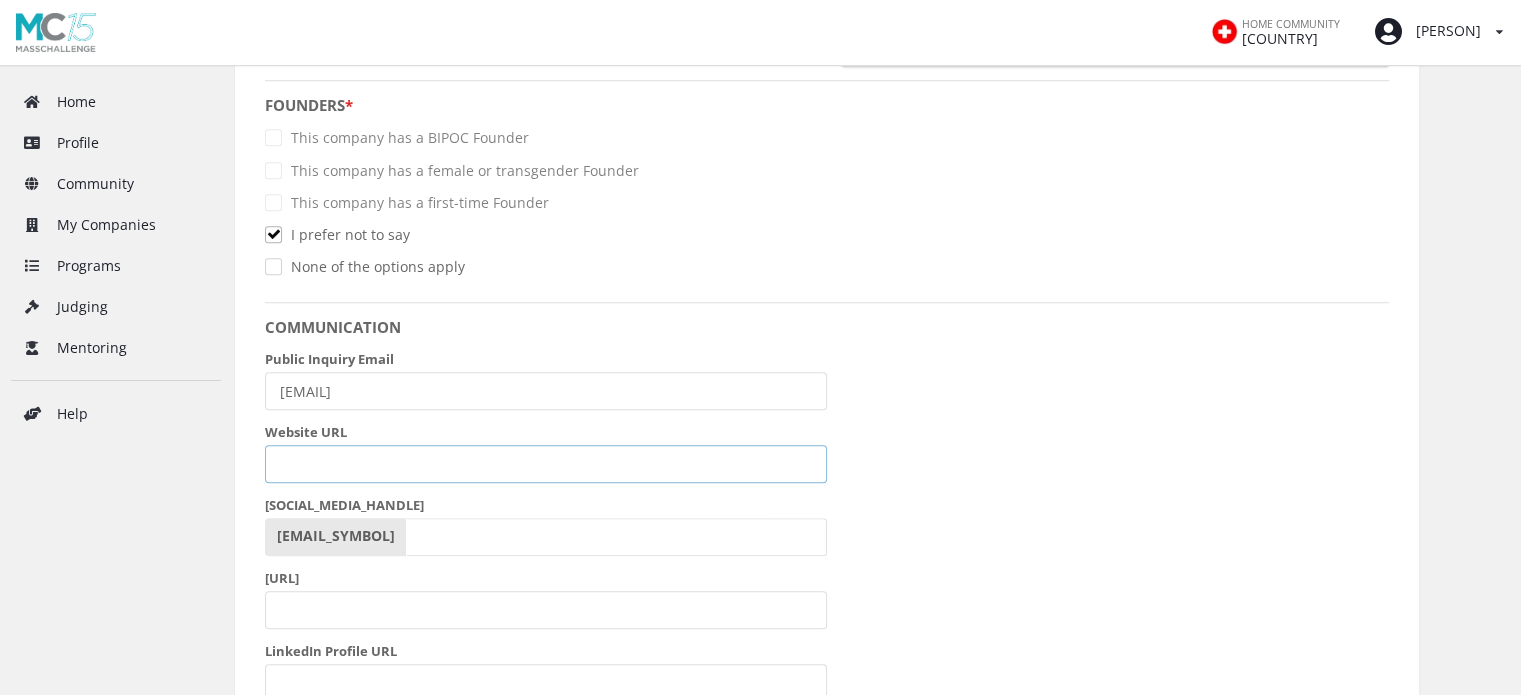 click on "••••••• •••" at bounding box center [546, 446] 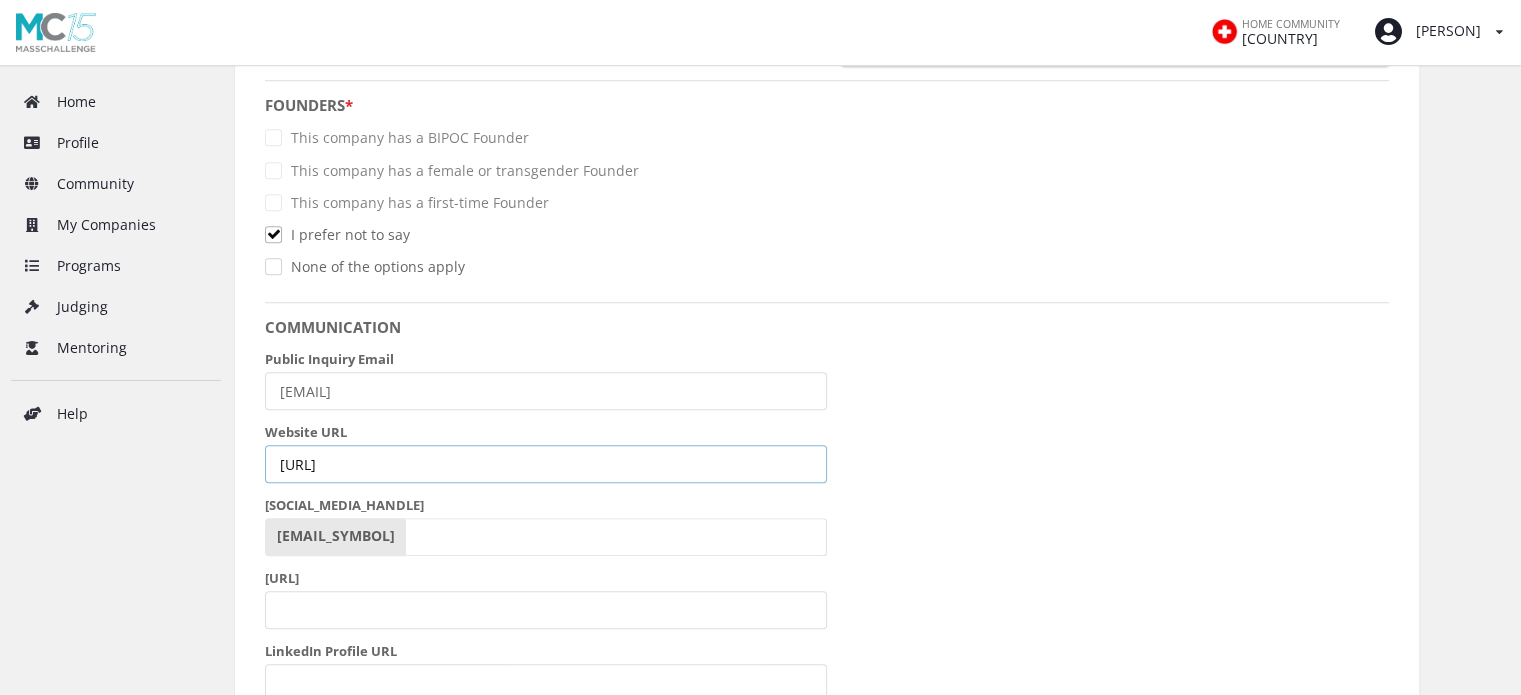 scroll, scrollTop: 0, scrollLeft: 0, axis: both 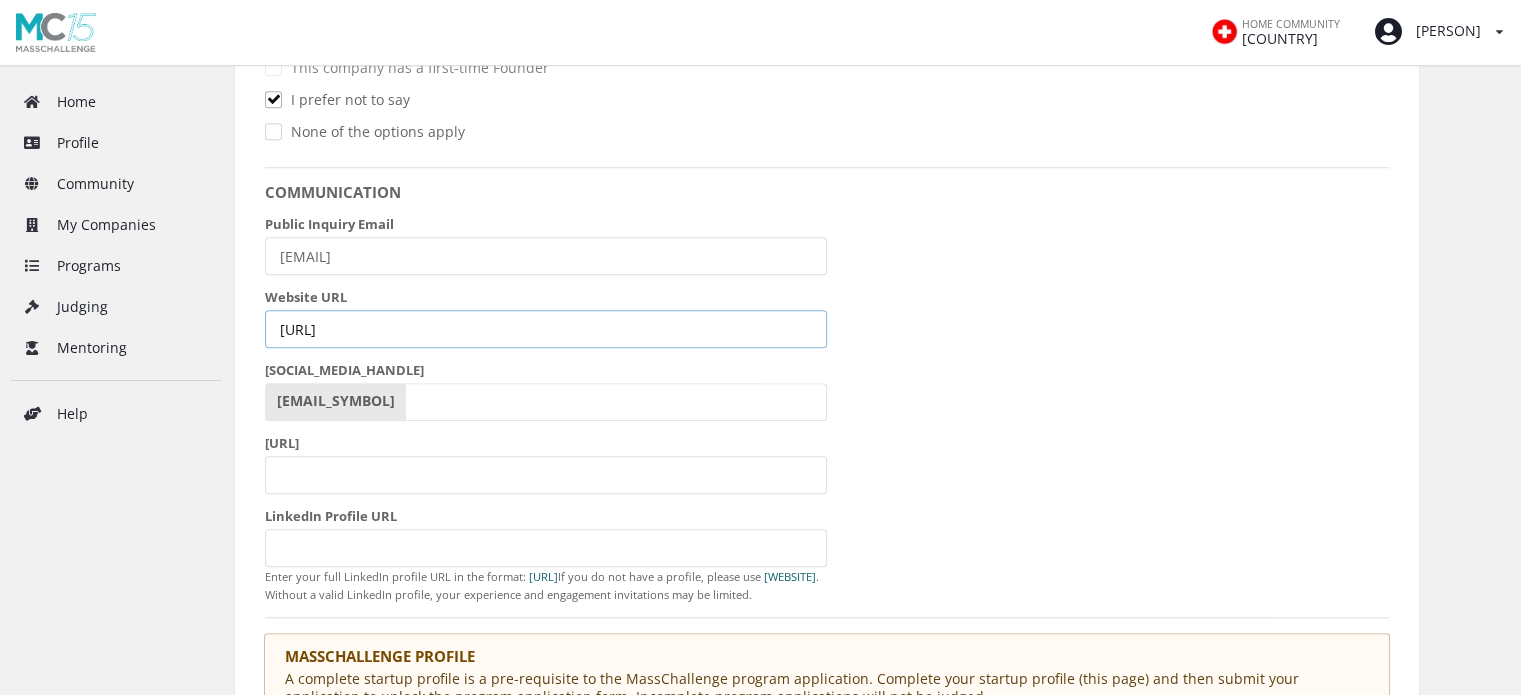 type on "[URL]" 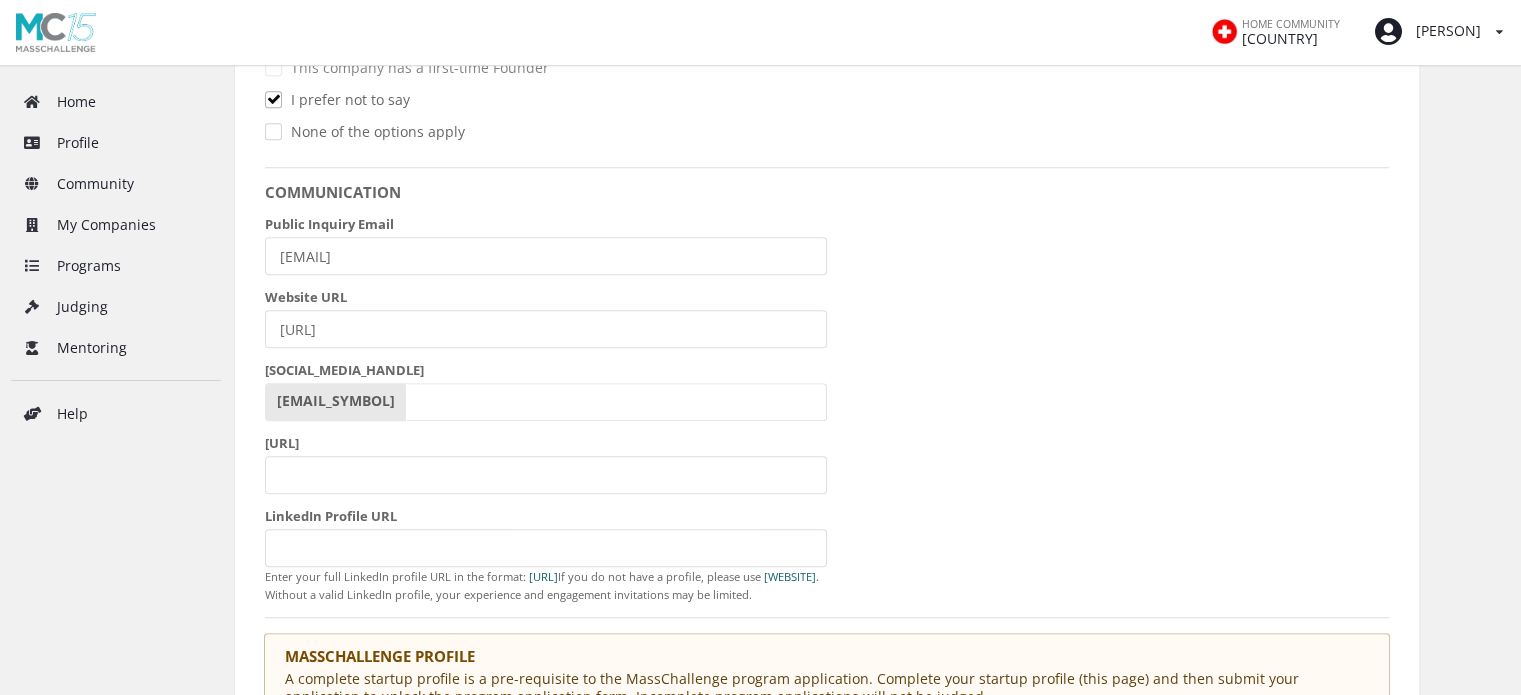 scroll, scrollTop: 0, scrollLeft: 0, axis: both 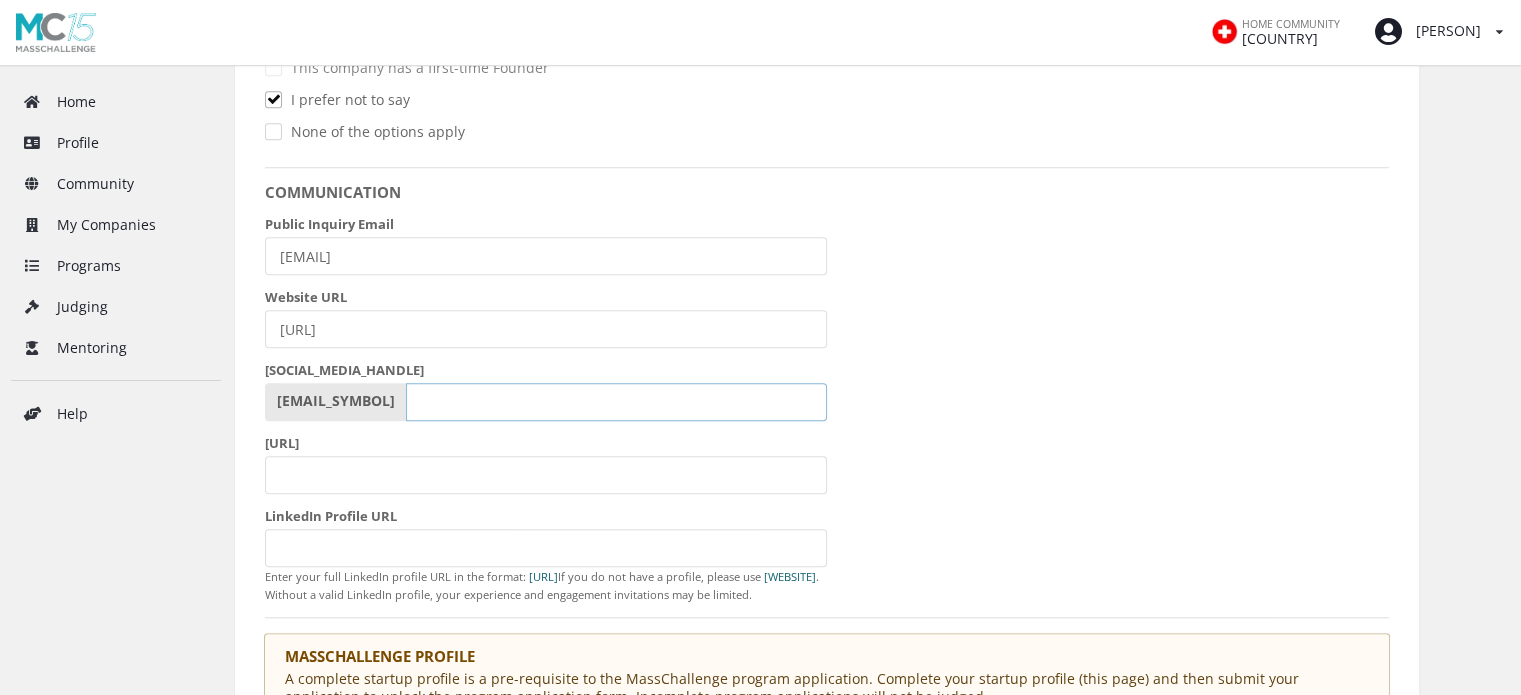 click on "Twitter handle" at bounding box center [564, 384] 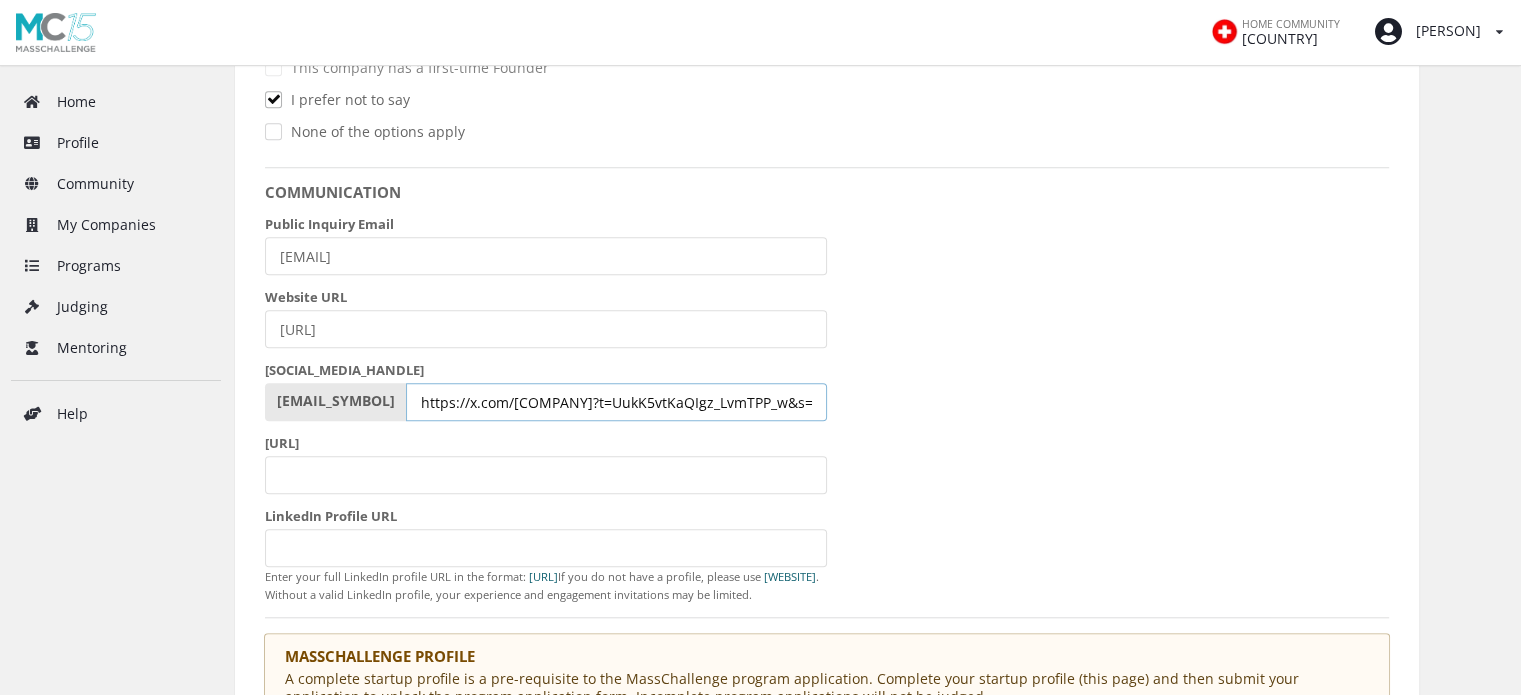 scroll, scrollTop: 0, scrollLeft: 0, axis: both 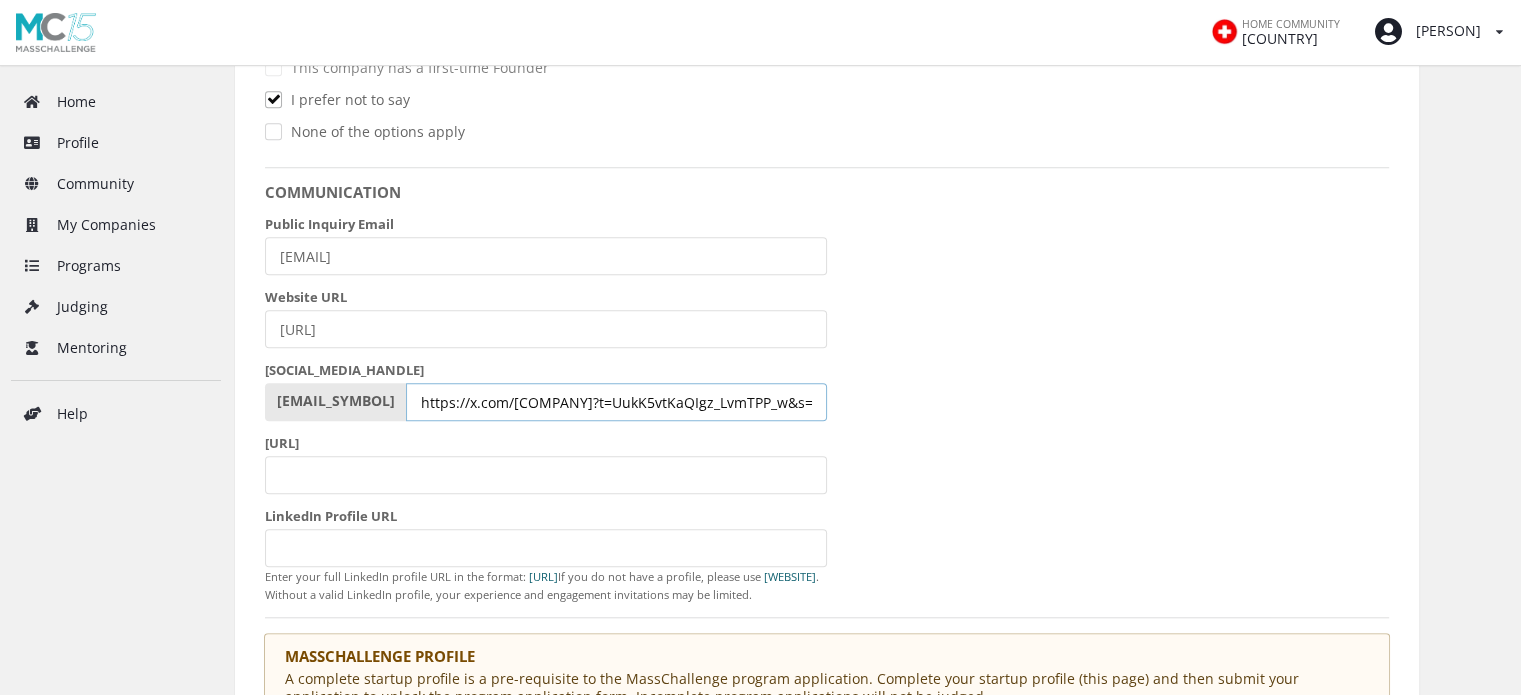 type on "https://x.com/OrbisPop?t=UukK5vtKaQIgz_LvmTPP_w&s=08" 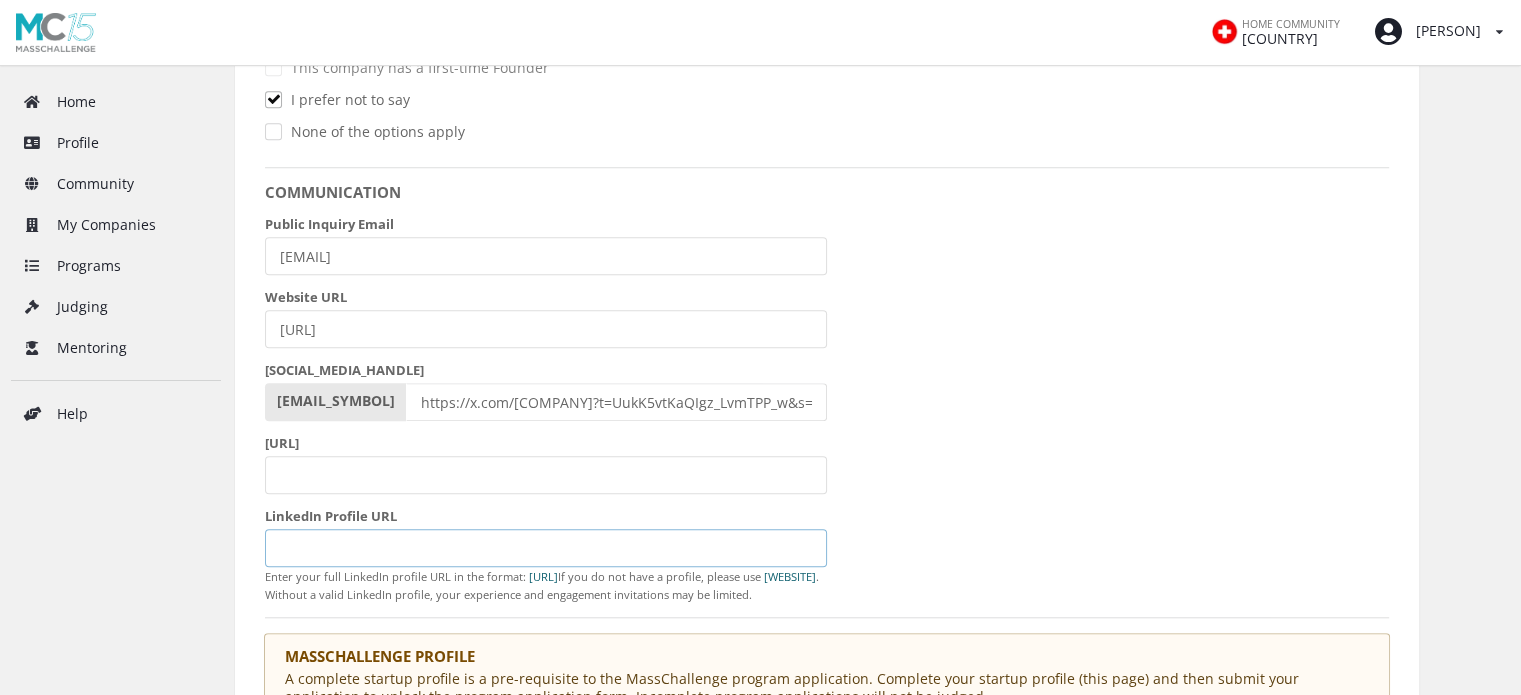 scroll, scrollTop: 0, scrollLeft: 0, axis: both 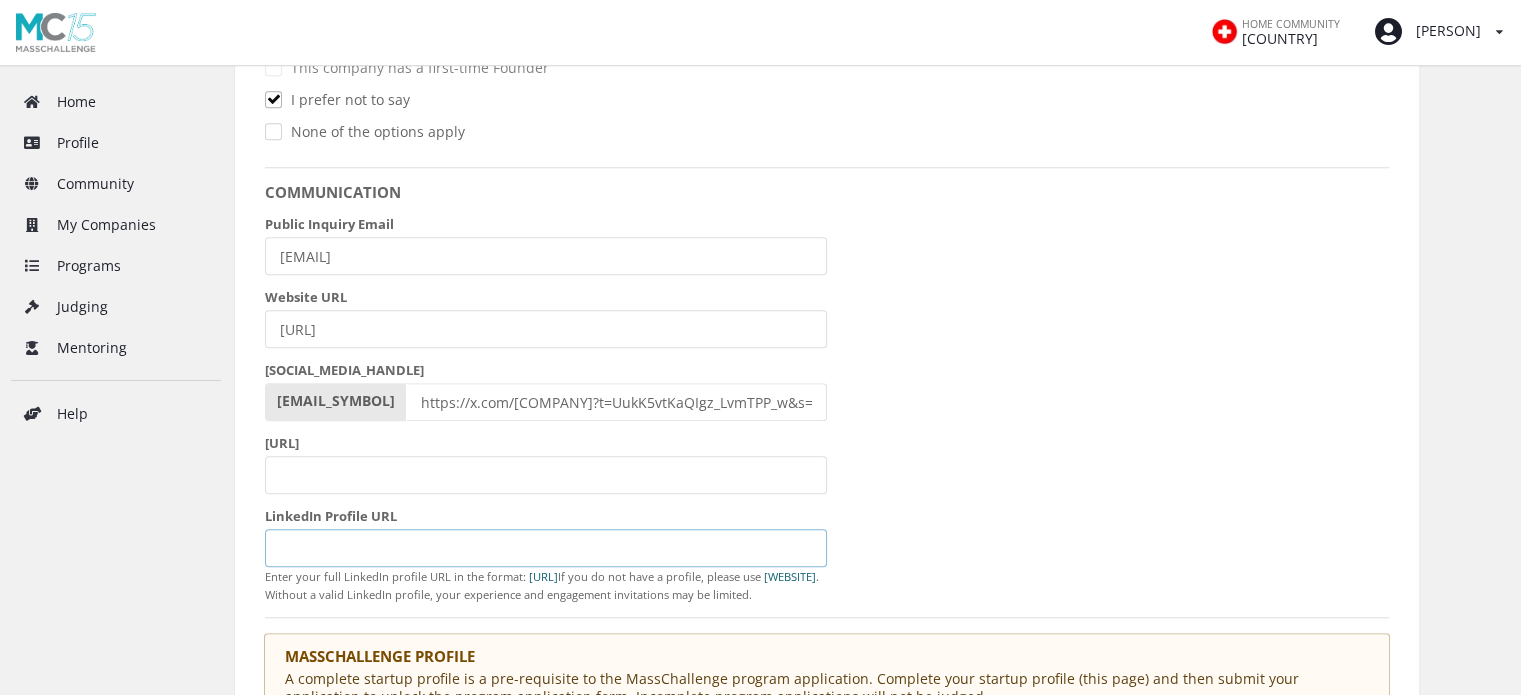 click on "[URL]" at bounding box center [546, 530] 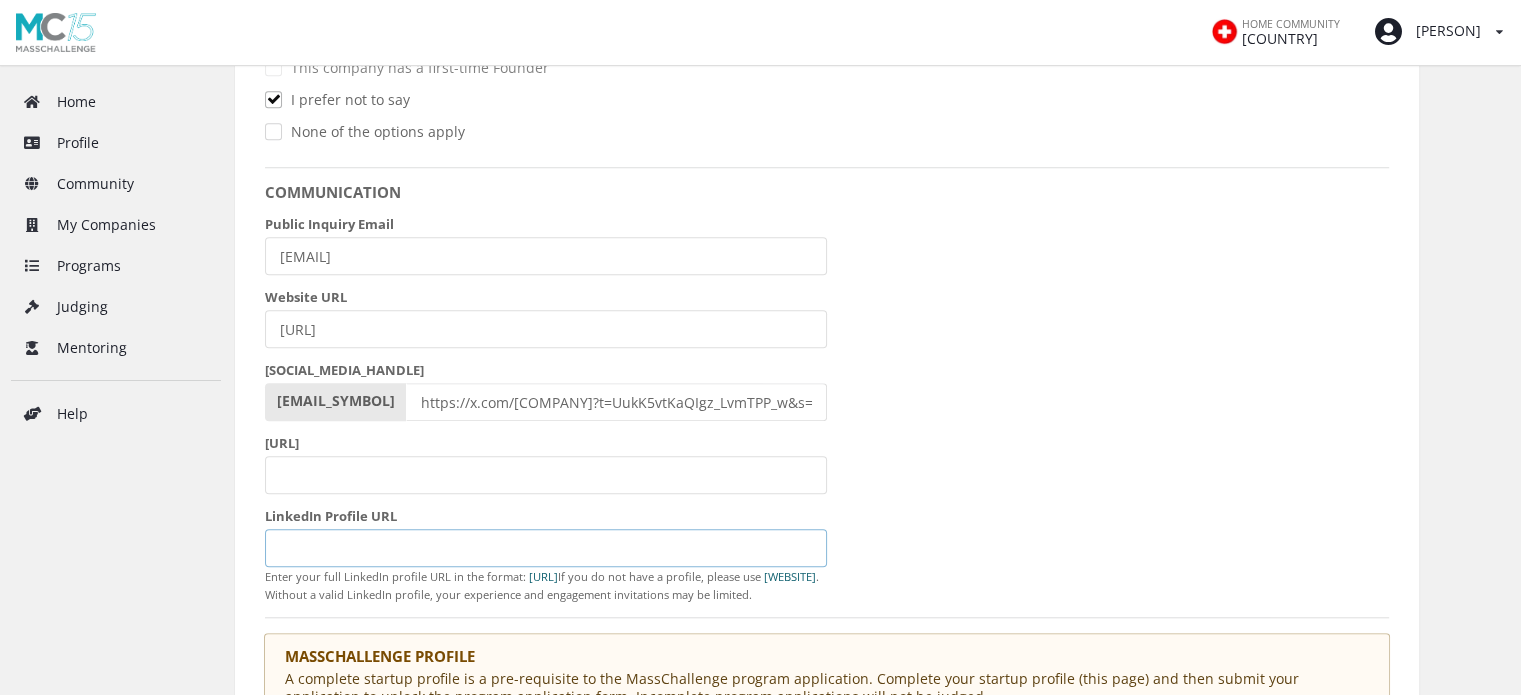 paste on "https://www.linkedin.com/company/orbis-pop-private-limited/" 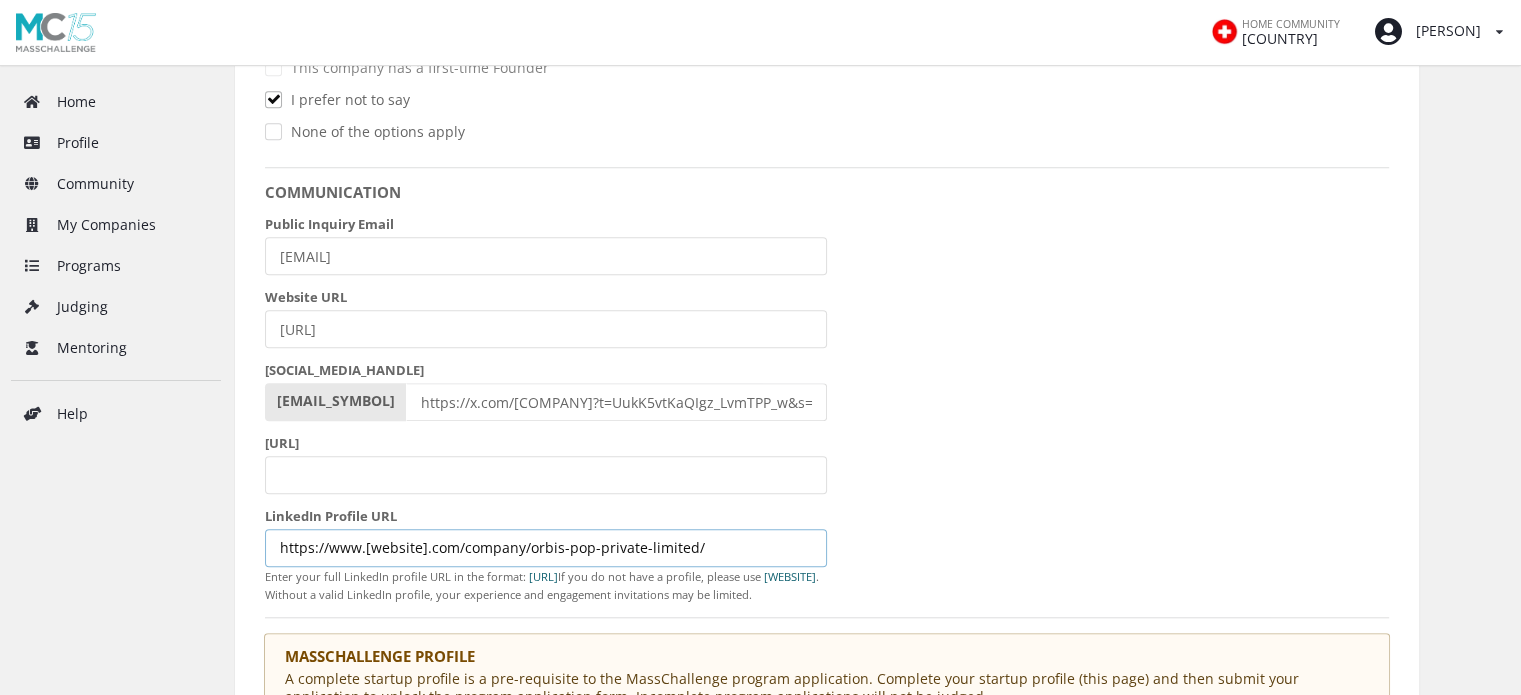 scroll, scrollTop: 1932, scrollLeft: 0, axis: vertical 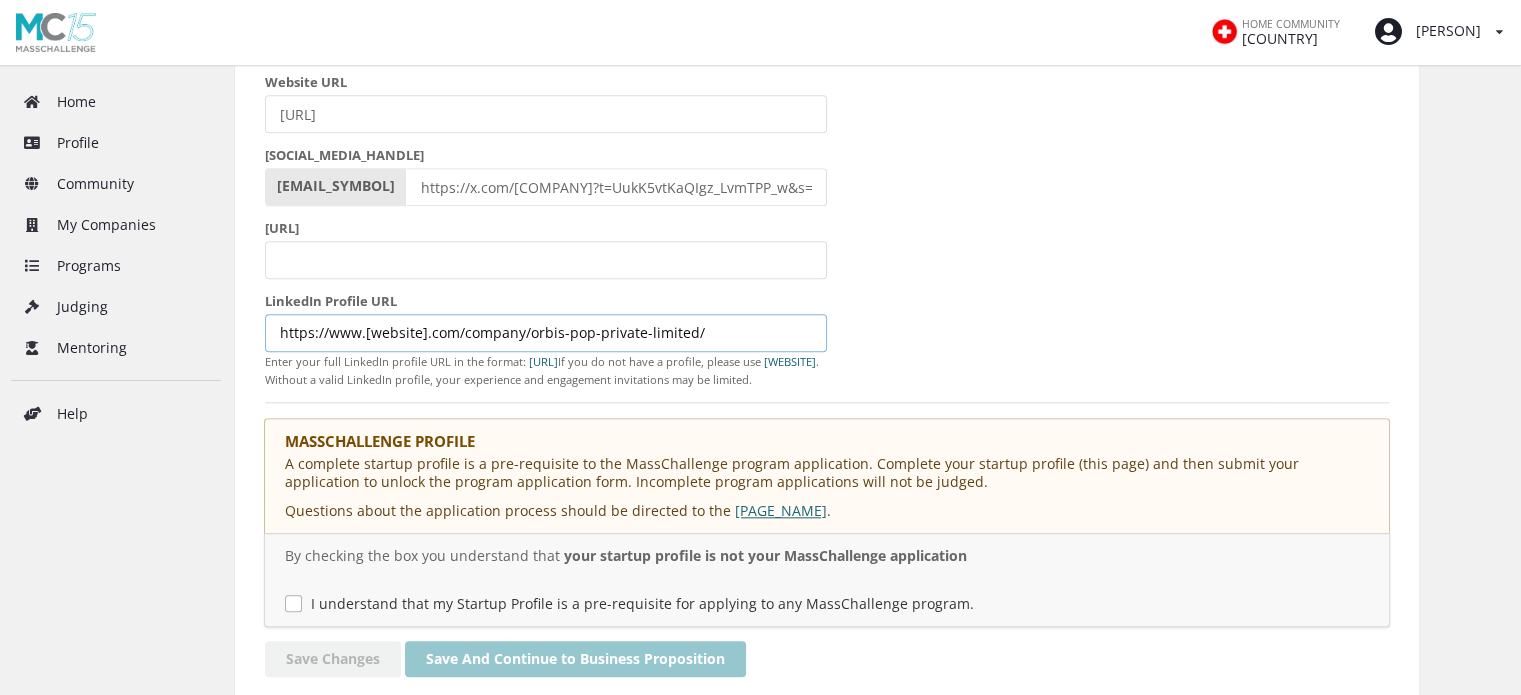 click on "I understand that my Startup Profile is a pre-requisite for applying to any MassChallenge program." at bounding box center (631, 603) 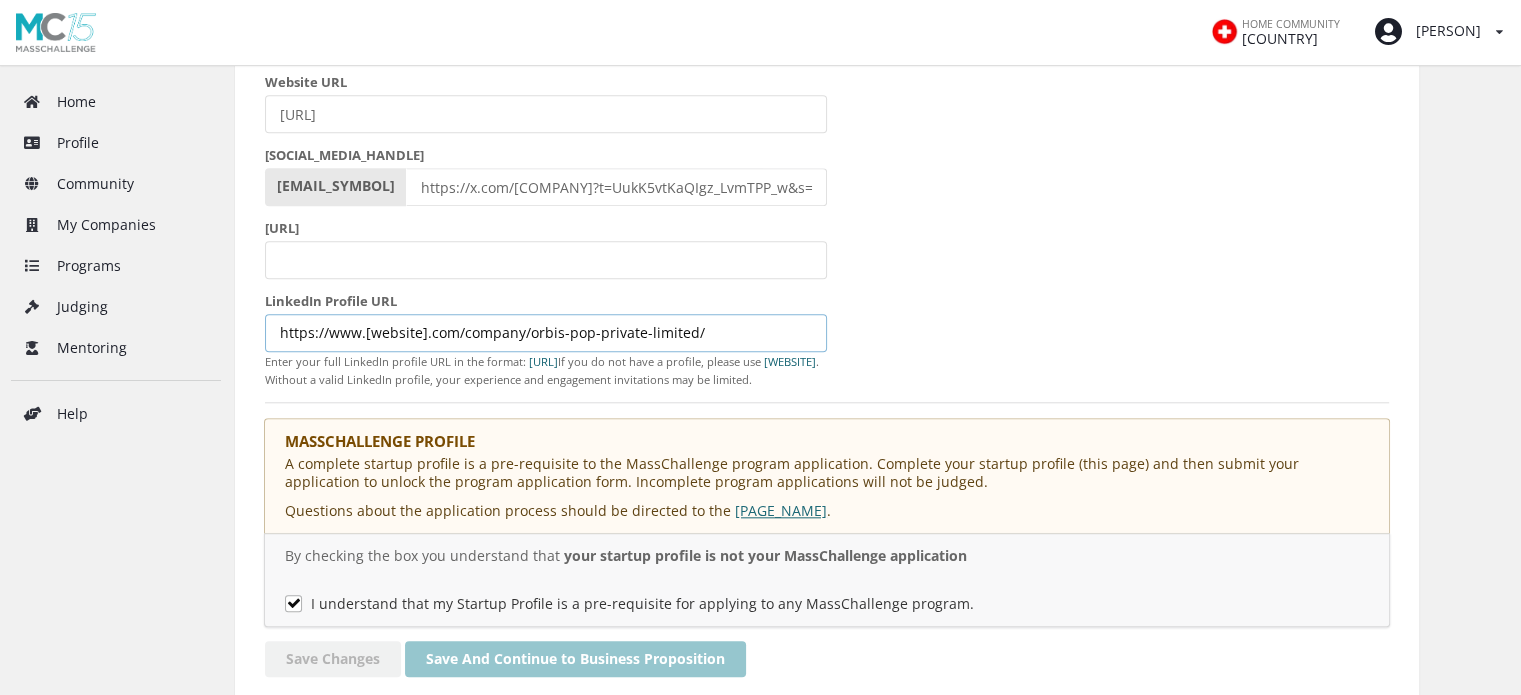 checkbox on "true" 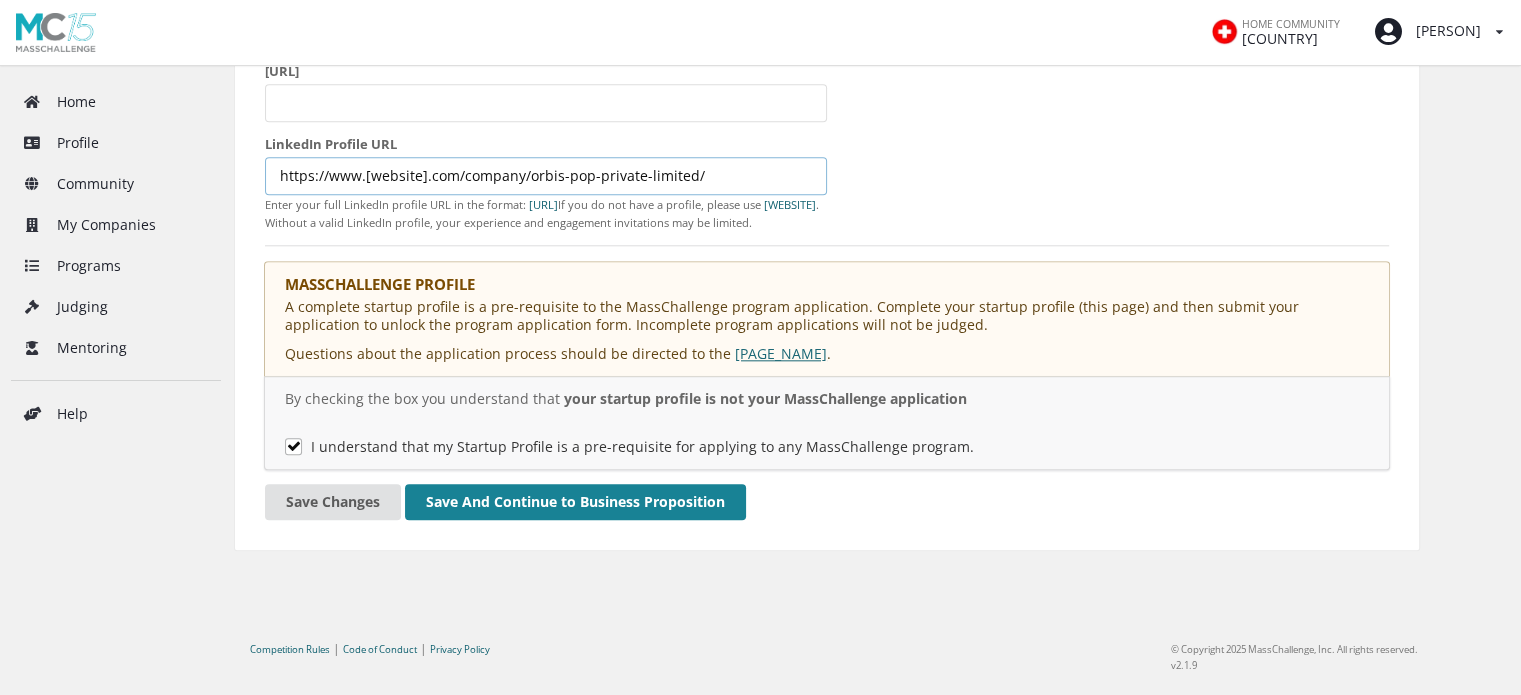 scroll, scrollTop: 2120, scrollLeft: 0, axis: vertical 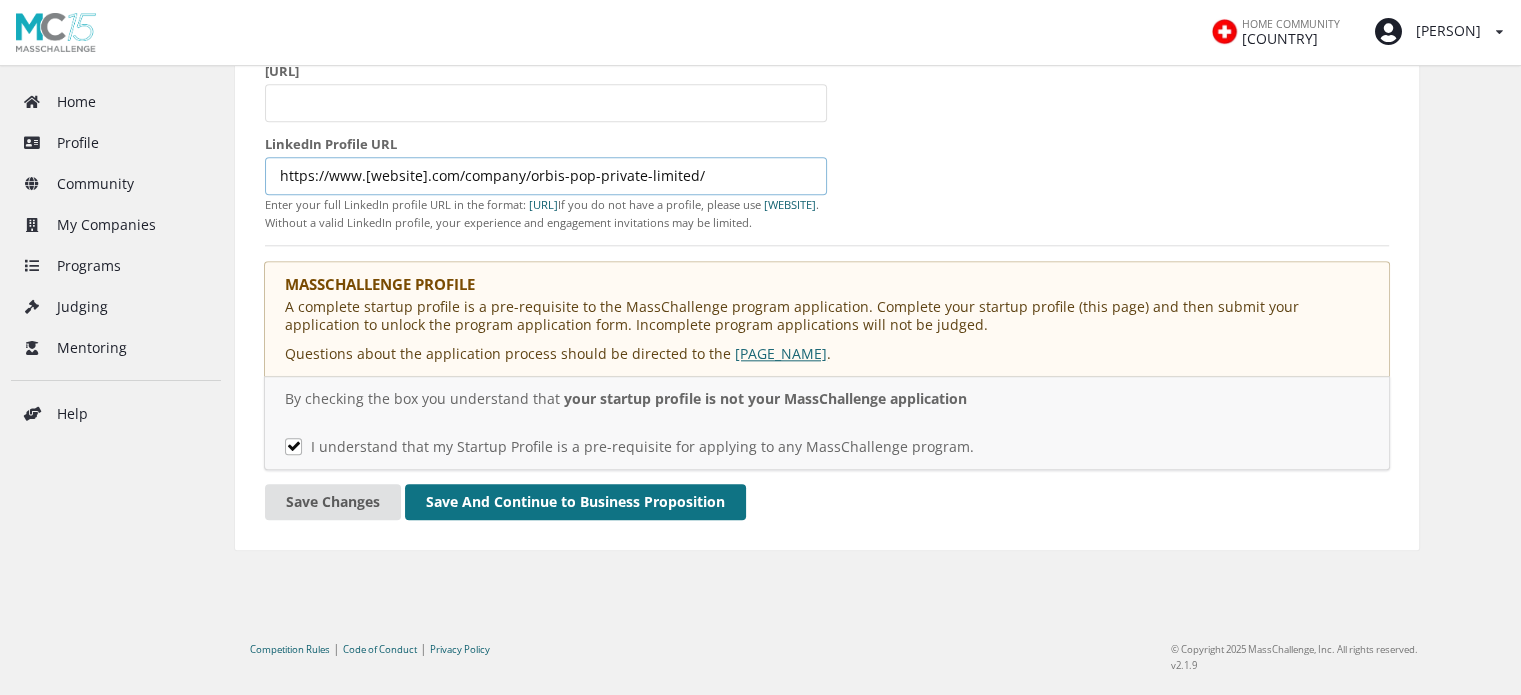 type on "https://www.linkedin.com/company/orbis-pop-private-limited/" 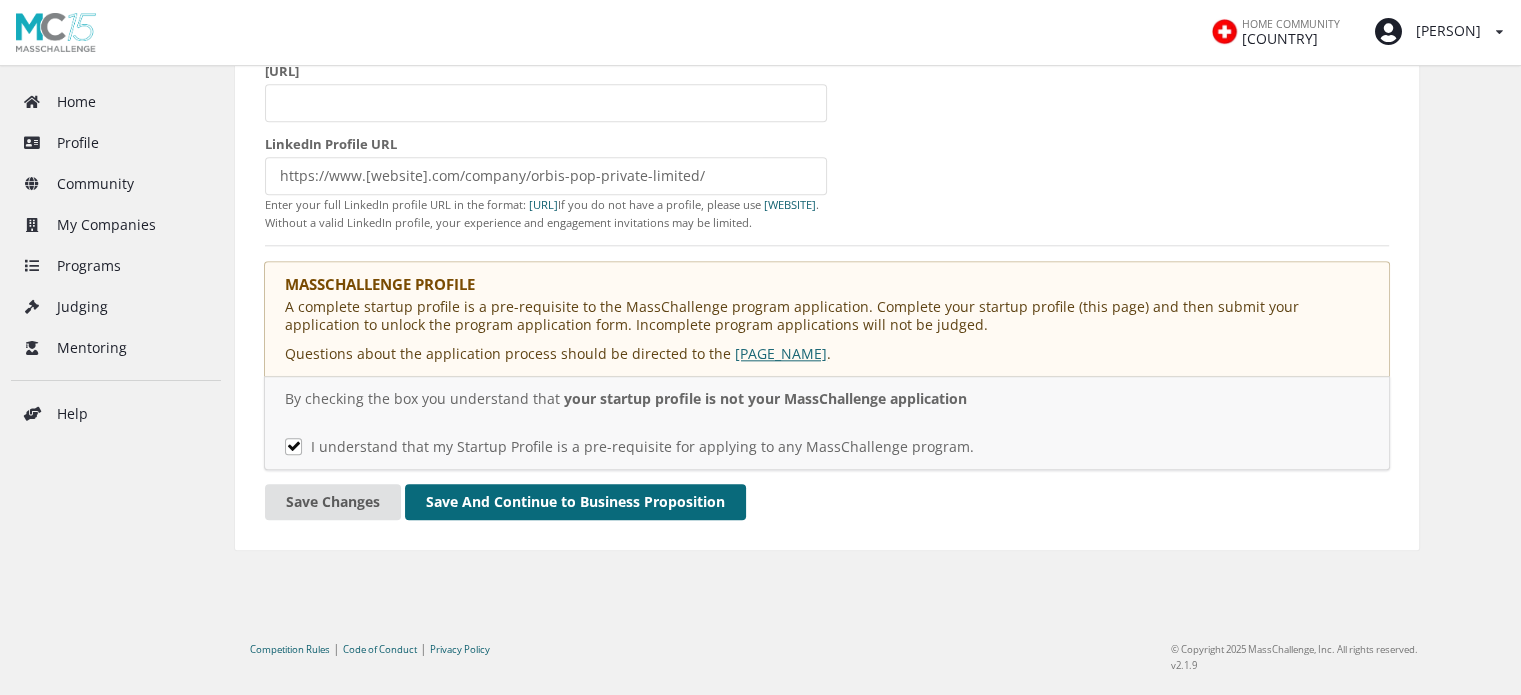 click on "•••• ••• •••••••• •• •••••••• •••••••••••" at bounding box center (575, 502) 